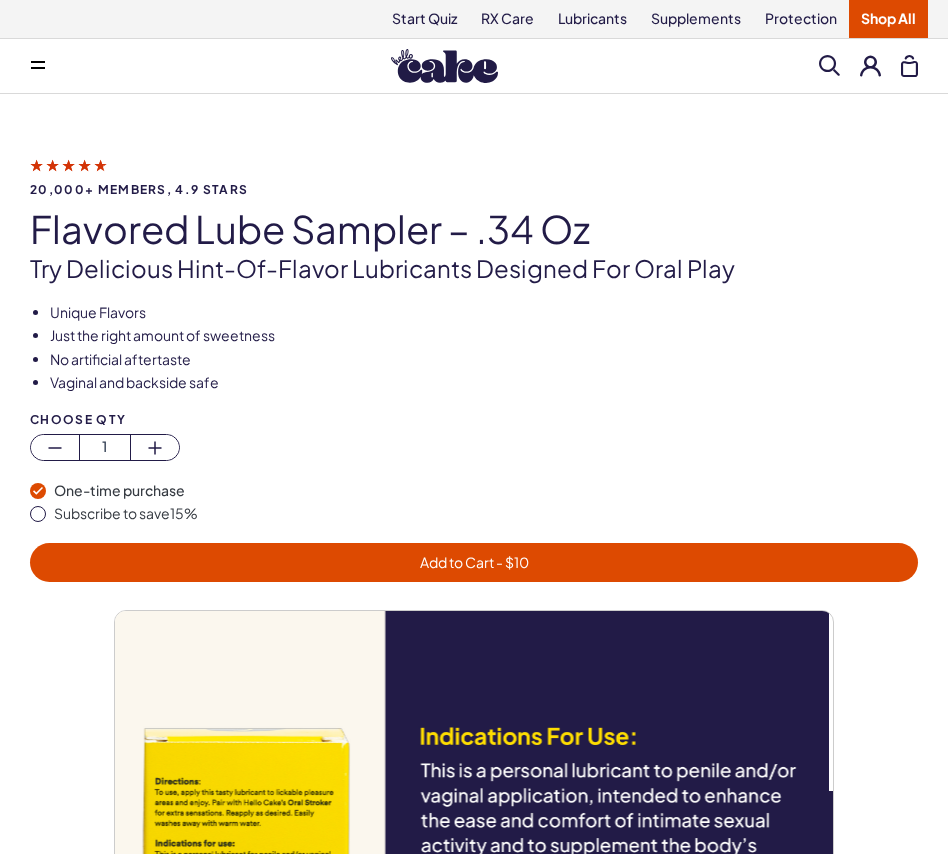 scroll, scrollTop: 6765, scrollLeft: 0, axis: vertical 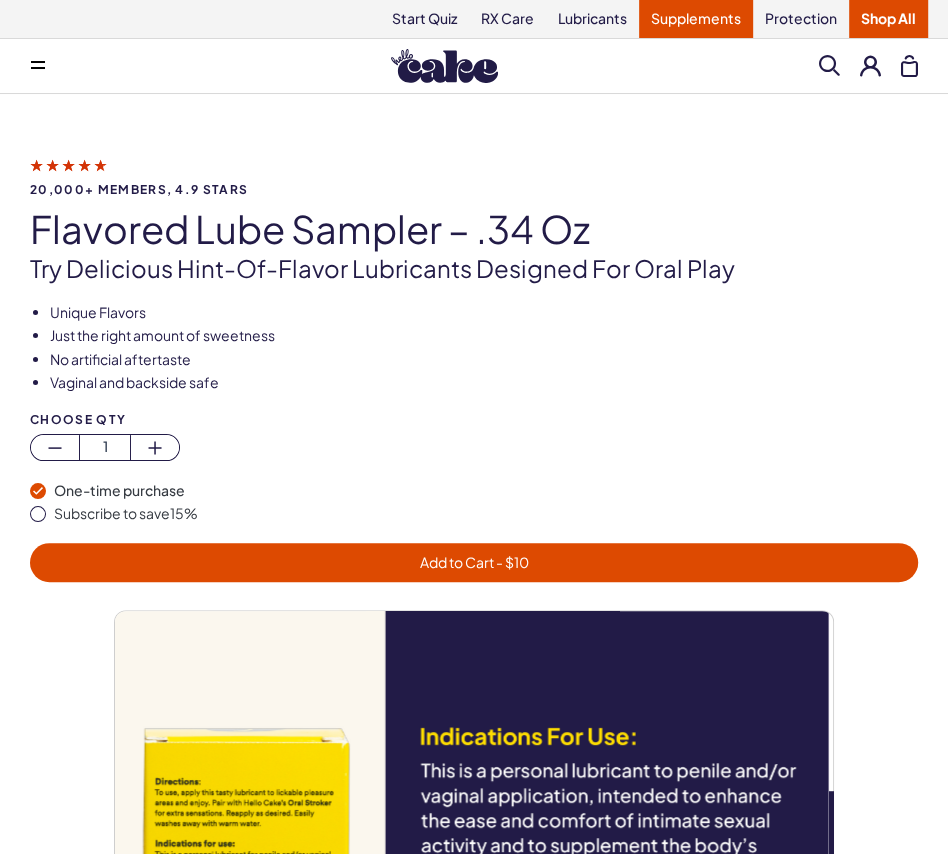 click on "Supplements" at bounding box center (696, 19) 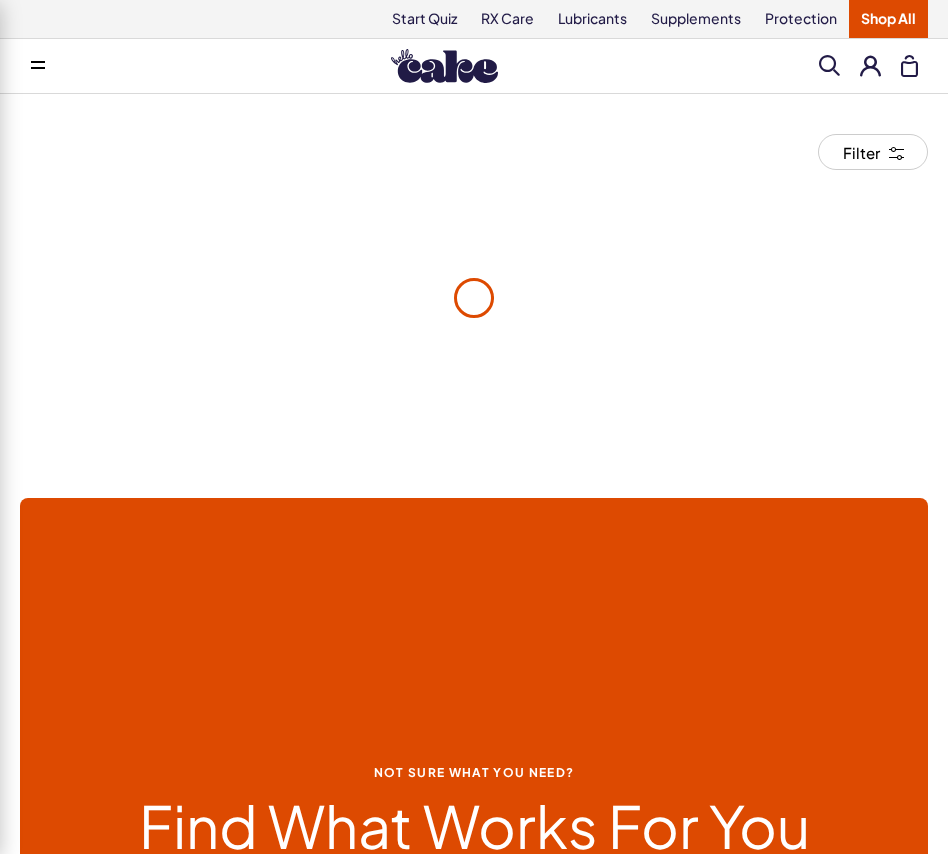 scroll, scrollTop: 0, scrollLeft: 0, axis: both 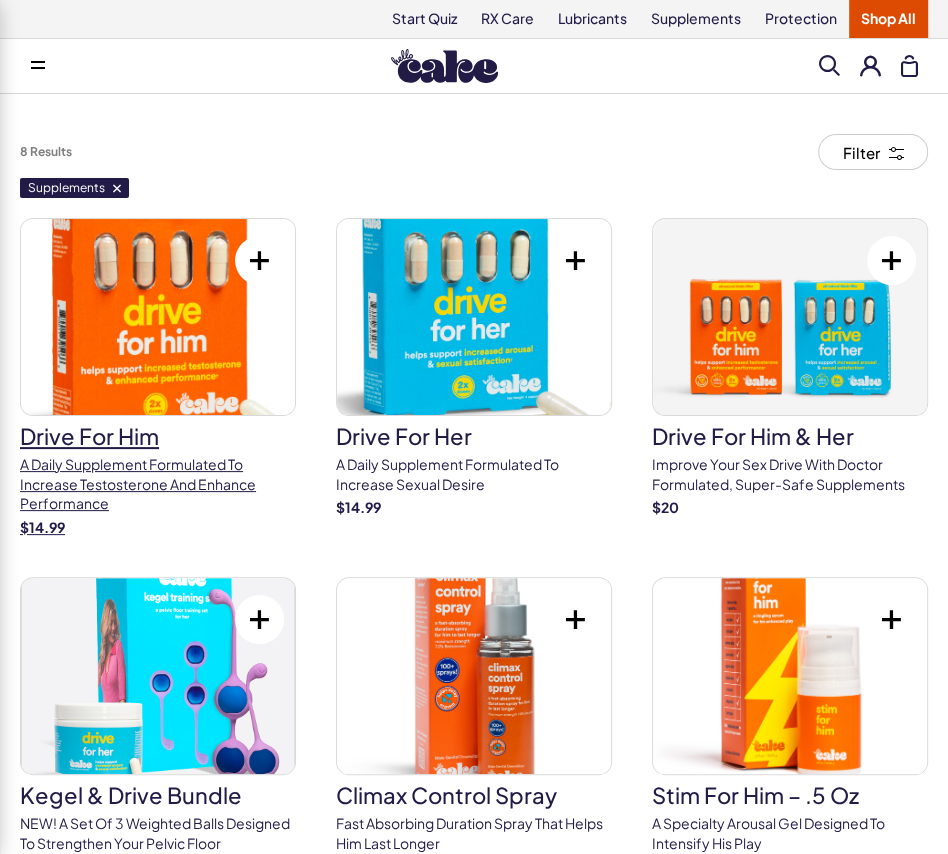 click at bounding box center (158, 317) 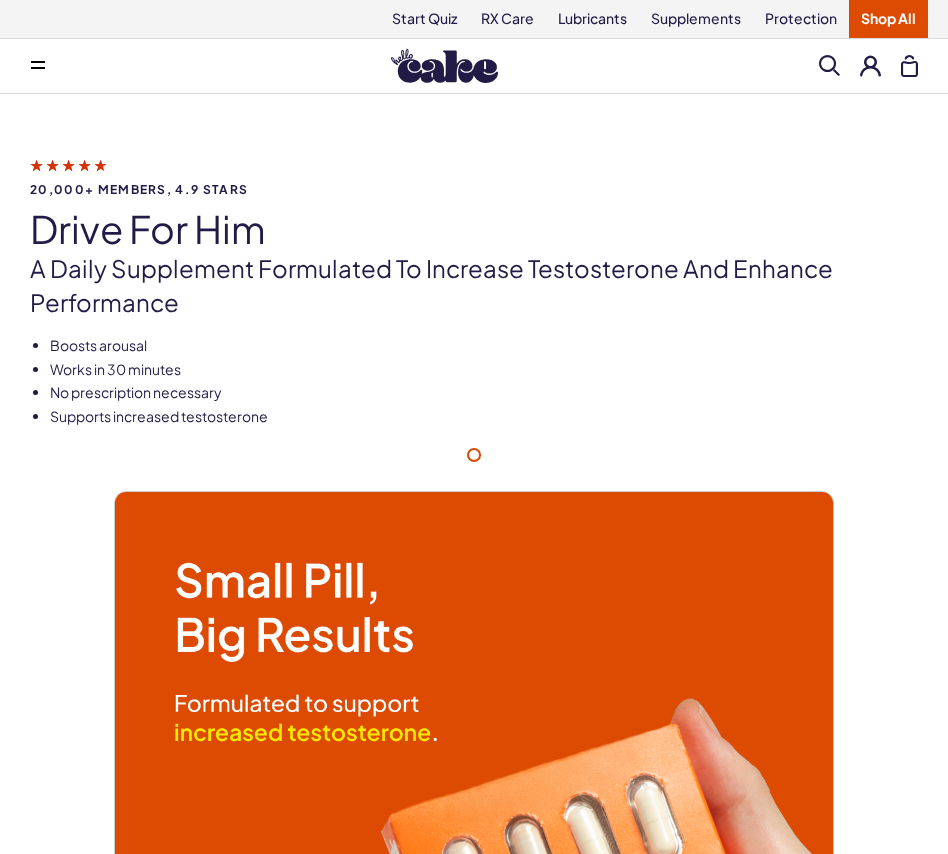 scroll, scrollTop: 0, scrollLeft: 0, axis: both 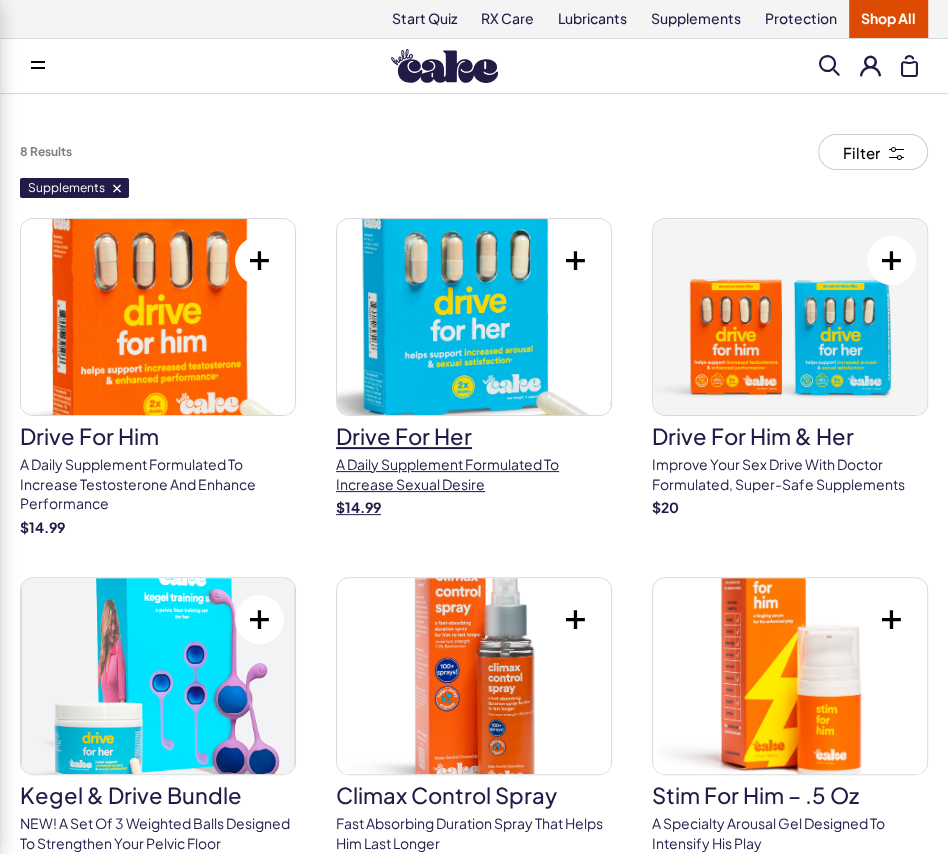 click at bounding box center (474, 317) 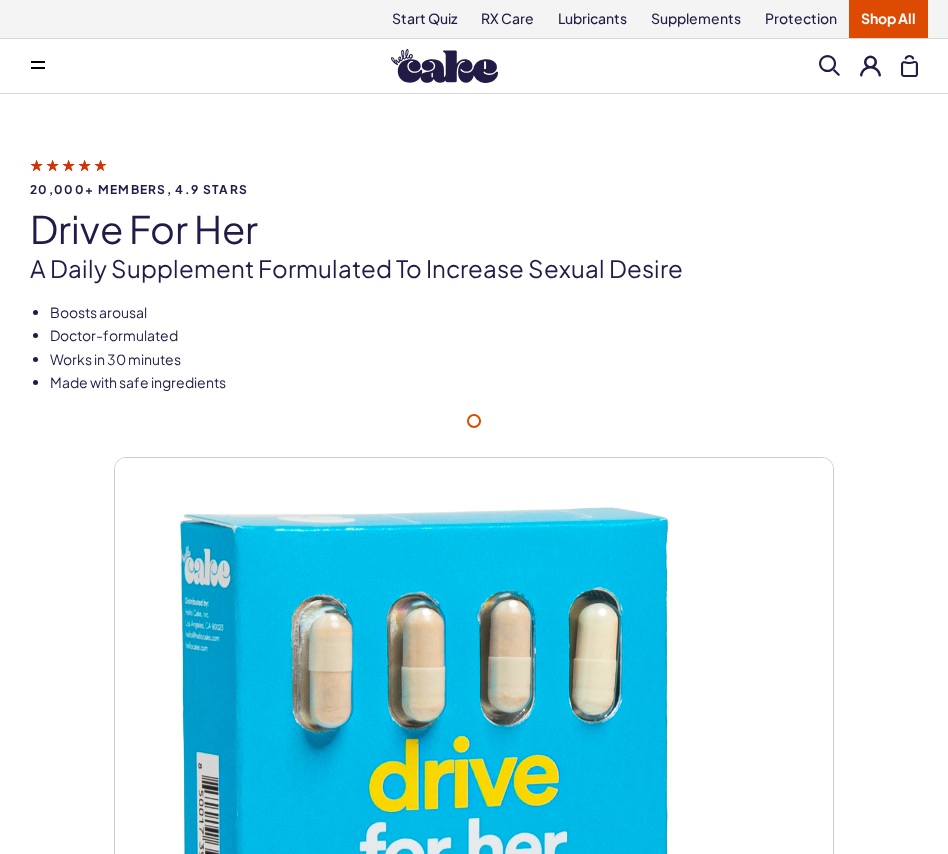 scroll, scrollTop: 0, scrollLeft: 0, axis: both 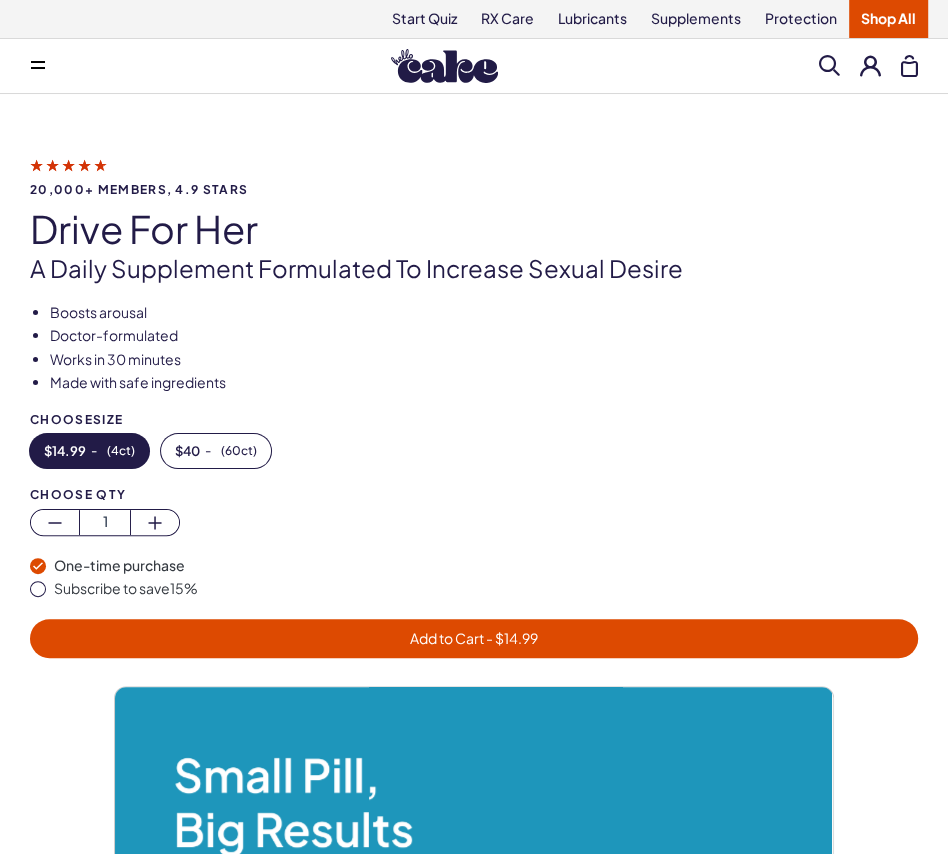 click at bounding box center [829, 65] 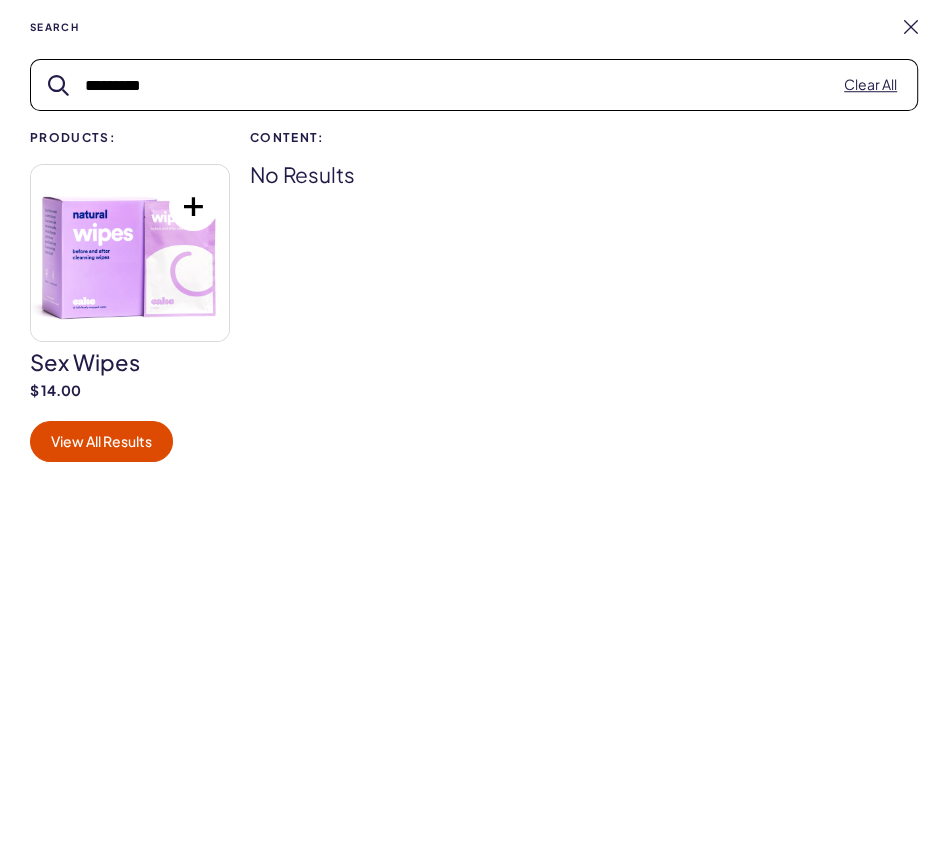 type on "*********" 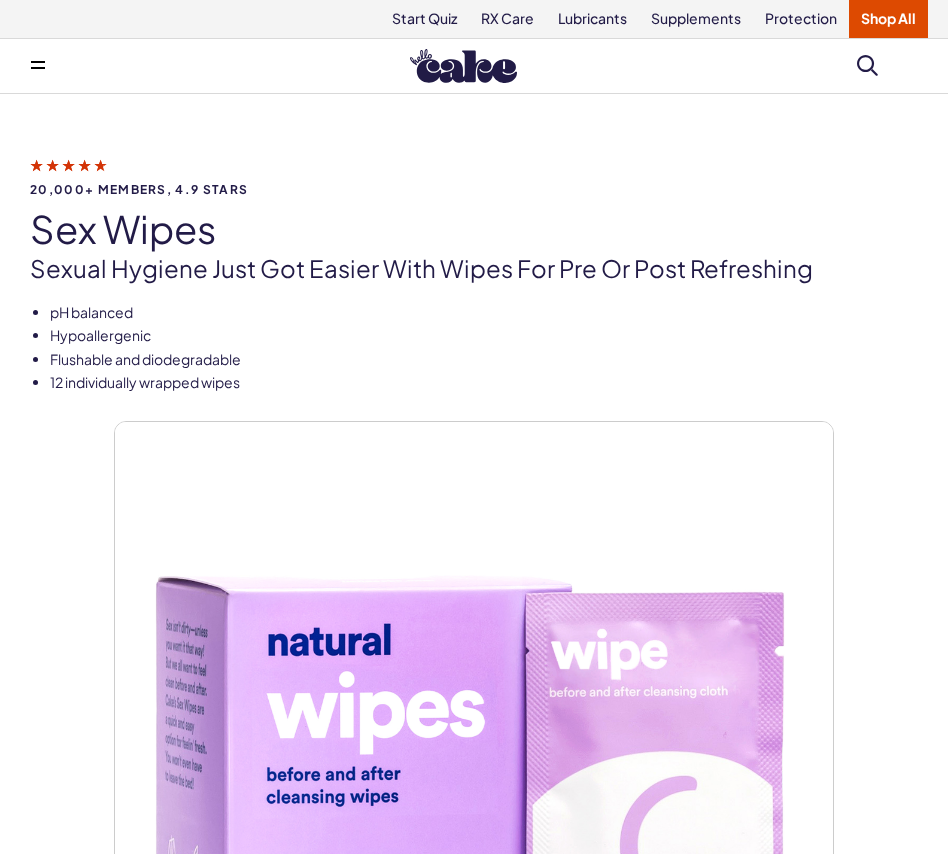 scroll, scrollTop: 0, scrollLeft: 0, axis: both 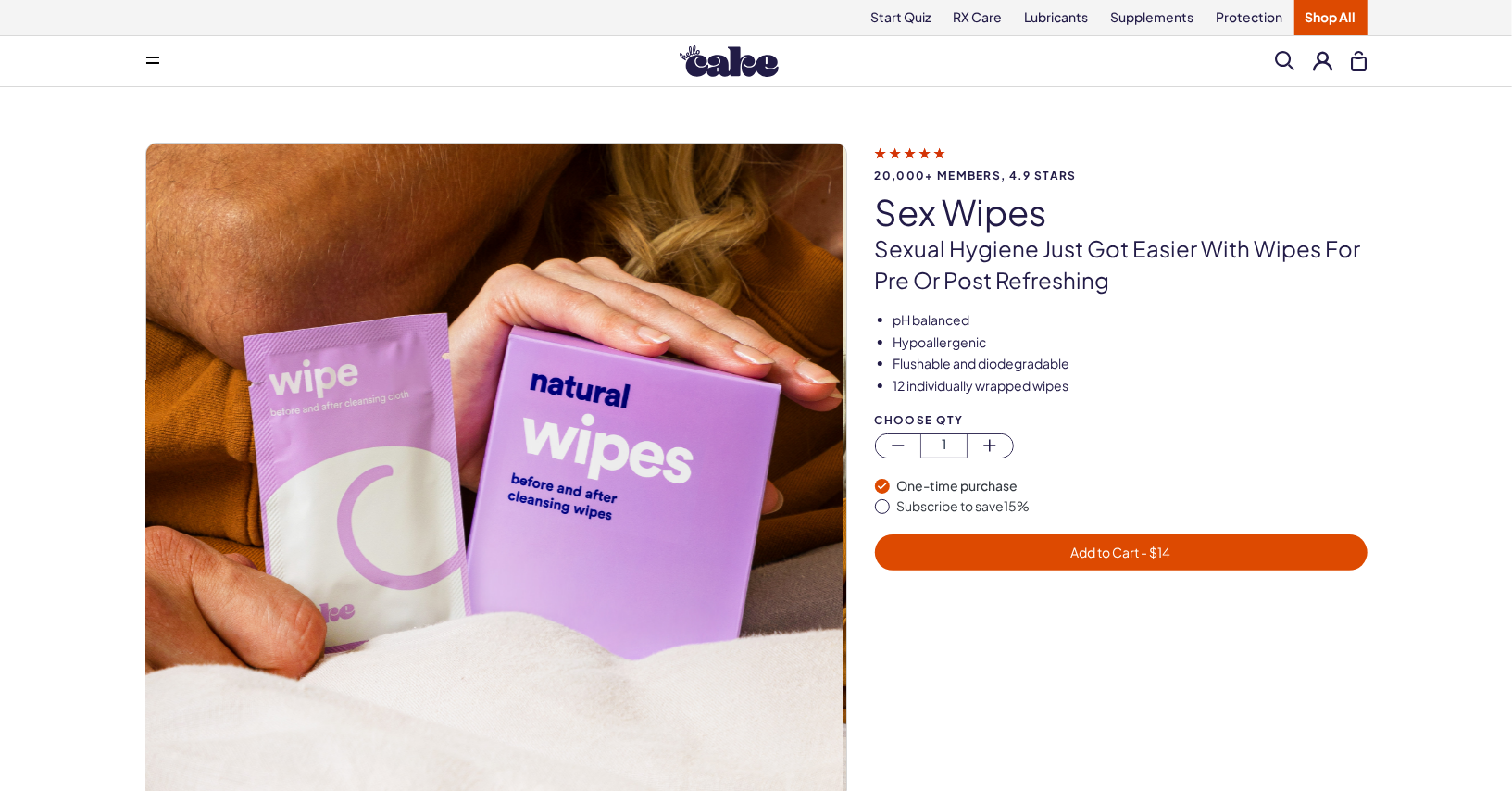 click on "Shop All" at bounding box center [1331, 18] 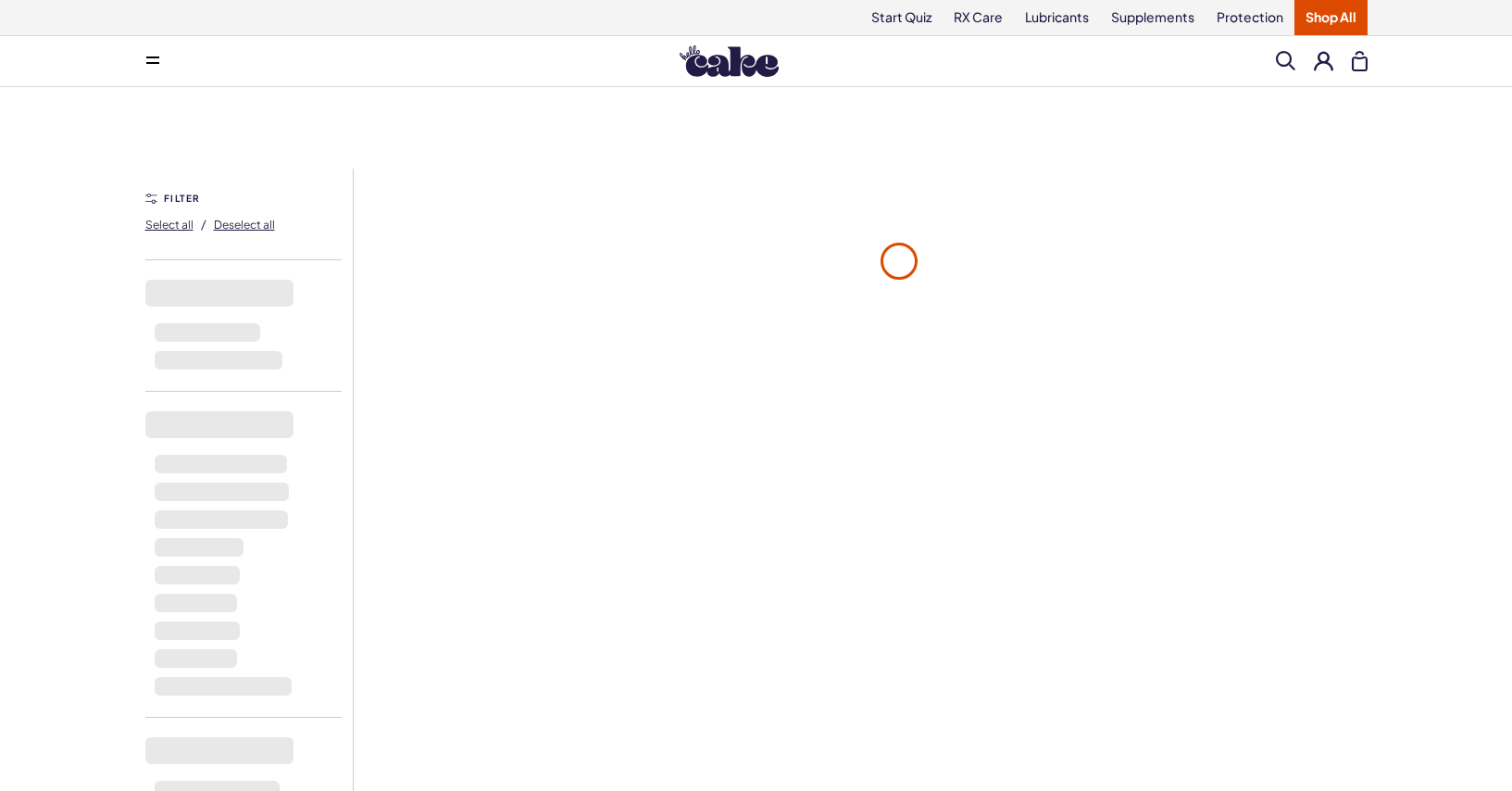 scroll, scrollTop: 0, scrollLeft: 0, axis: both 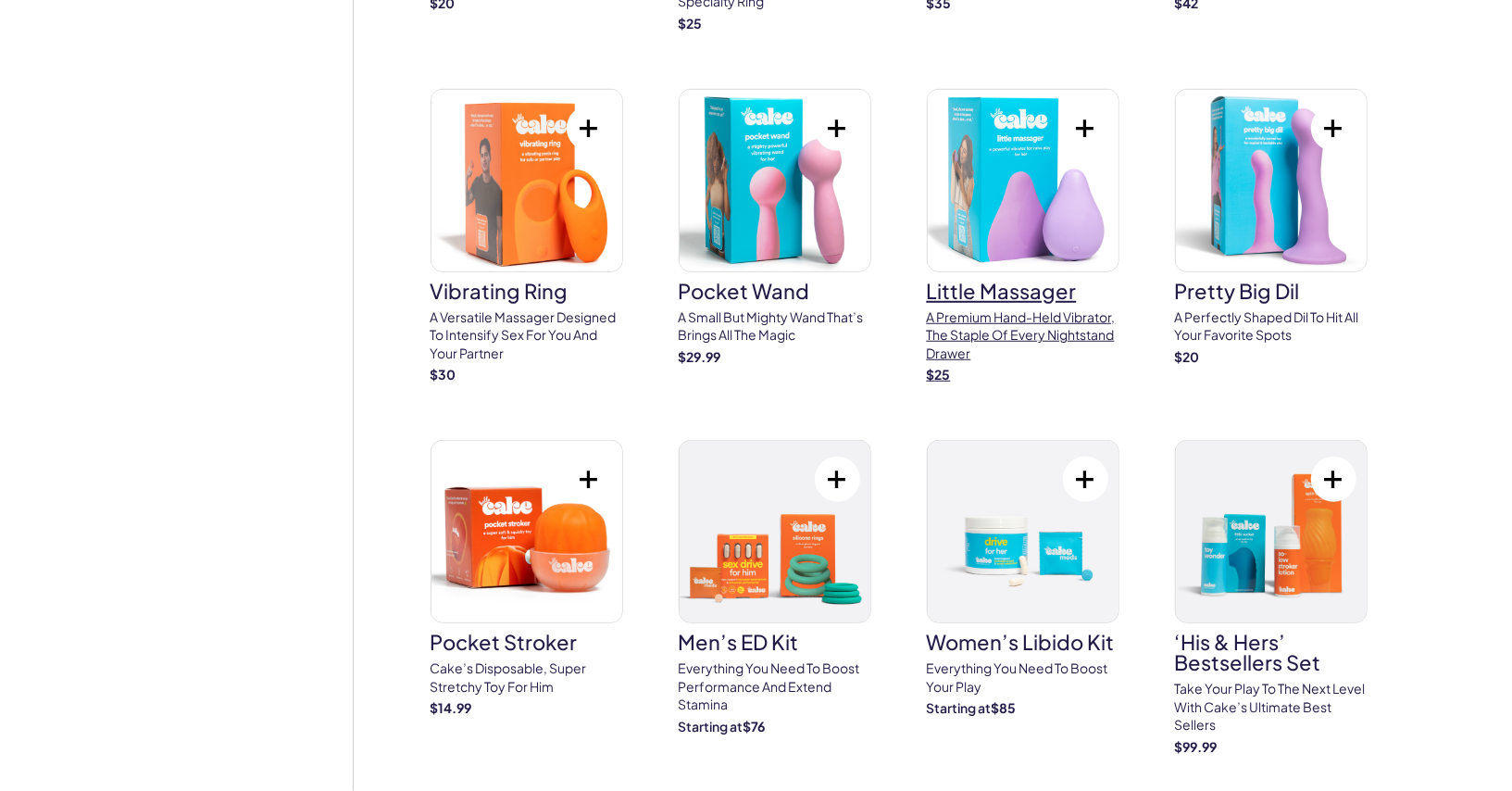 click at bounding box center [1023, 181] 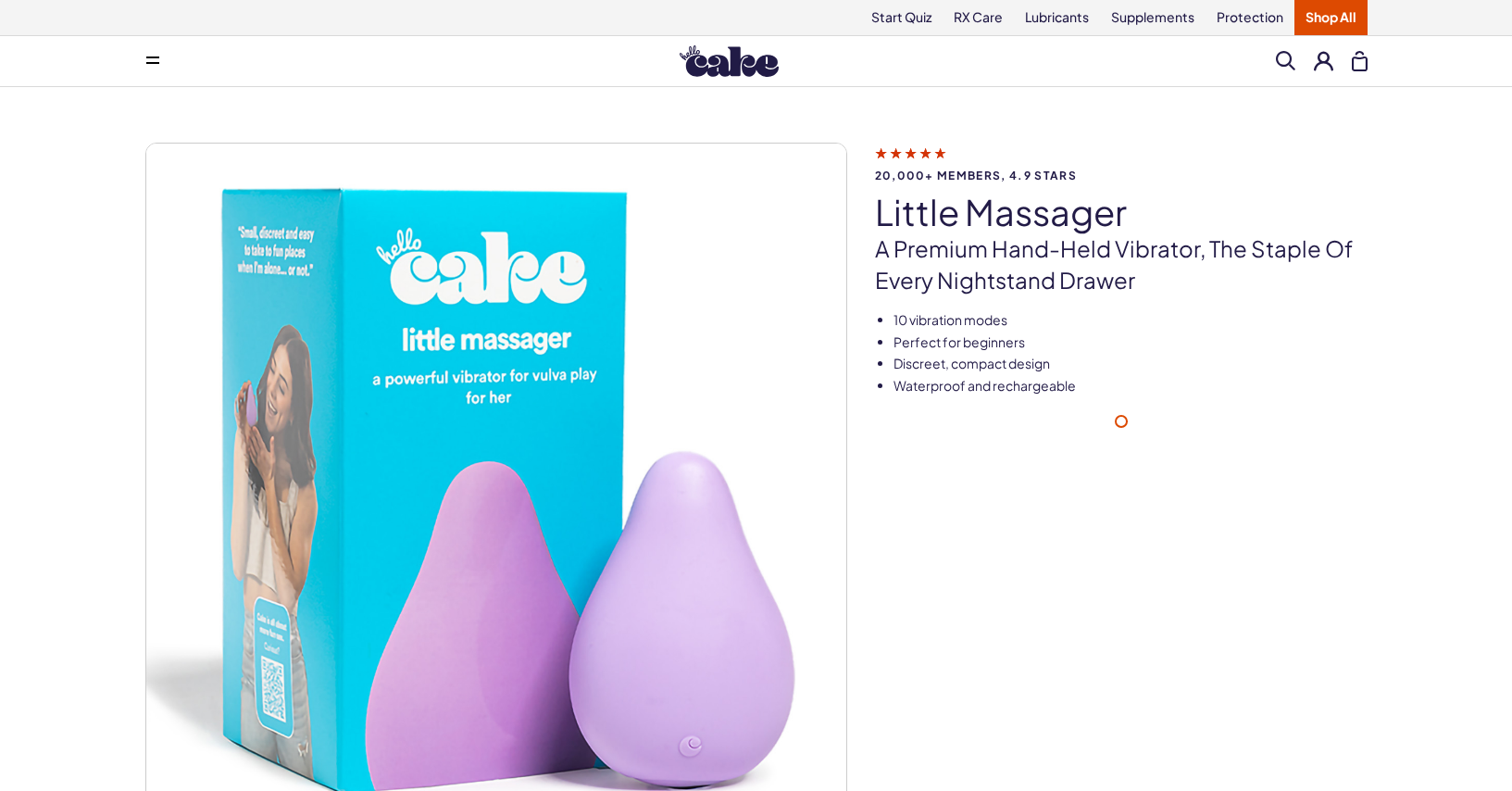 scroll, scrollTop: 0, scrollLeft: 0, axis: both 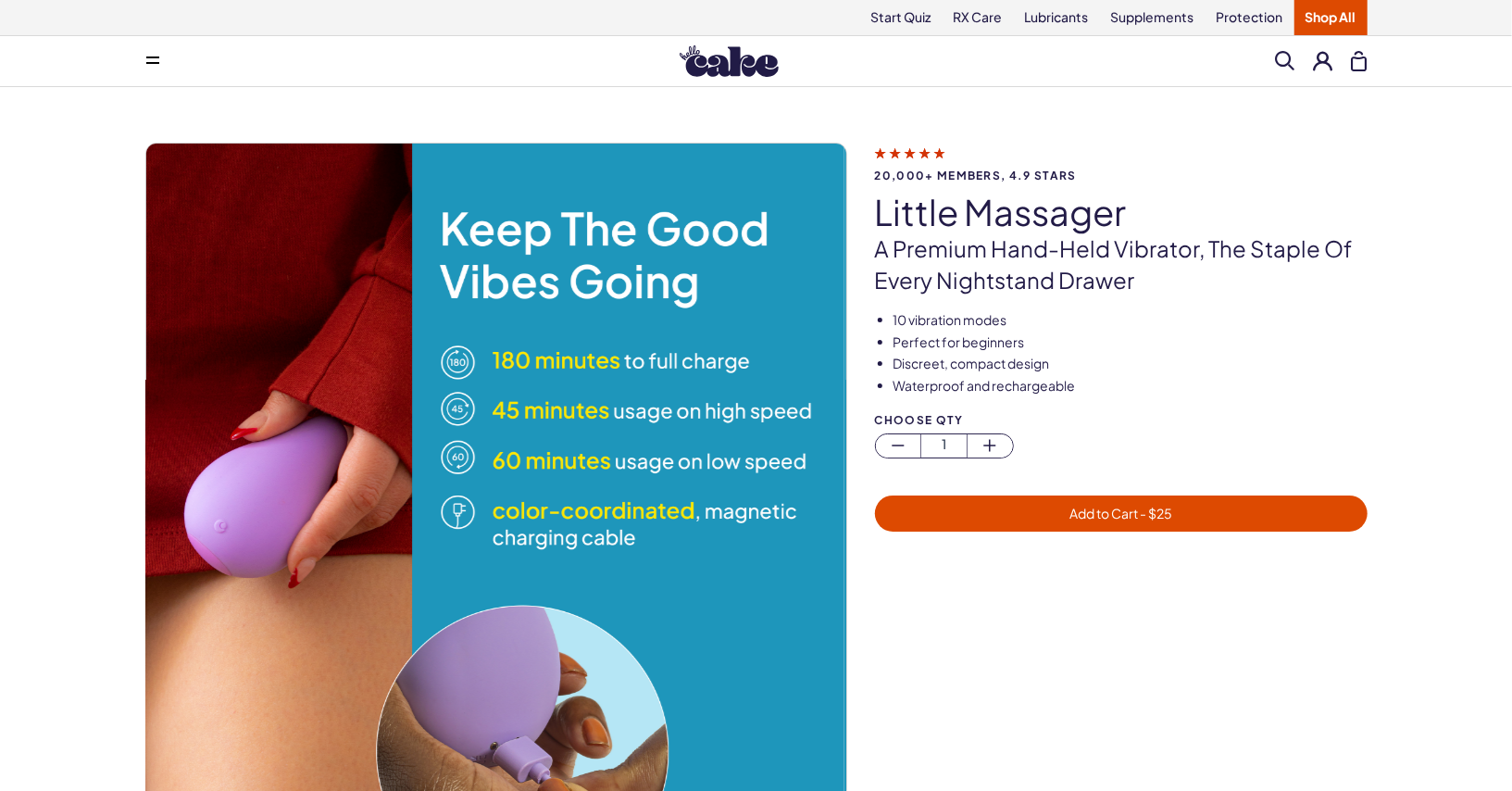 click on "Shop All" at bounding box center (1331, 18) 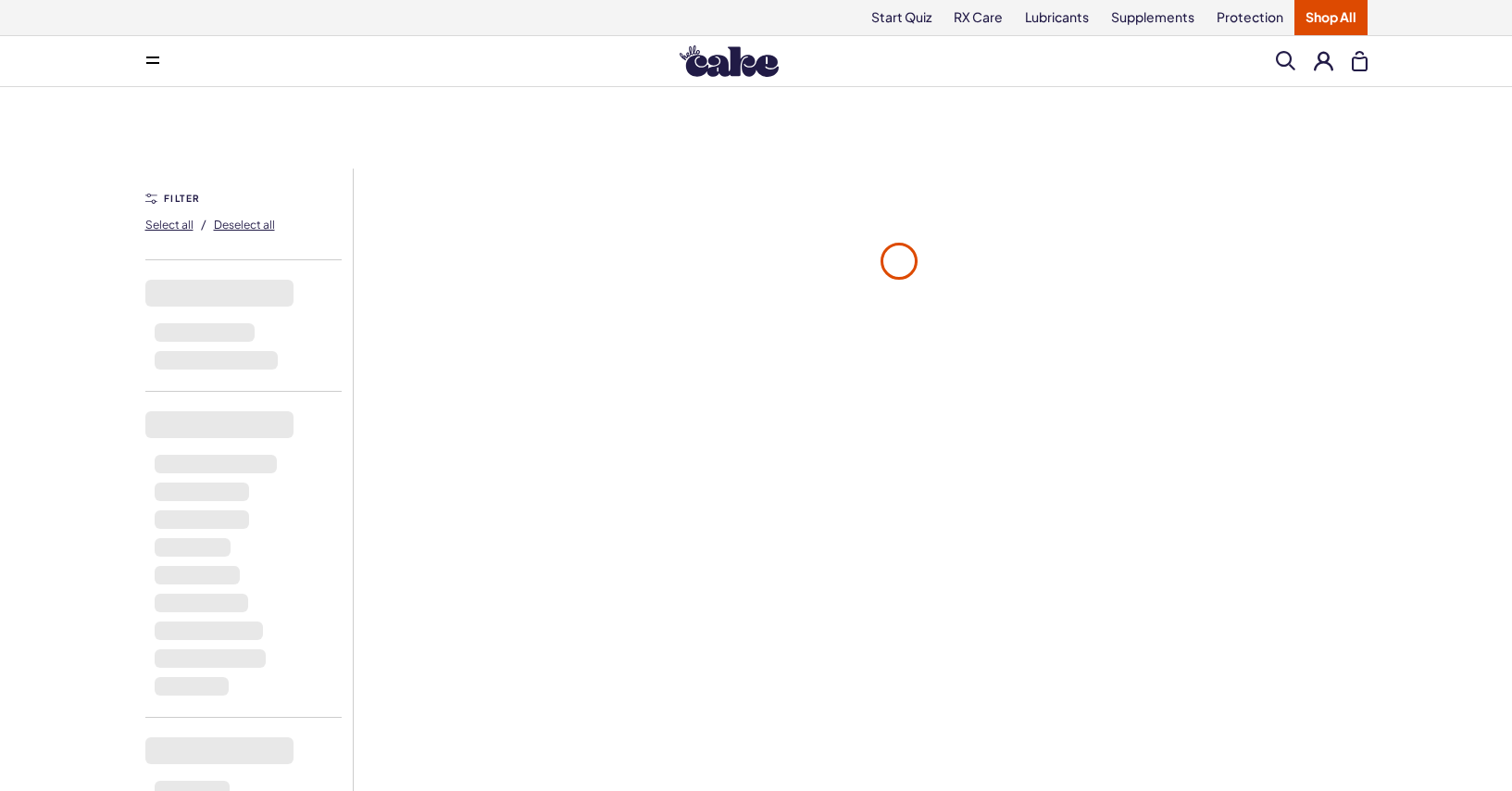 scroll, scrollTop: 0, scrollLeft: 0, axis: both 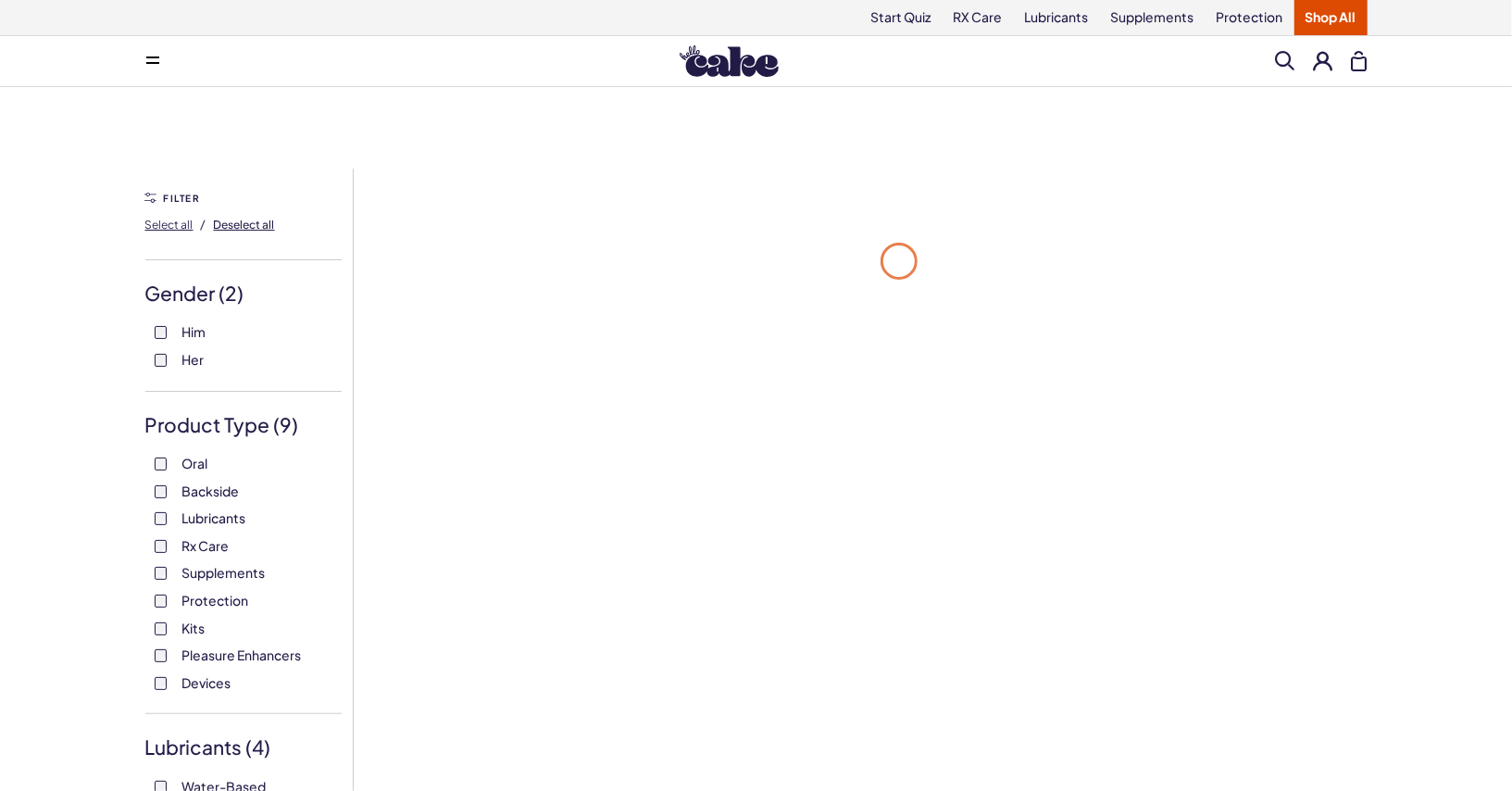 click on "Deselect all" at bounding box center [169, 224] 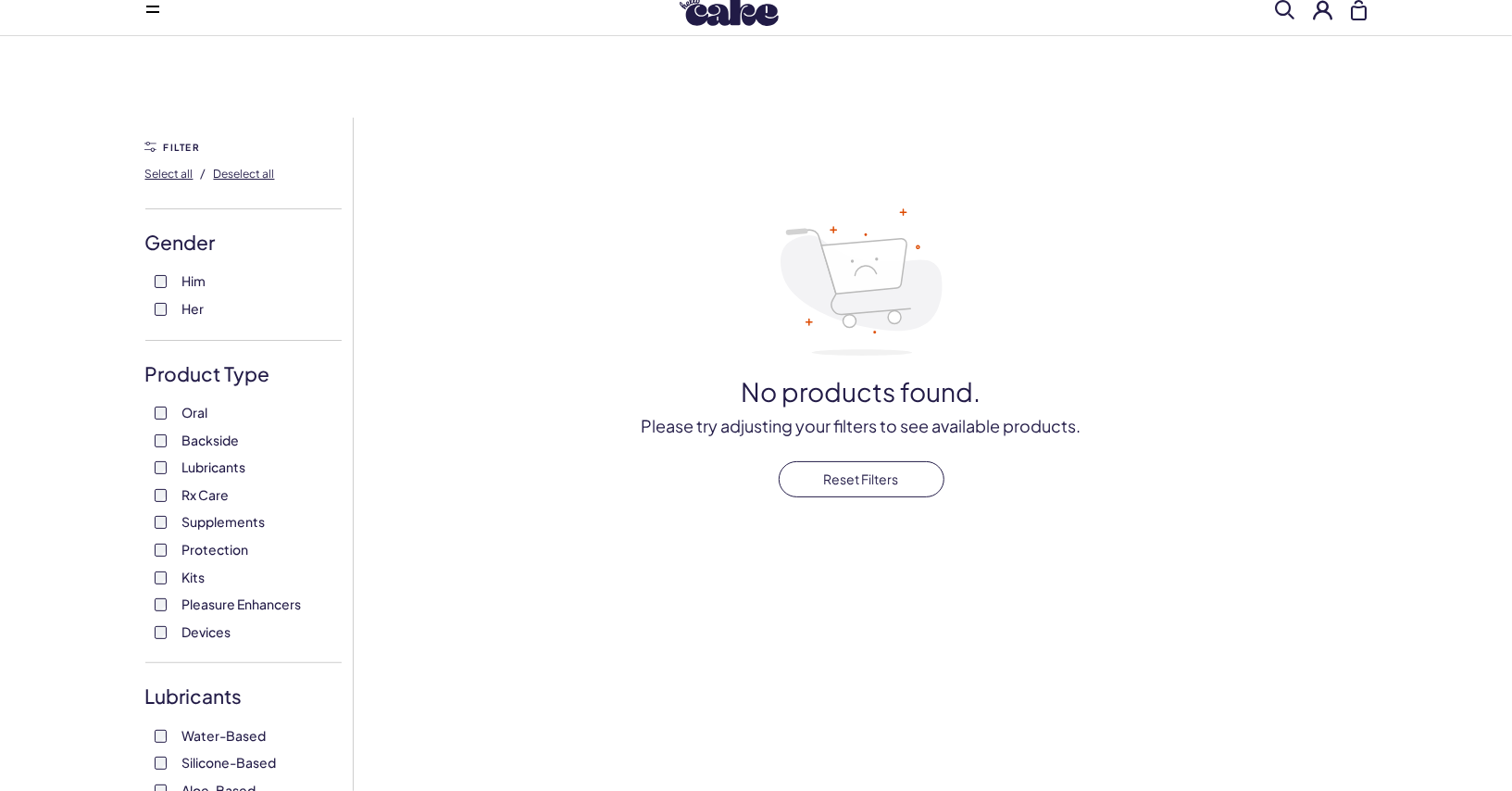 scroll, scrollTop: 68, scrollLeft: 0, axis: vertical 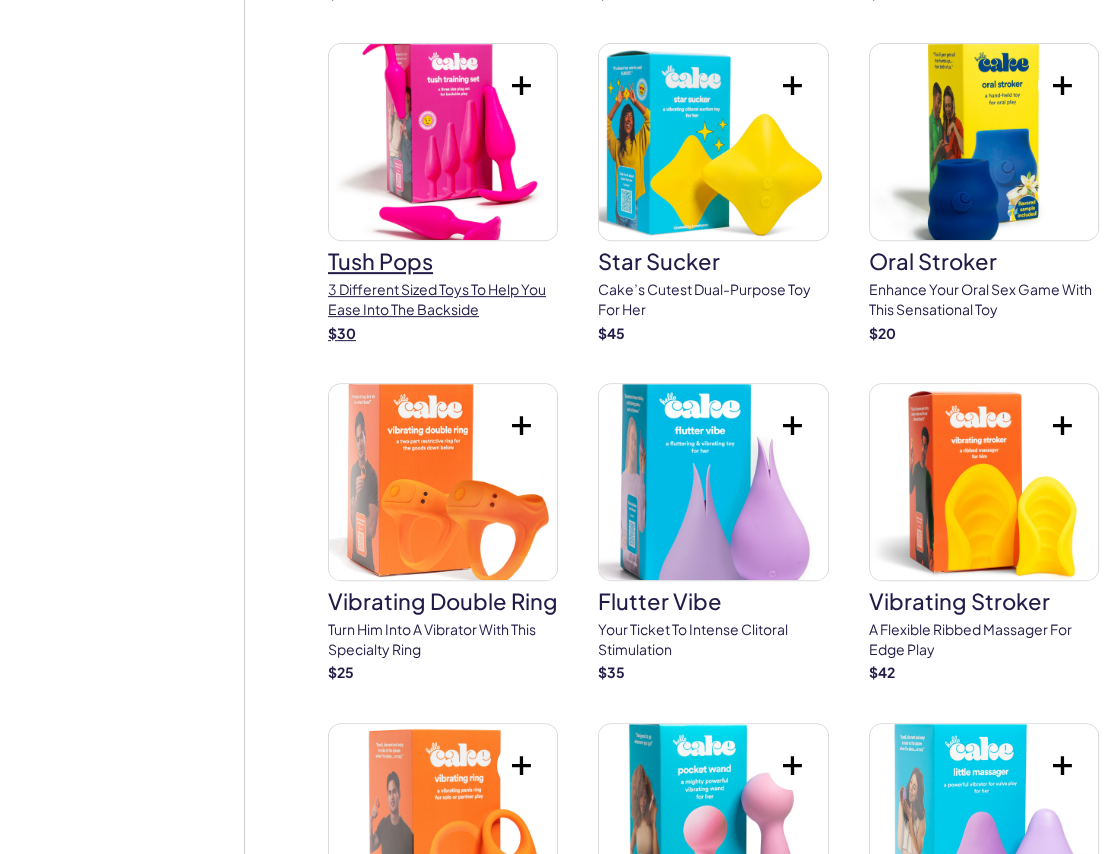 click at bounding box center [443, 142] 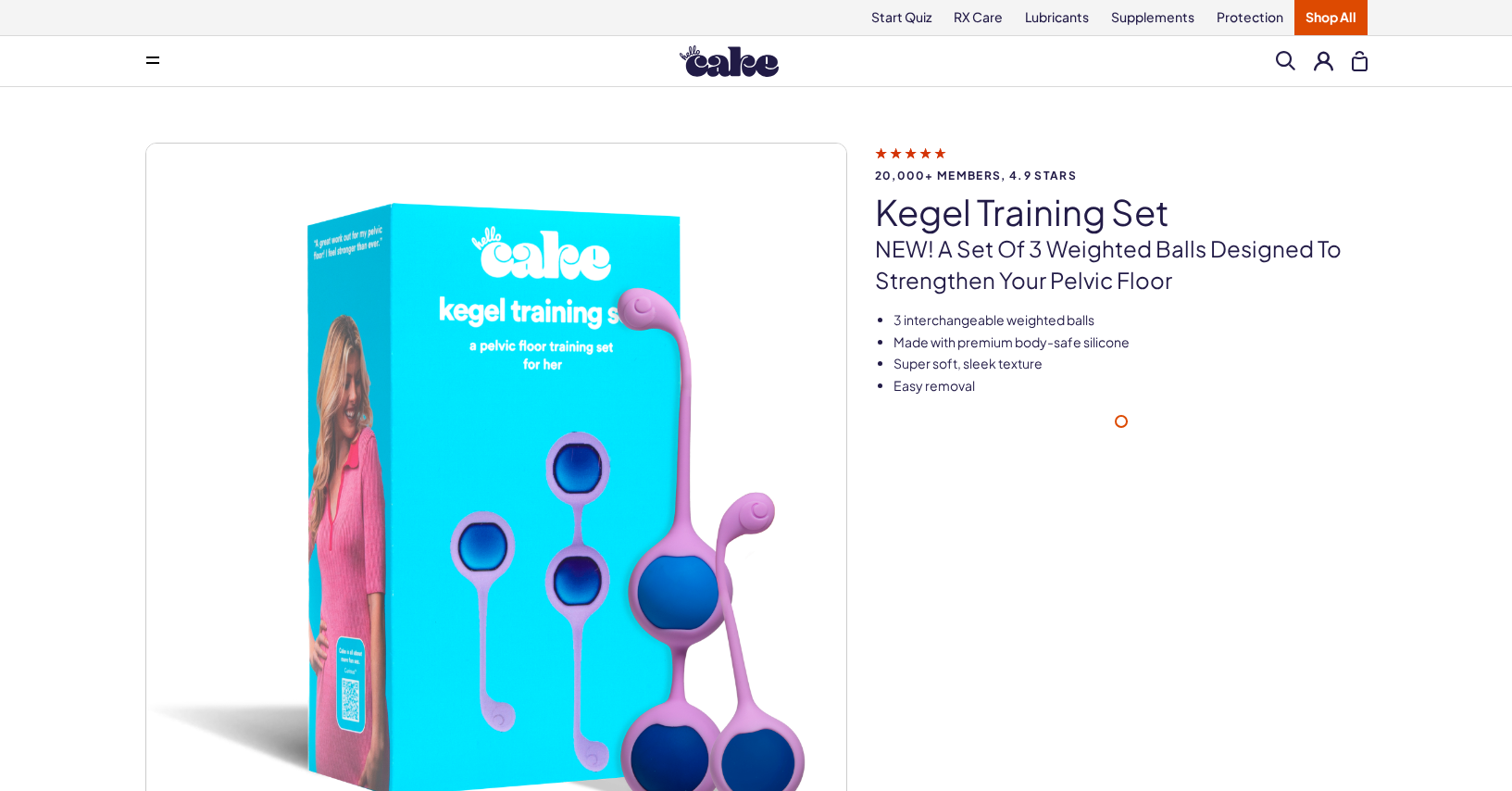 scroll, scrollTop: 0, scrollLeft: 0, axis: both 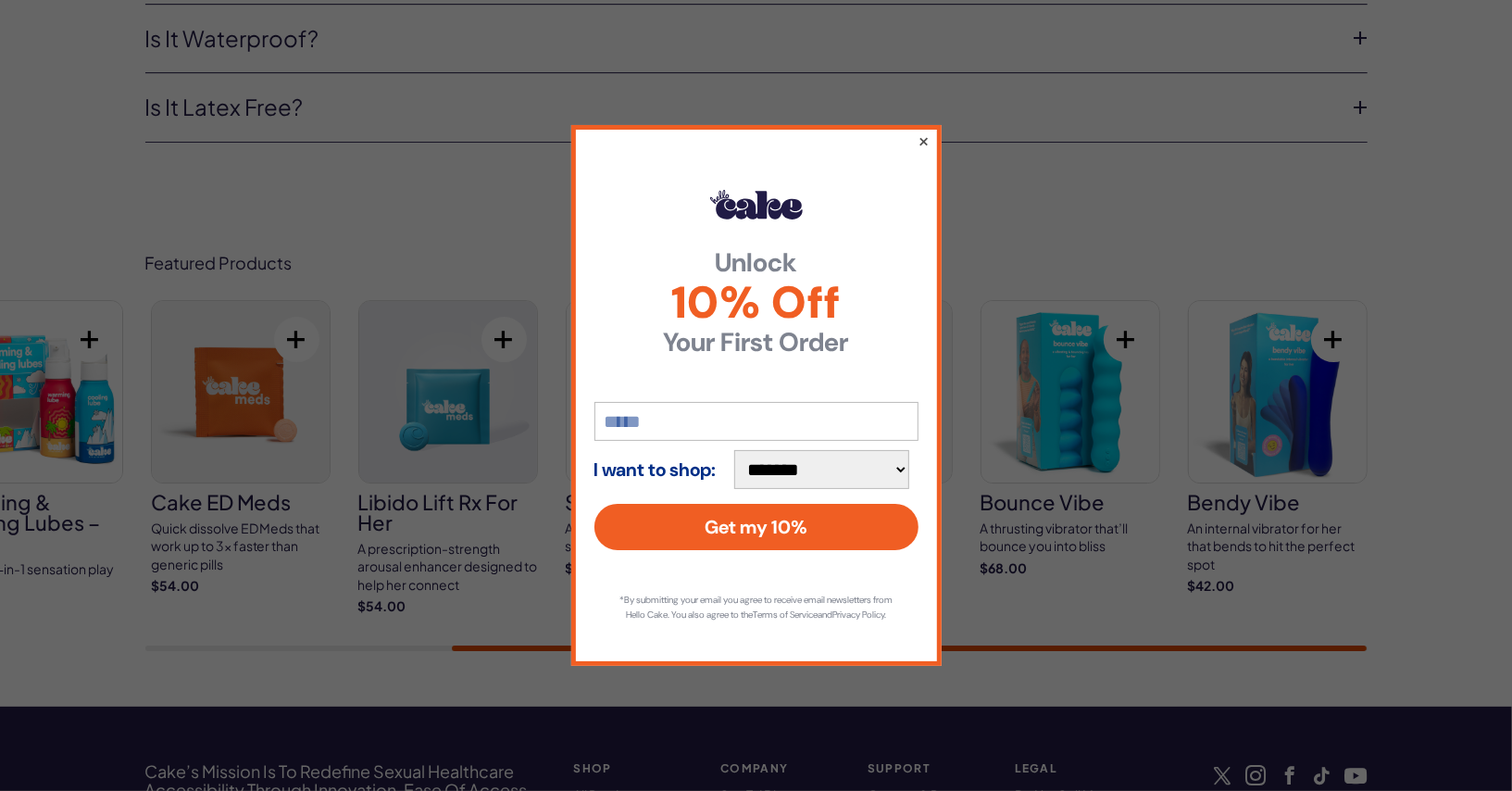 click on "×" at bounding box center (922, 141) 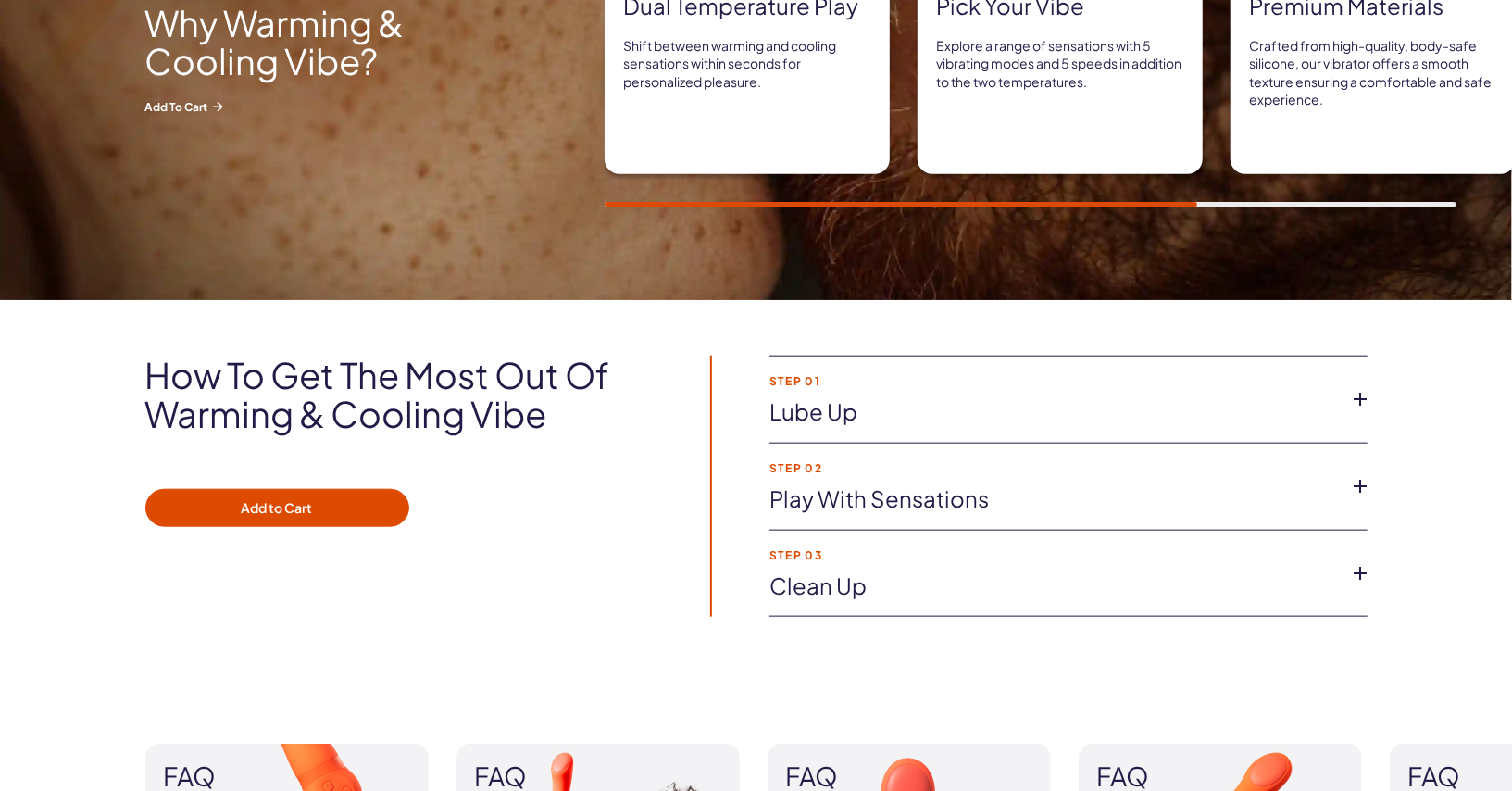 scroll, scrollTop: 1026, scrollLeft: 0, axis: vertical 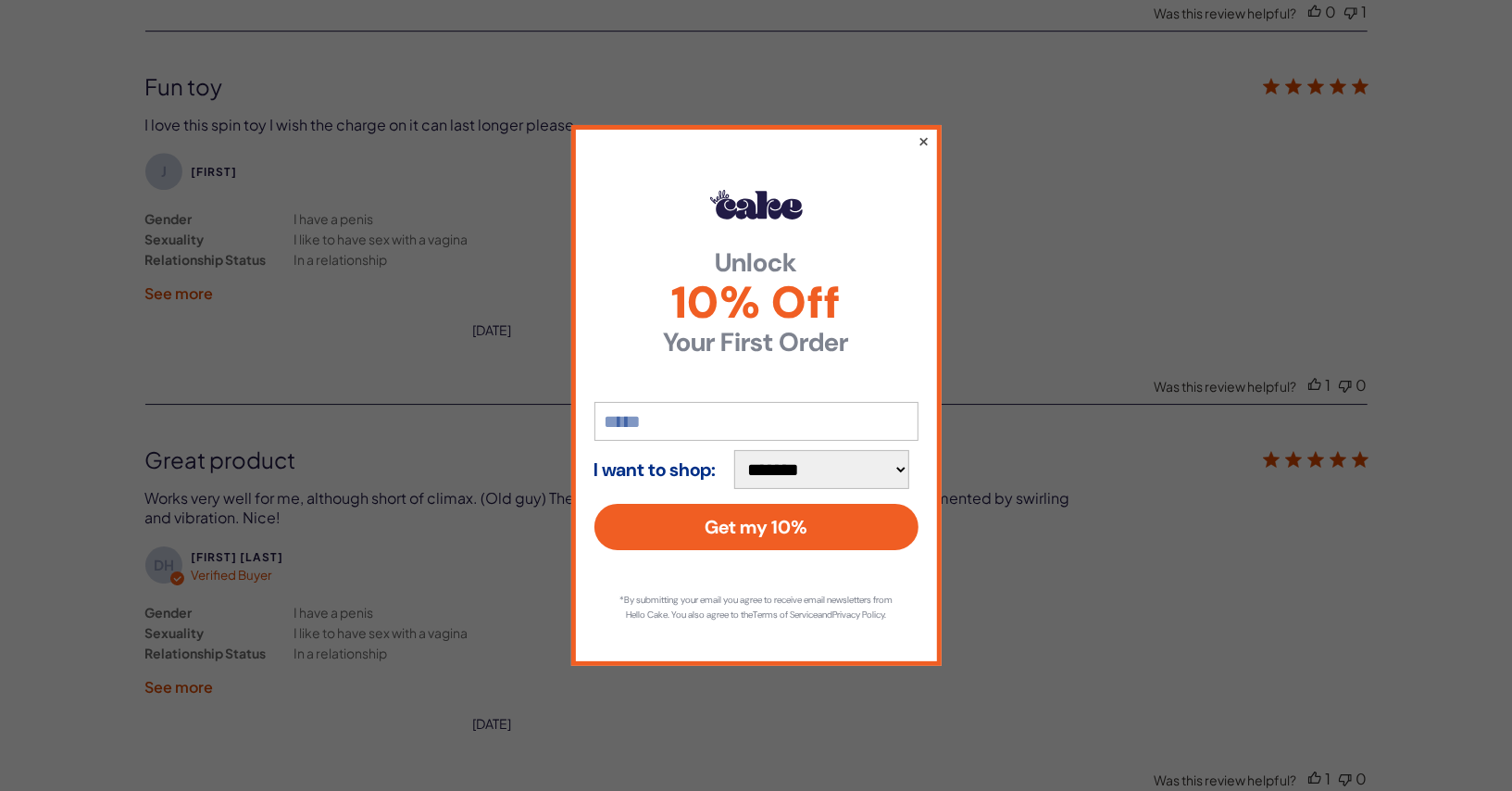 click on "×" at bounding box center [922, 141] 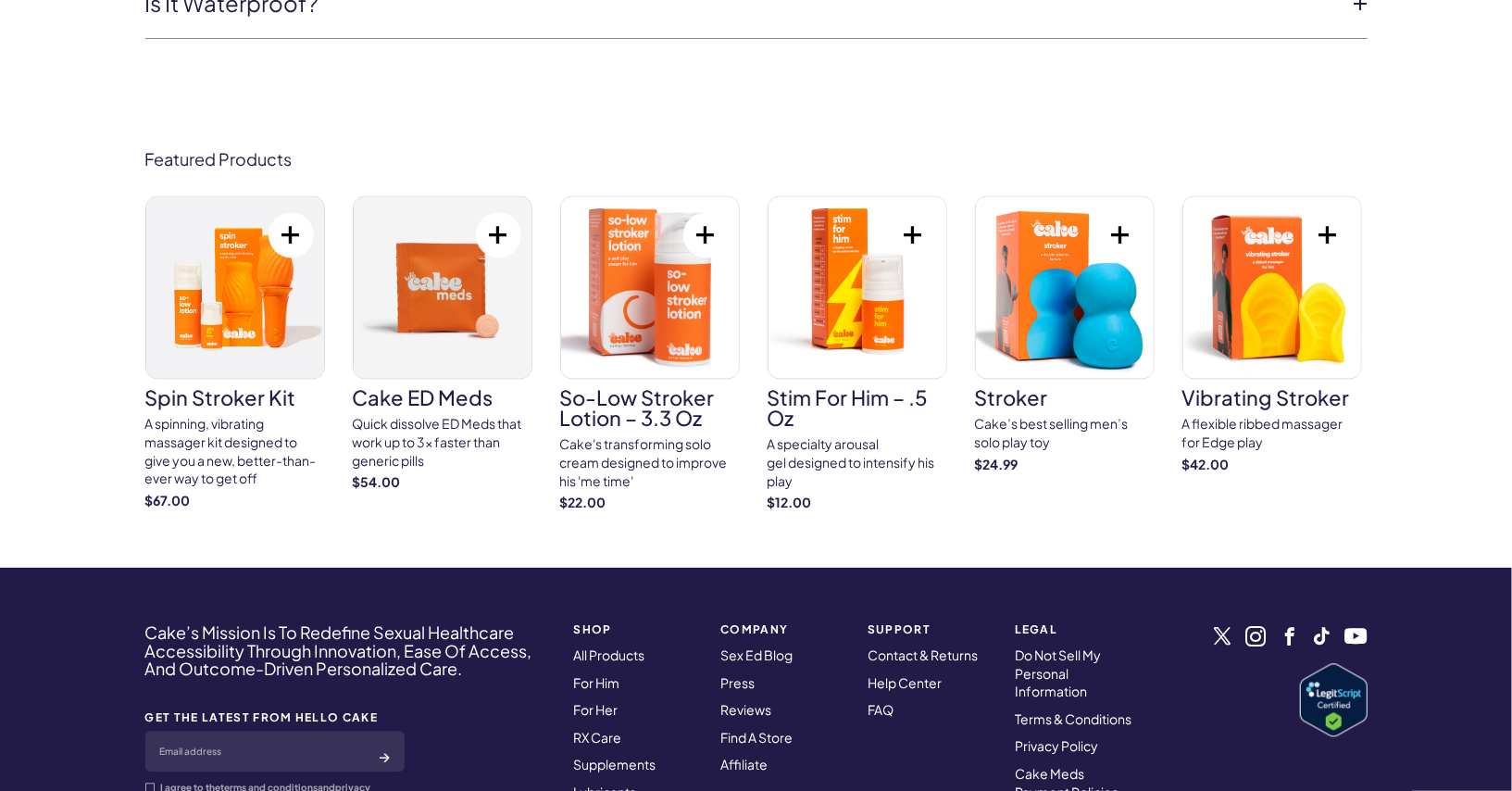 scroll, scrollTop: 6943, scrollLeft: 0, axis: vertical 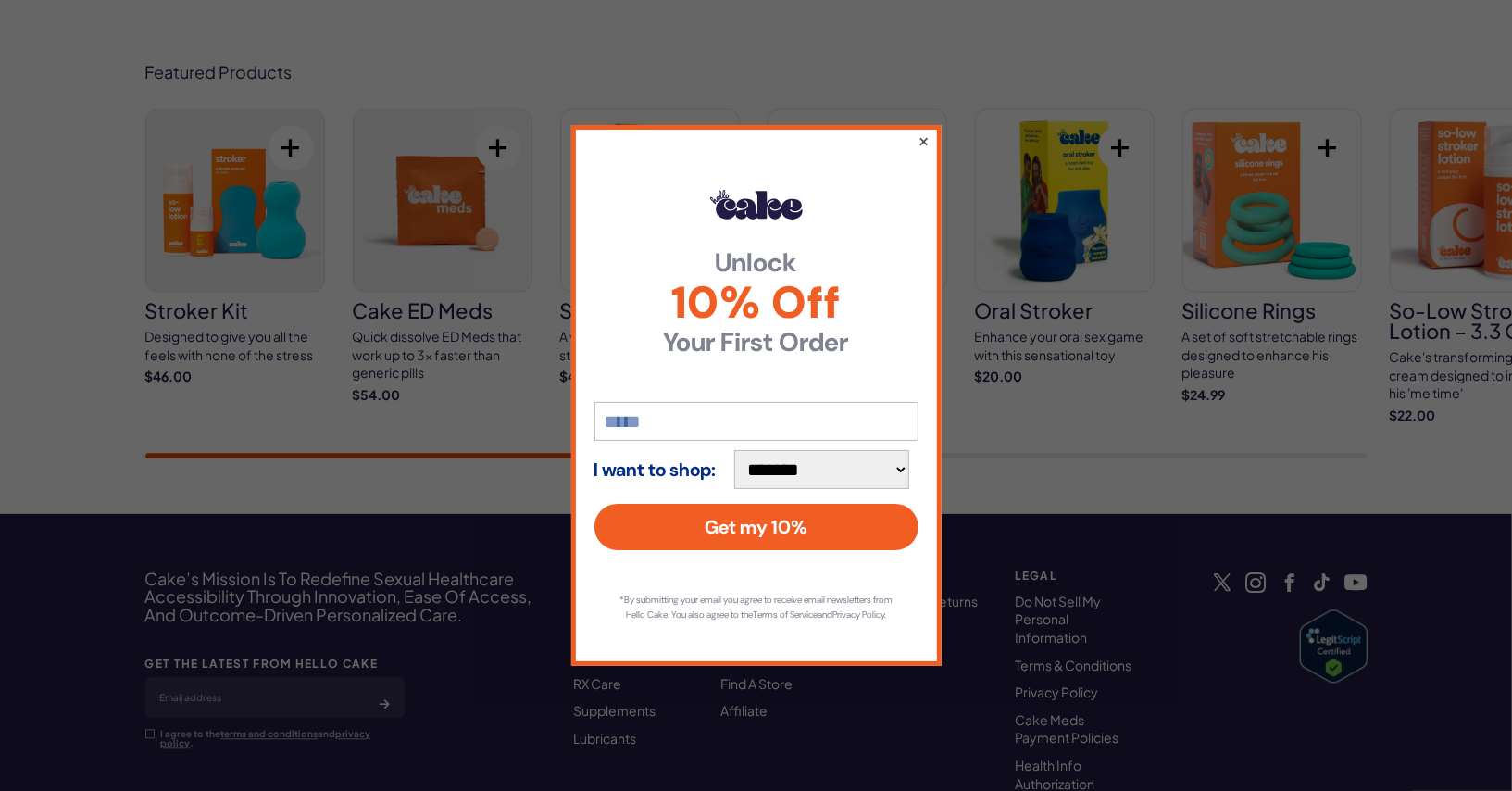 click on "×" at bounding box center [922, 141] 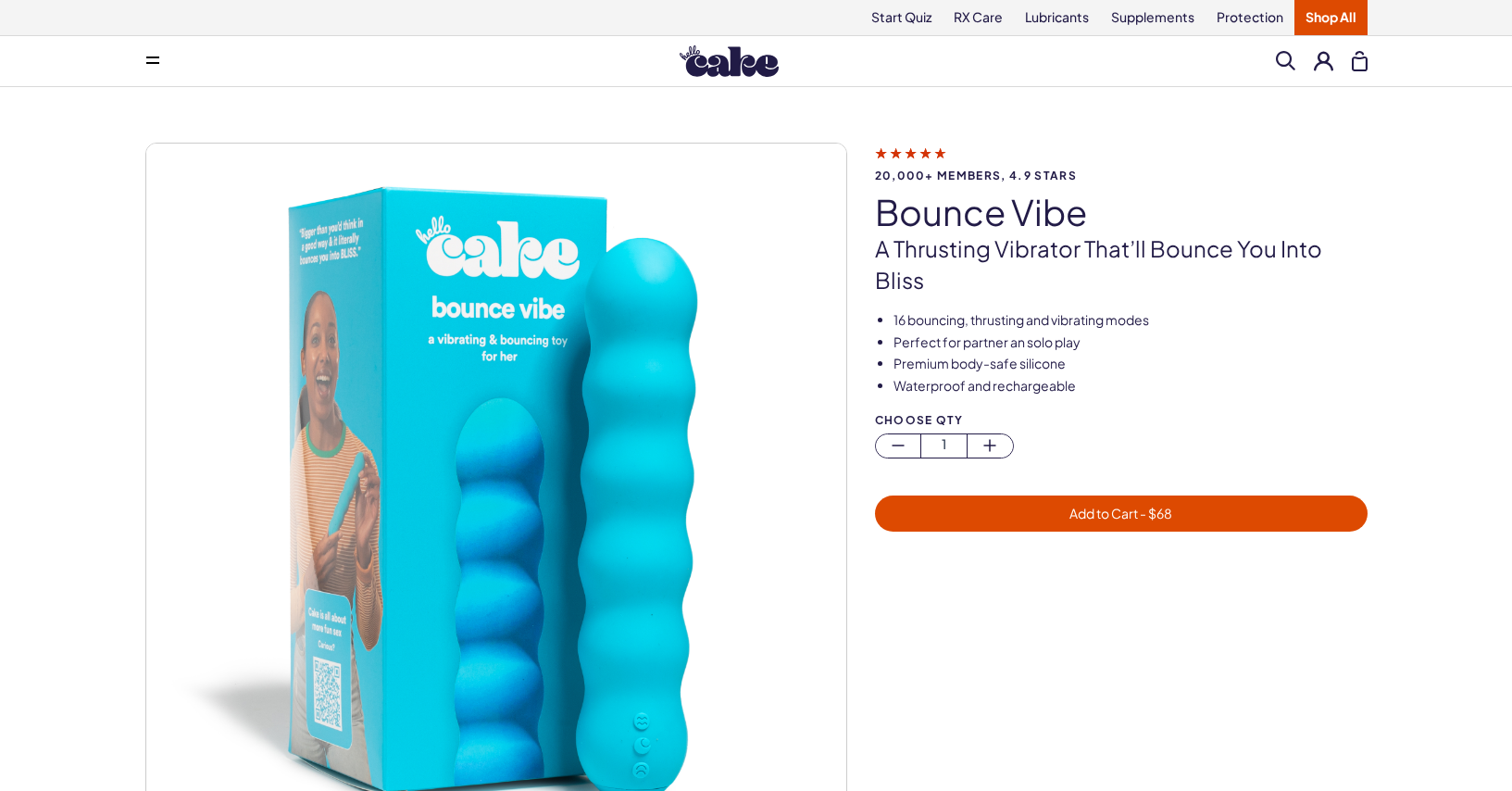 scroll, scrollTop: 0, scrollLeft: 0, axis: both 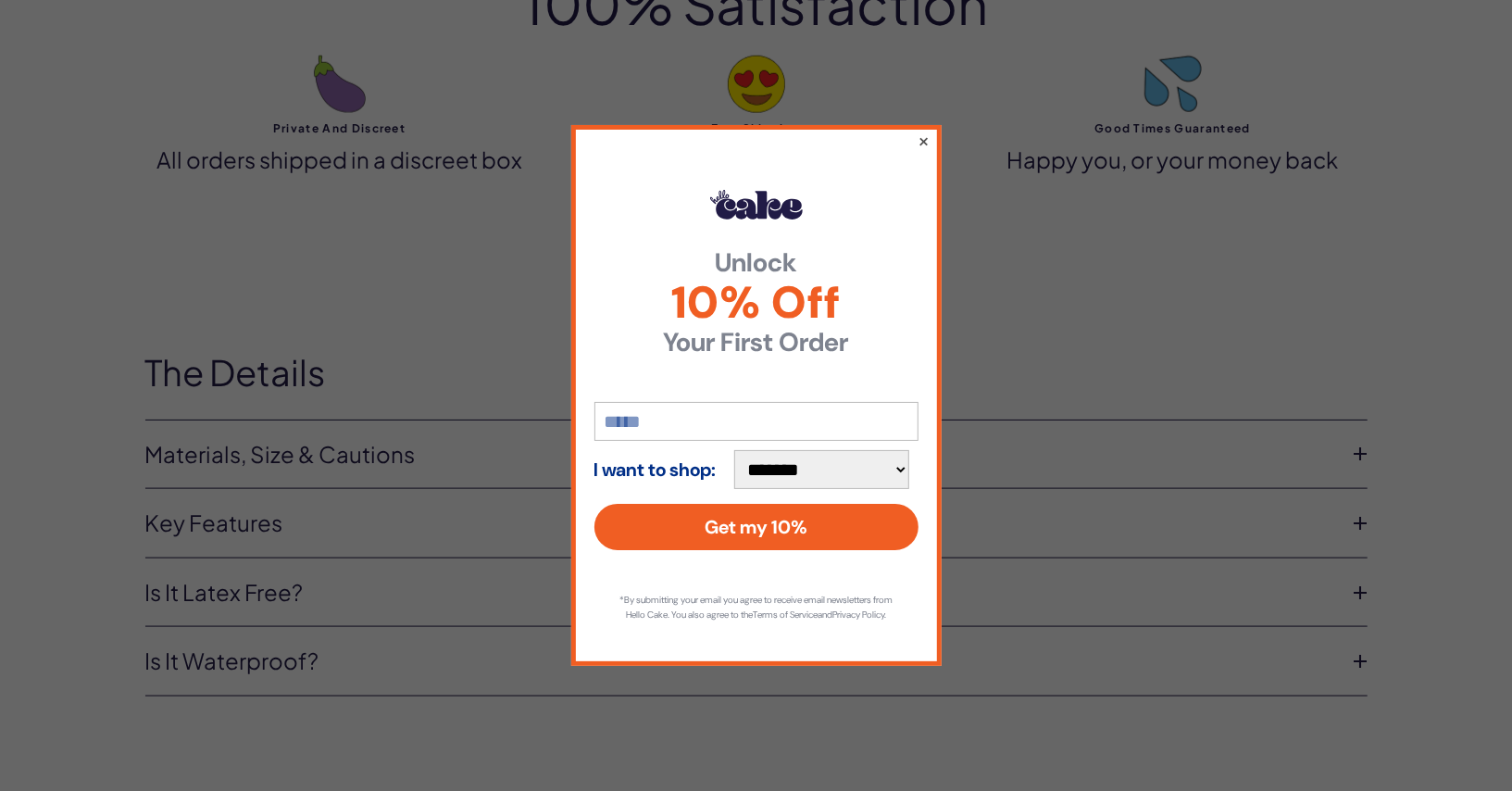 click on "×" at bounding box center [922, 141] 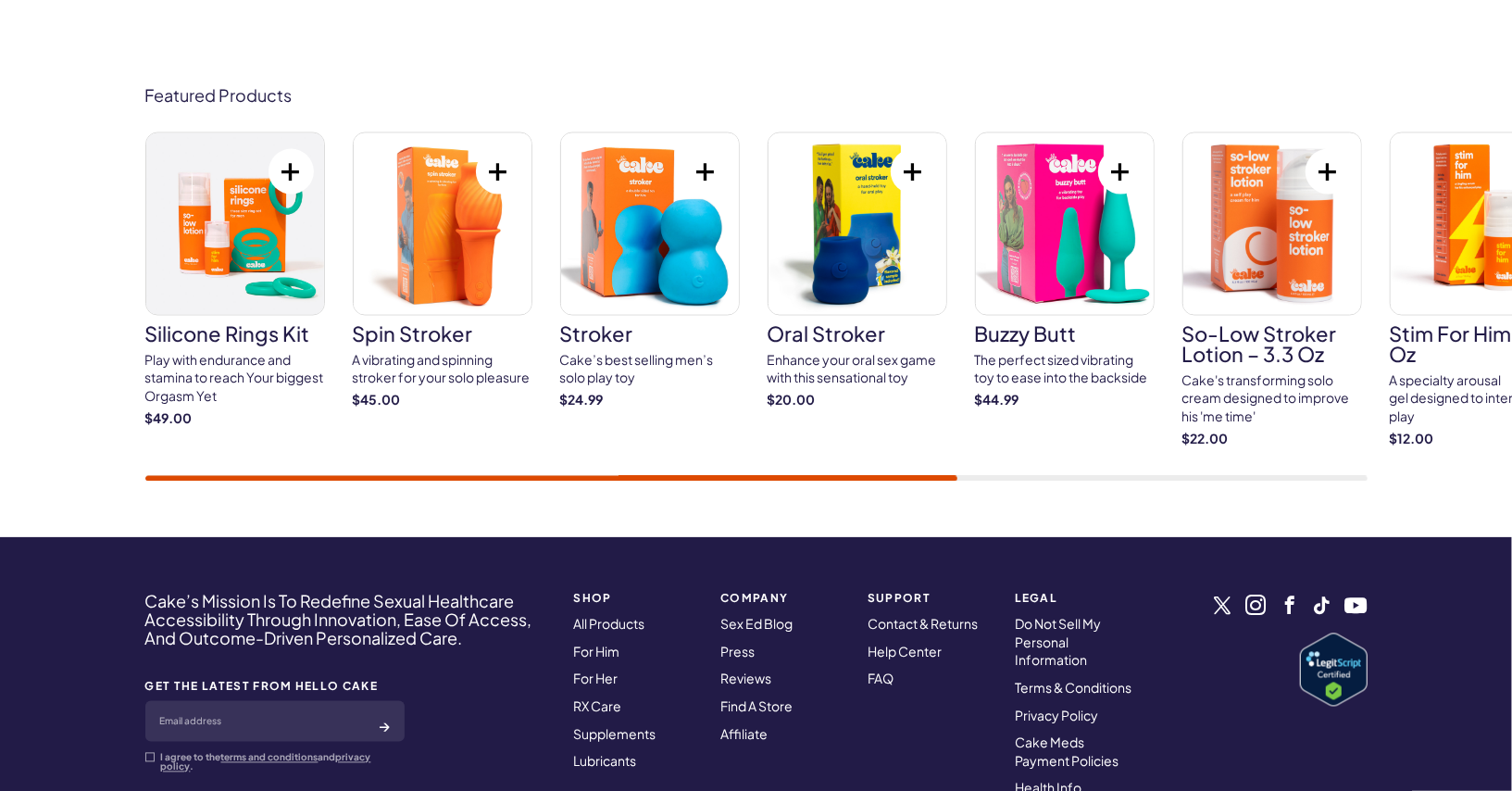 scroll, scrollTop: 6559, scrollLeft: 0, axis: vertical 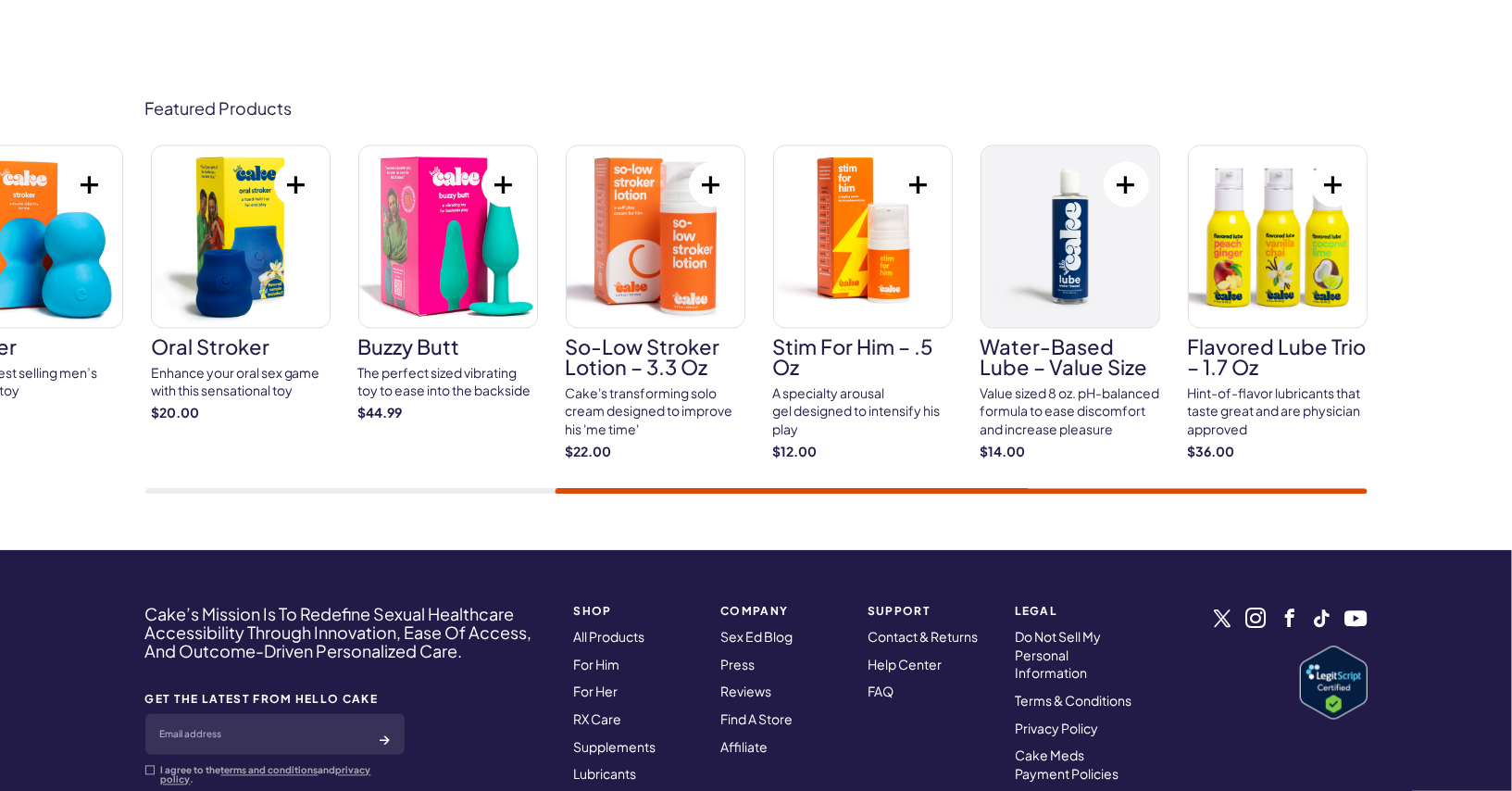 click at bounding box center (1070, 237) 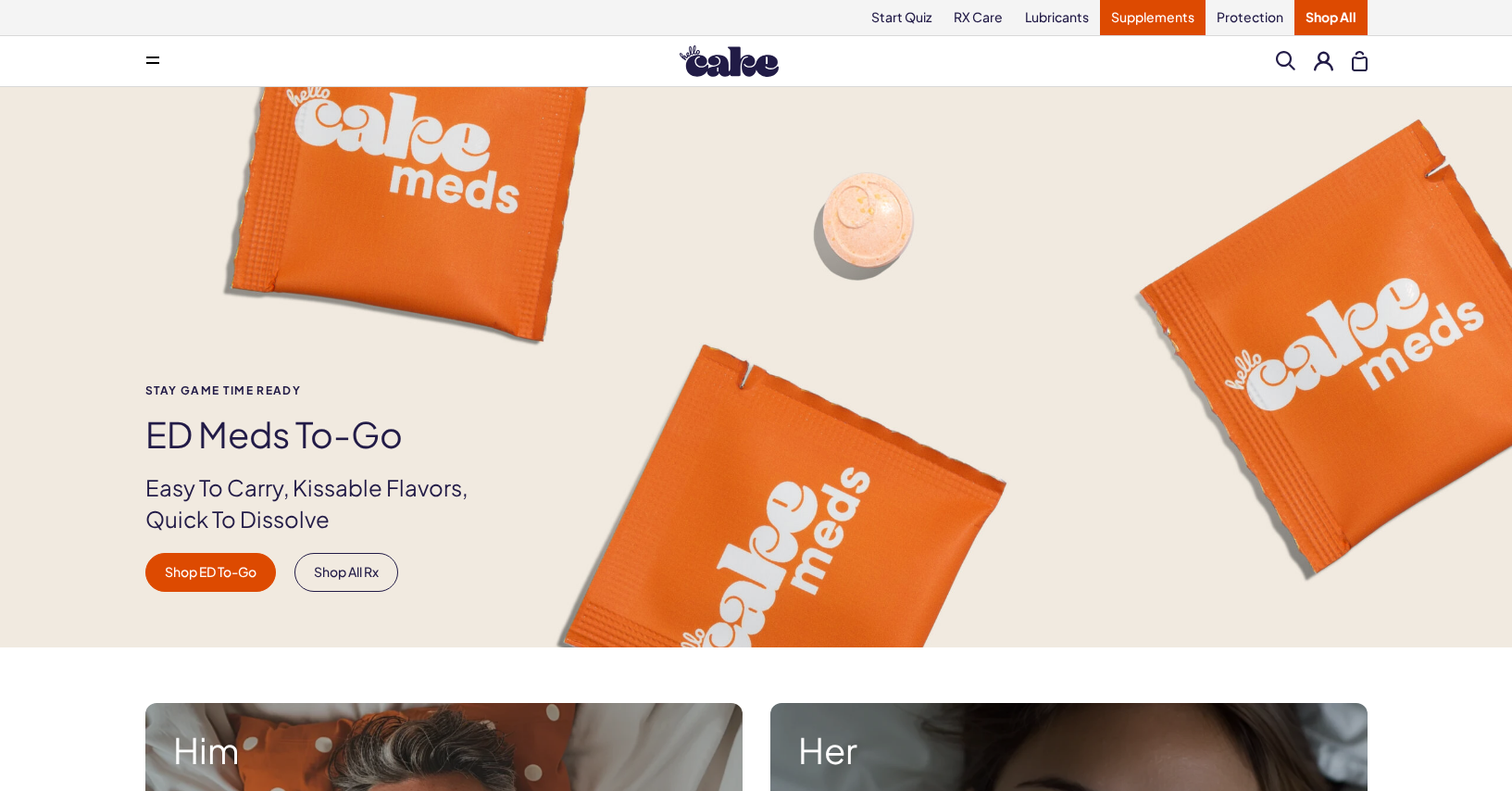 scroll, scrollTop: 0, scrollLeft: 0, axis: both 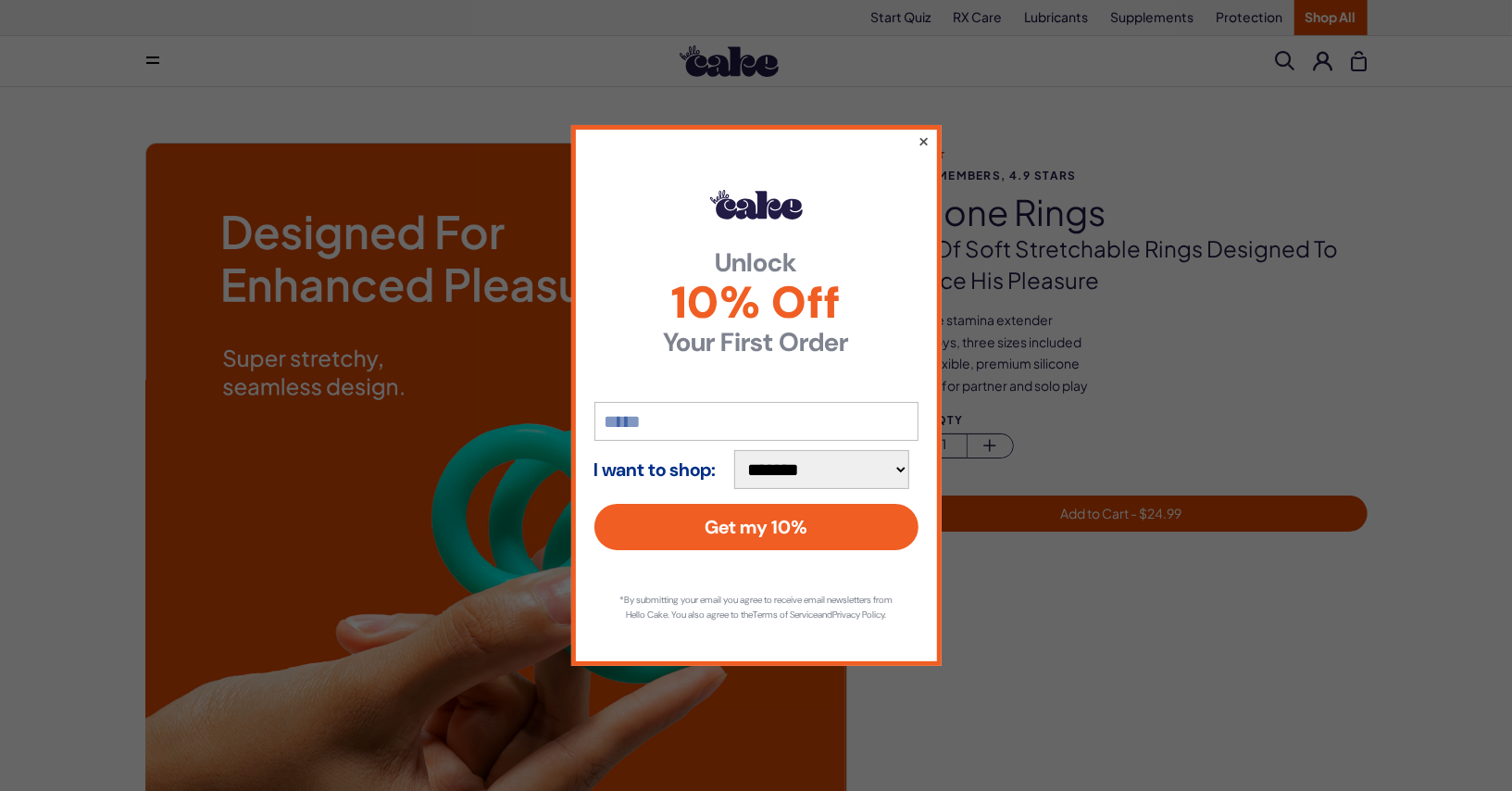 click on "×" at bounding box center [922, 141] 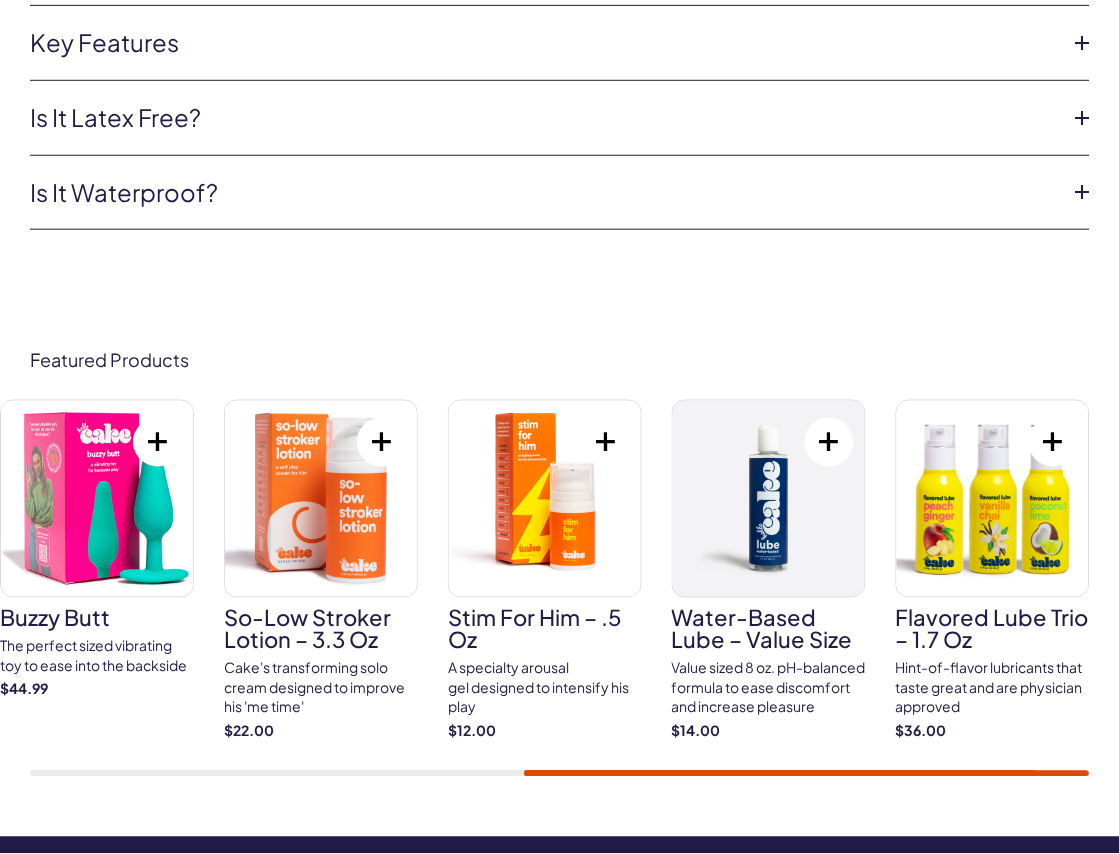 scroll, scrollTop: 6868, scrollLeft: 0, axis: vertical 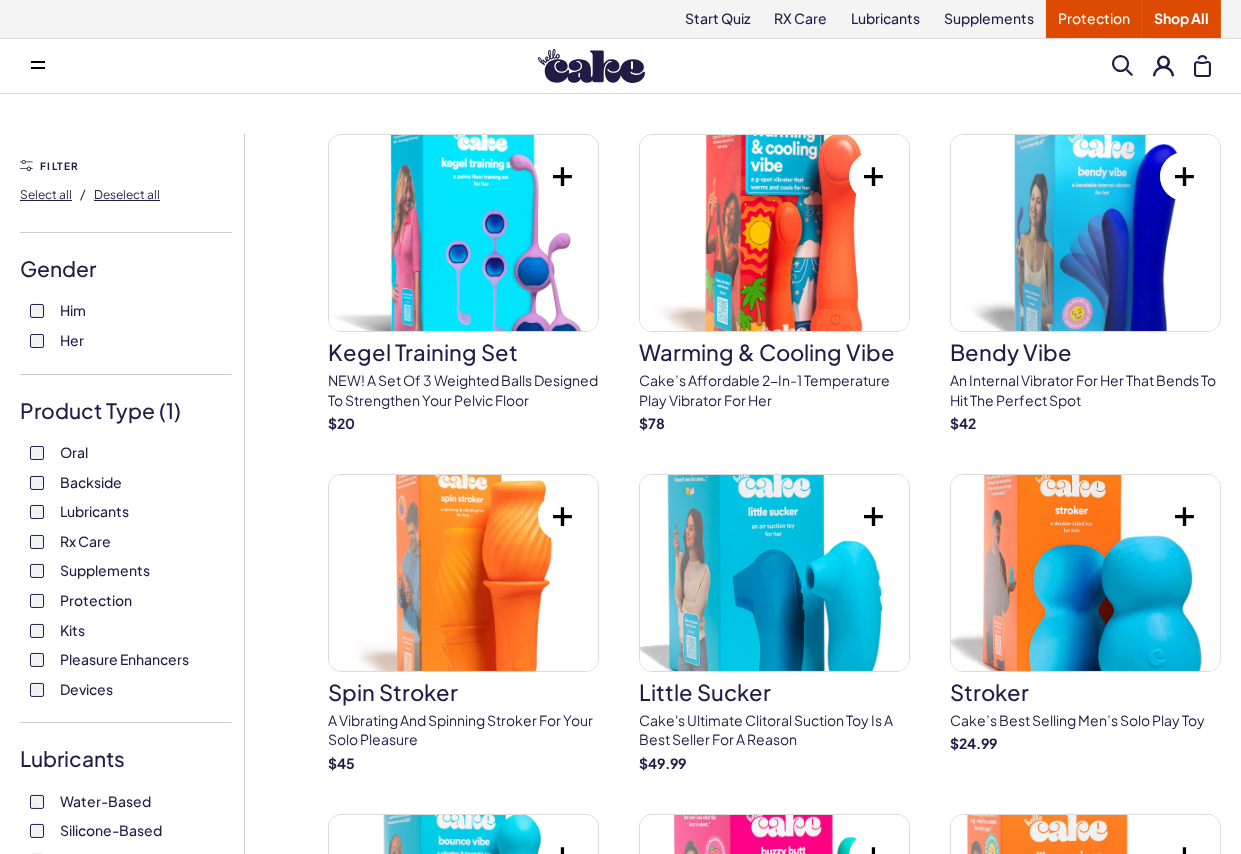 click on "Protection" at bounding box center (1094, 19) 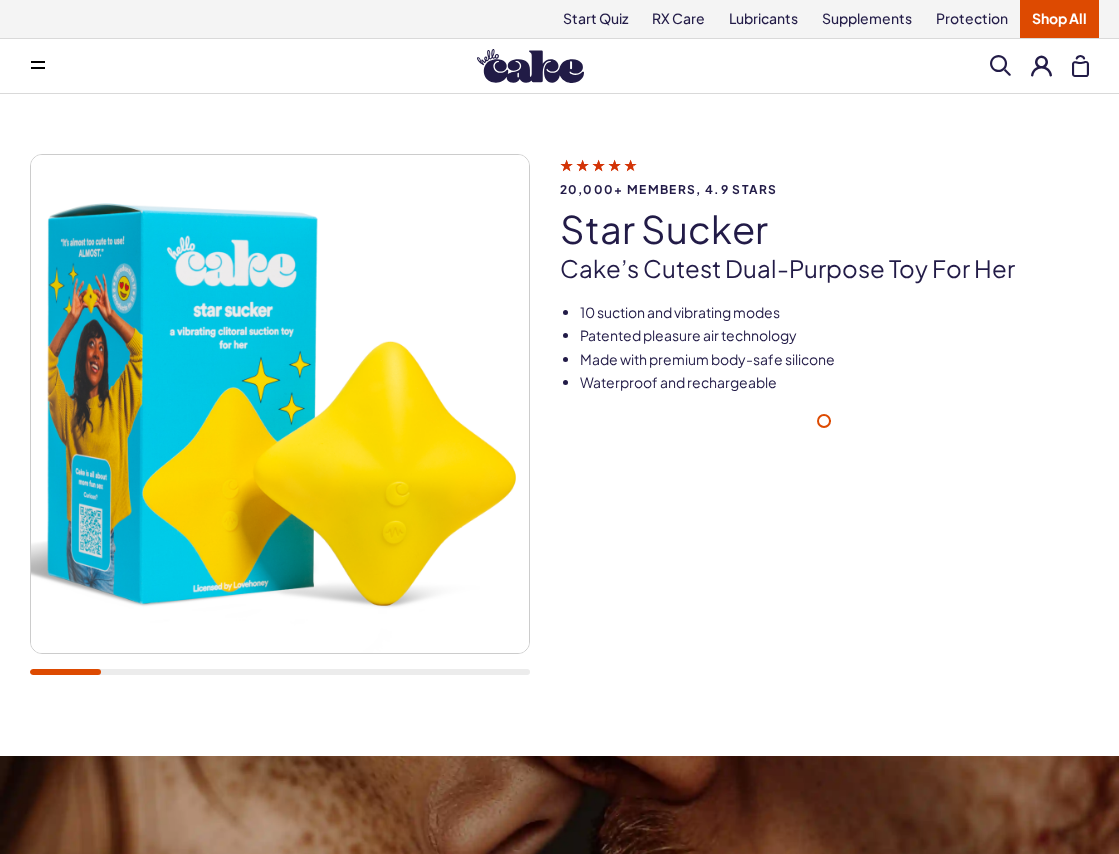scroll, scrollTop: 0, scrollLeft: 0, axis: both 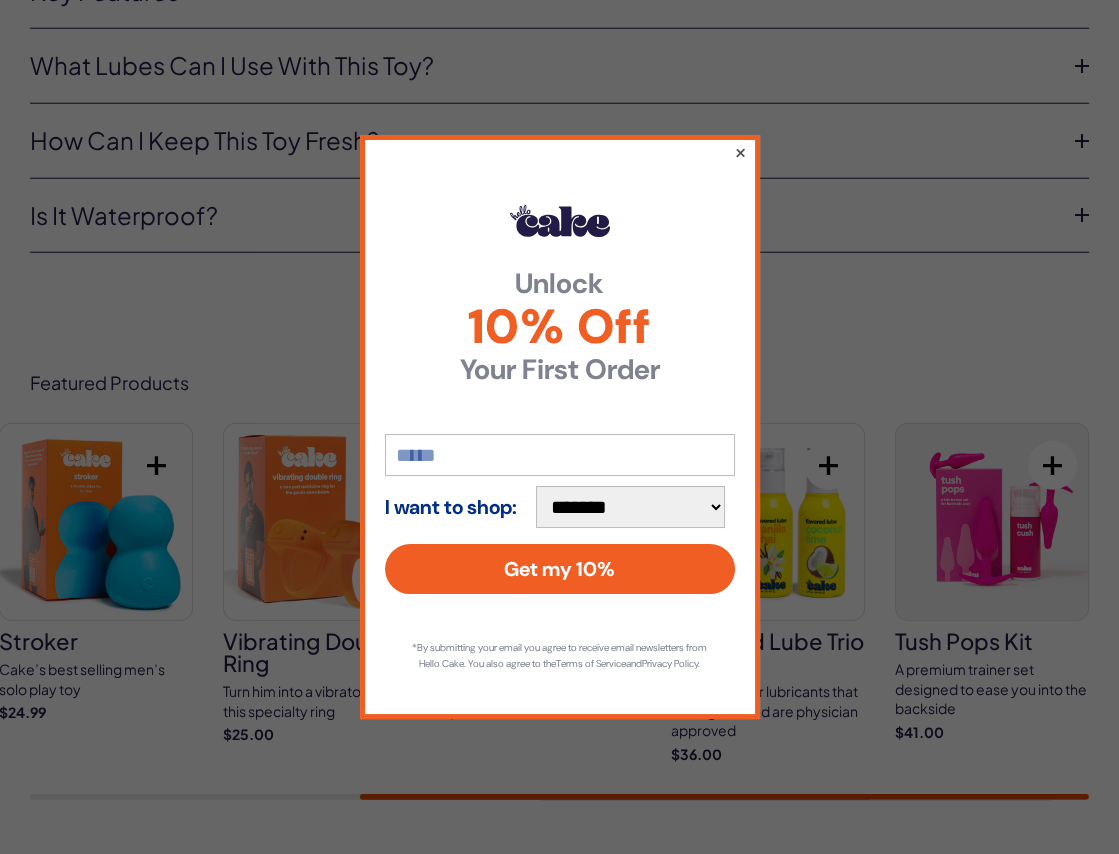 click on "×" at bounding box center (739, 152) 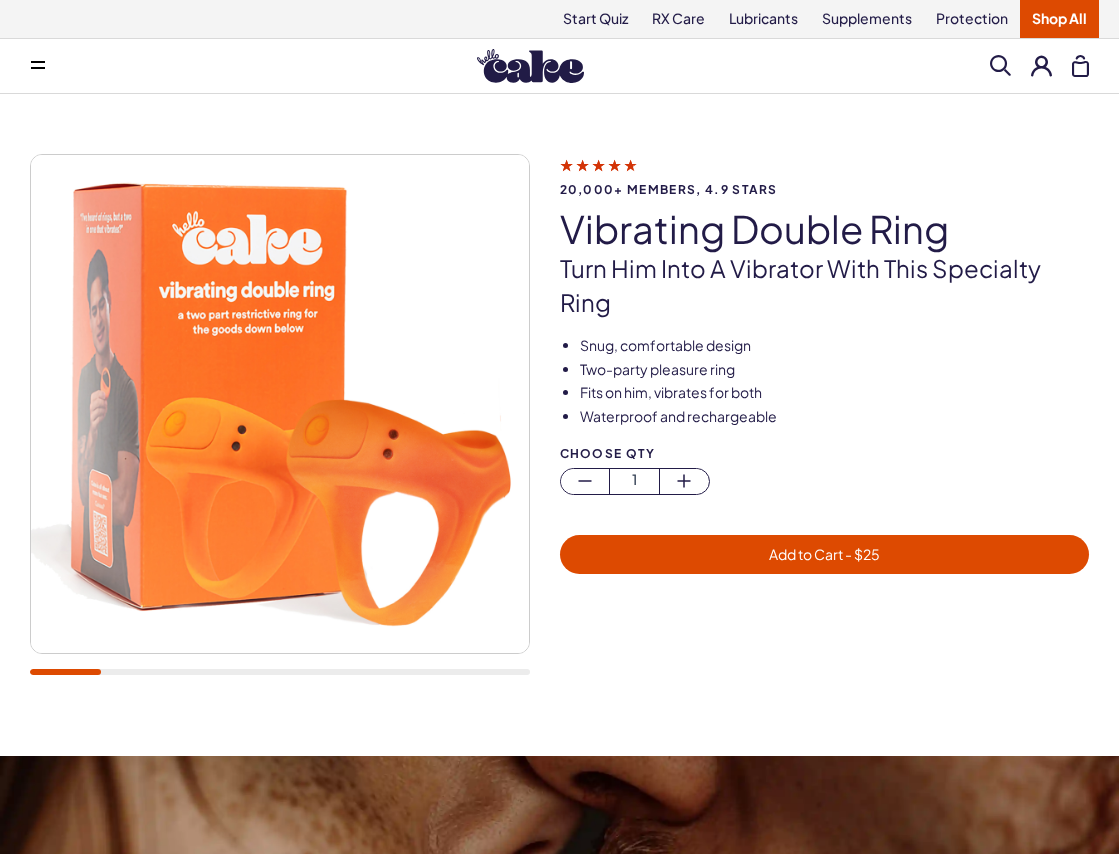 scroll, scrollTop: 0, scrollLeft: 0, axis: both 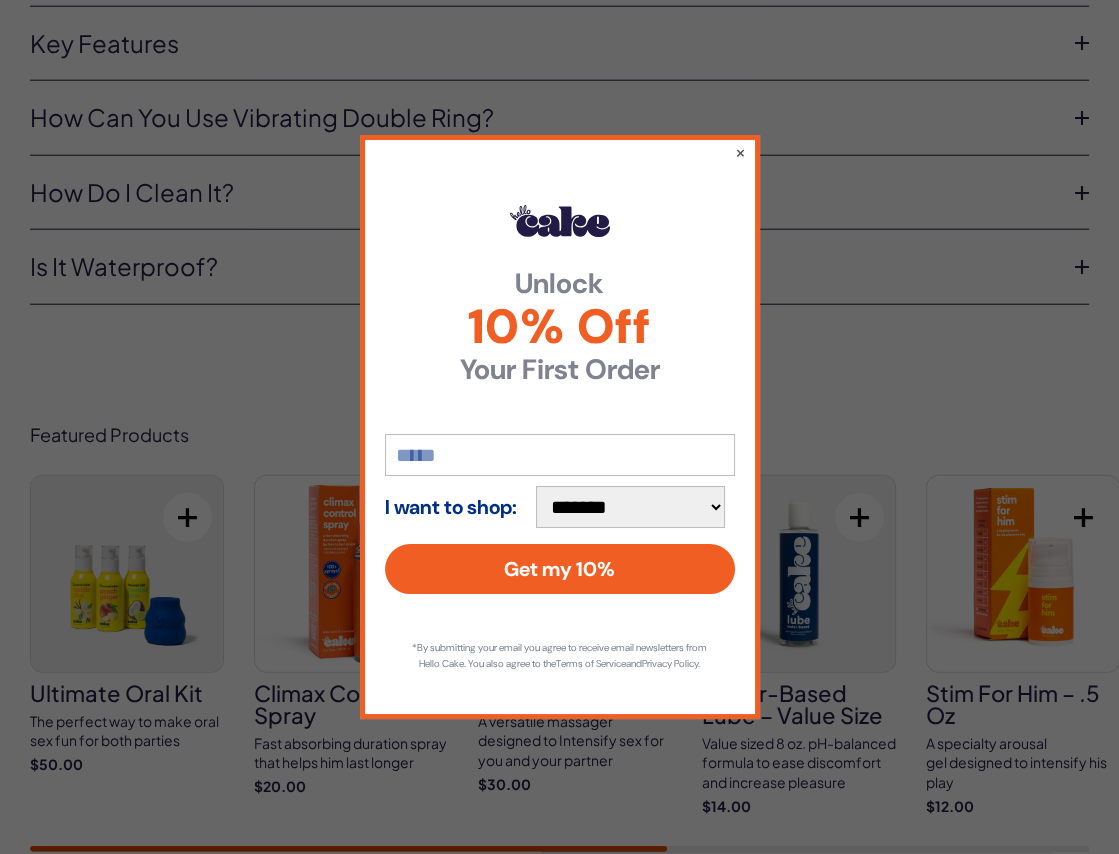 click on "**********" at bounding box center (560, 427) 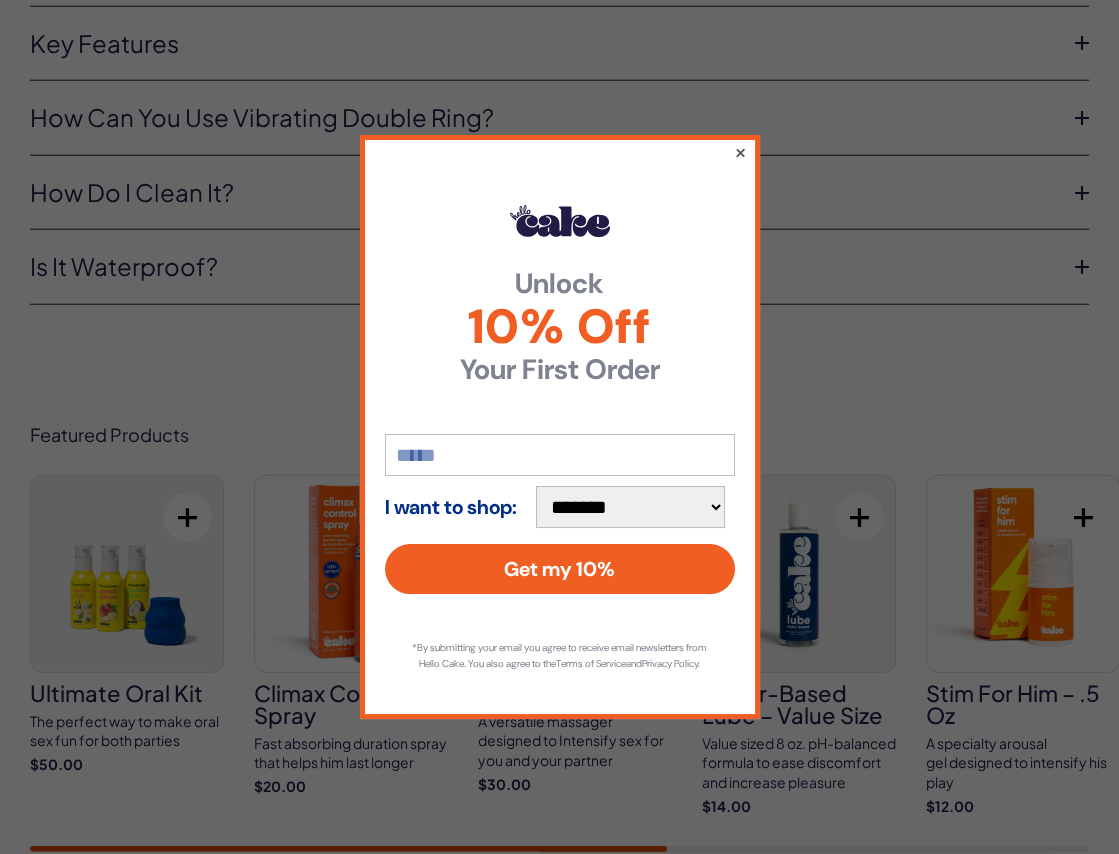 click on "×" at bounding box center (739, 152) 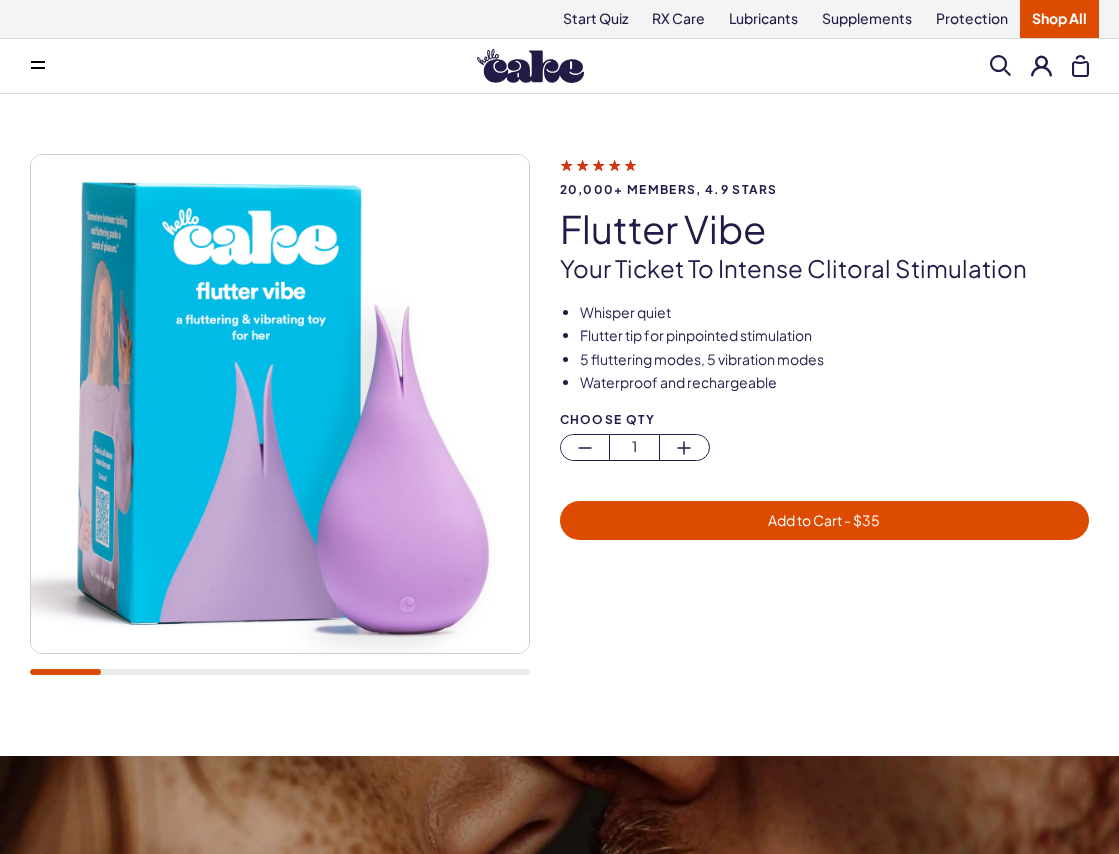 scroll, scrollTop: 0, scrollLeft: 0, axis: both 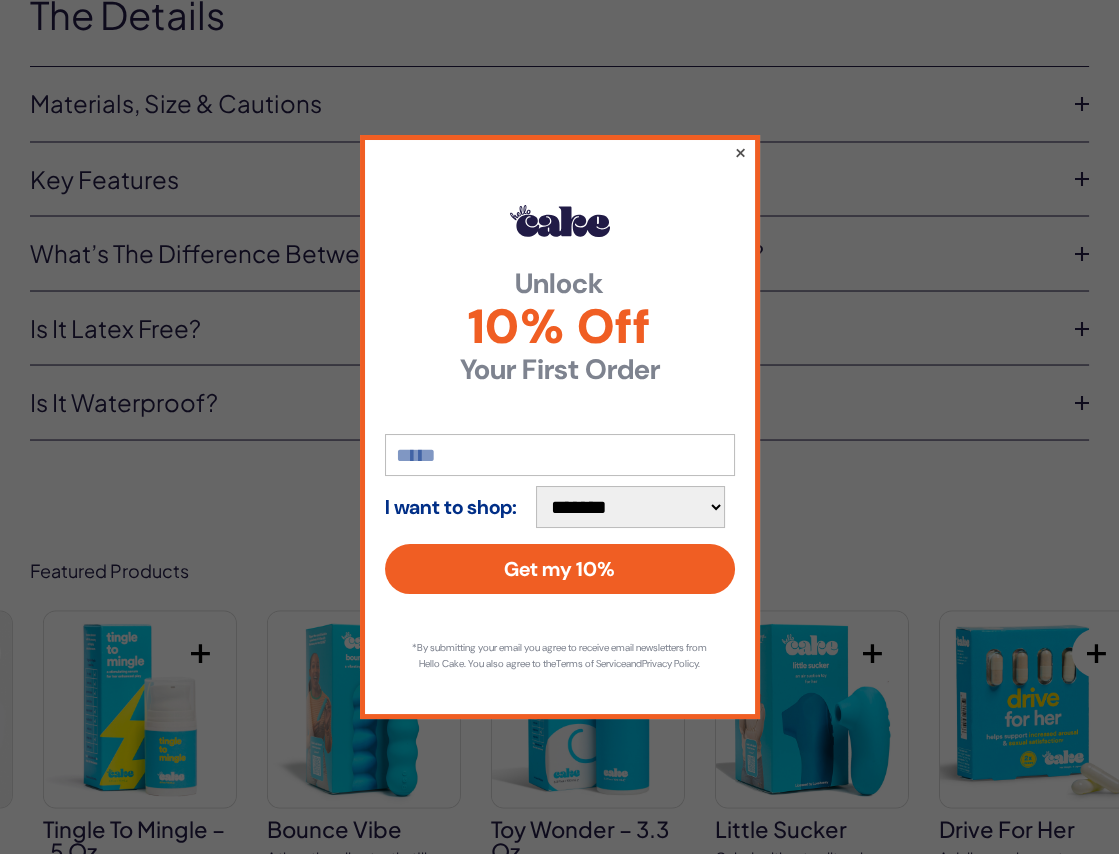 click on "×" at bounding box center [739, 152] 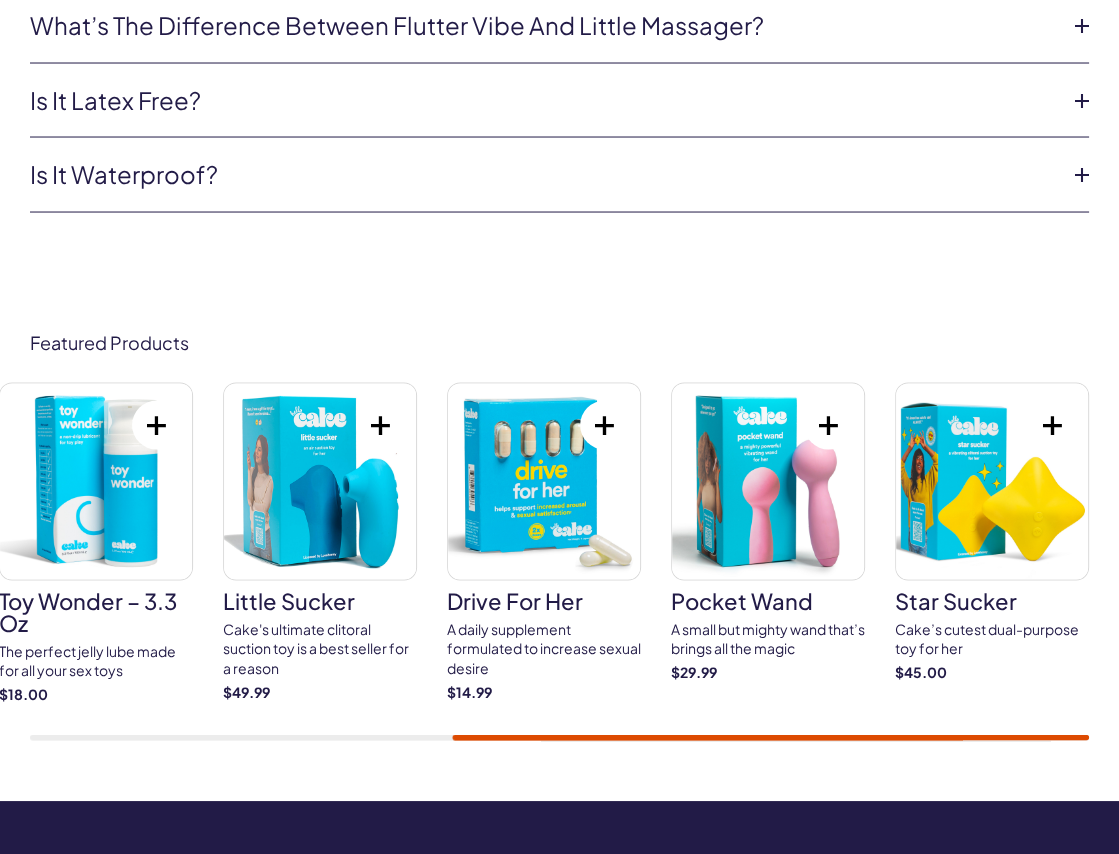 scroll, scrollTop: 5082, scrollLeft: 0, axis: vertical 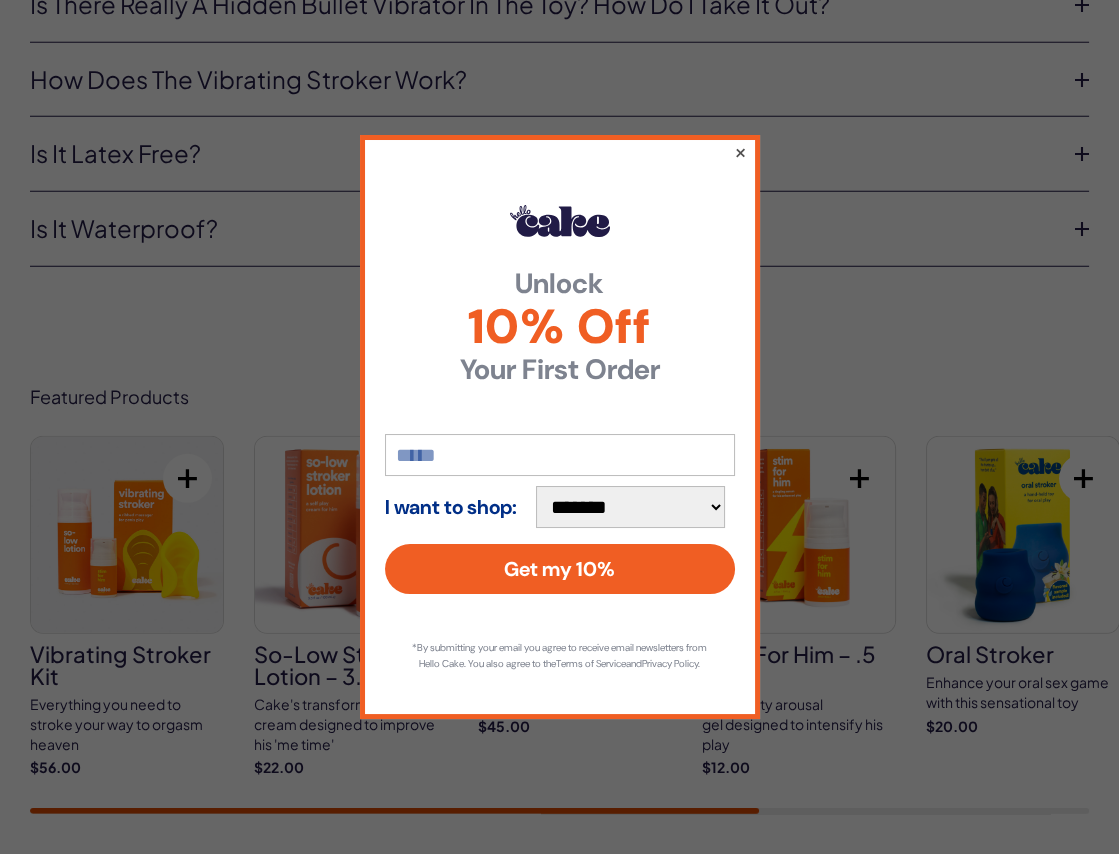 click on "×" at bounding box center [739, 152] 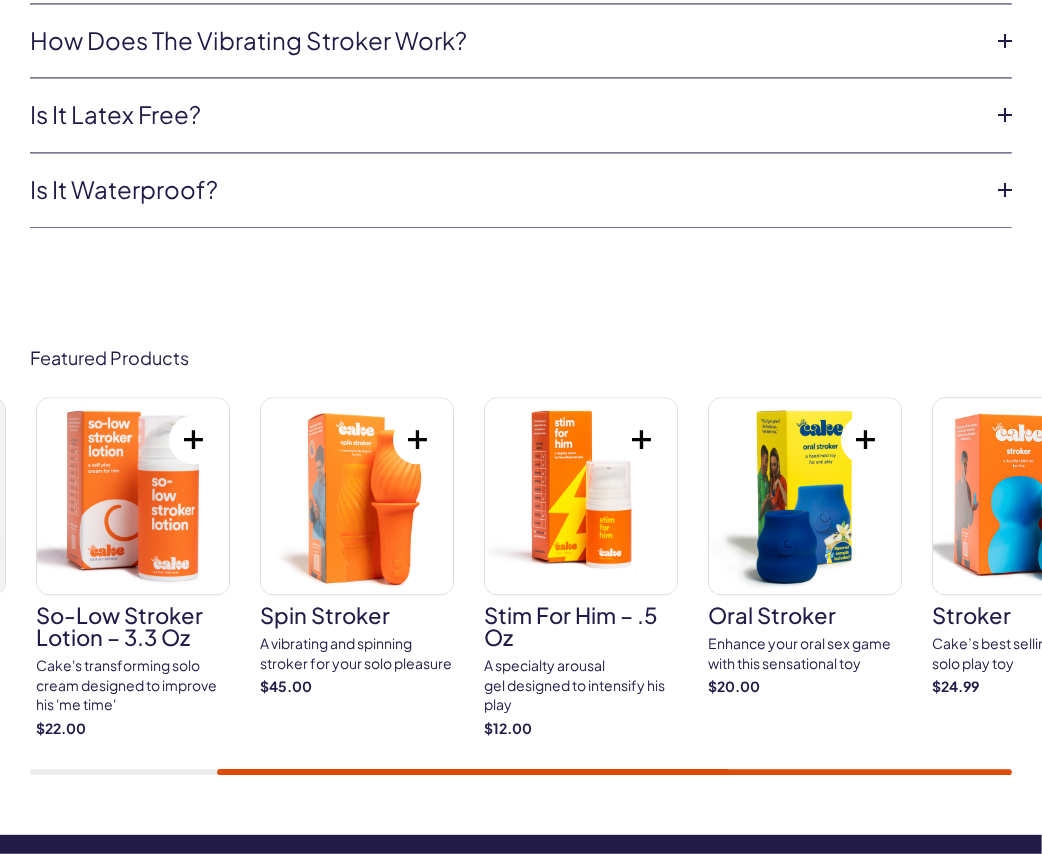 scroll, scrollTop: 7363, scrollLeft: 0, axis: vertical 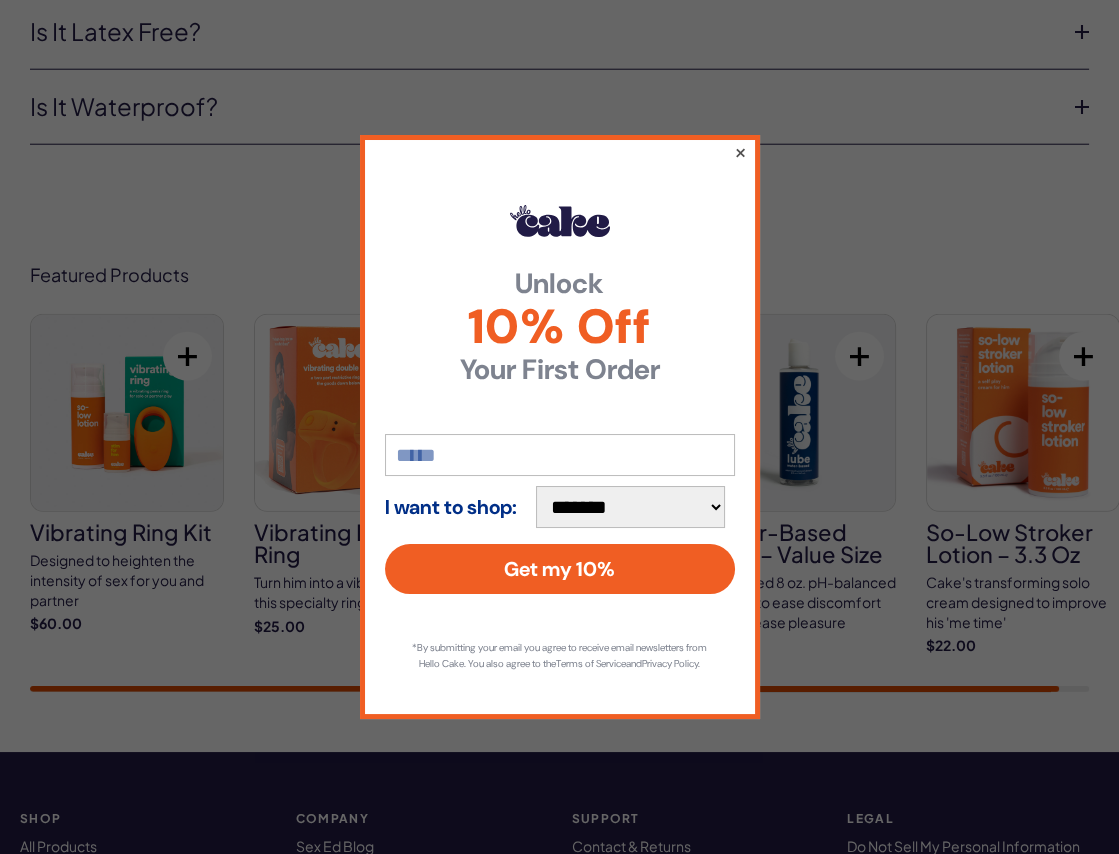 click on "×" at bounding box center (739, 152) 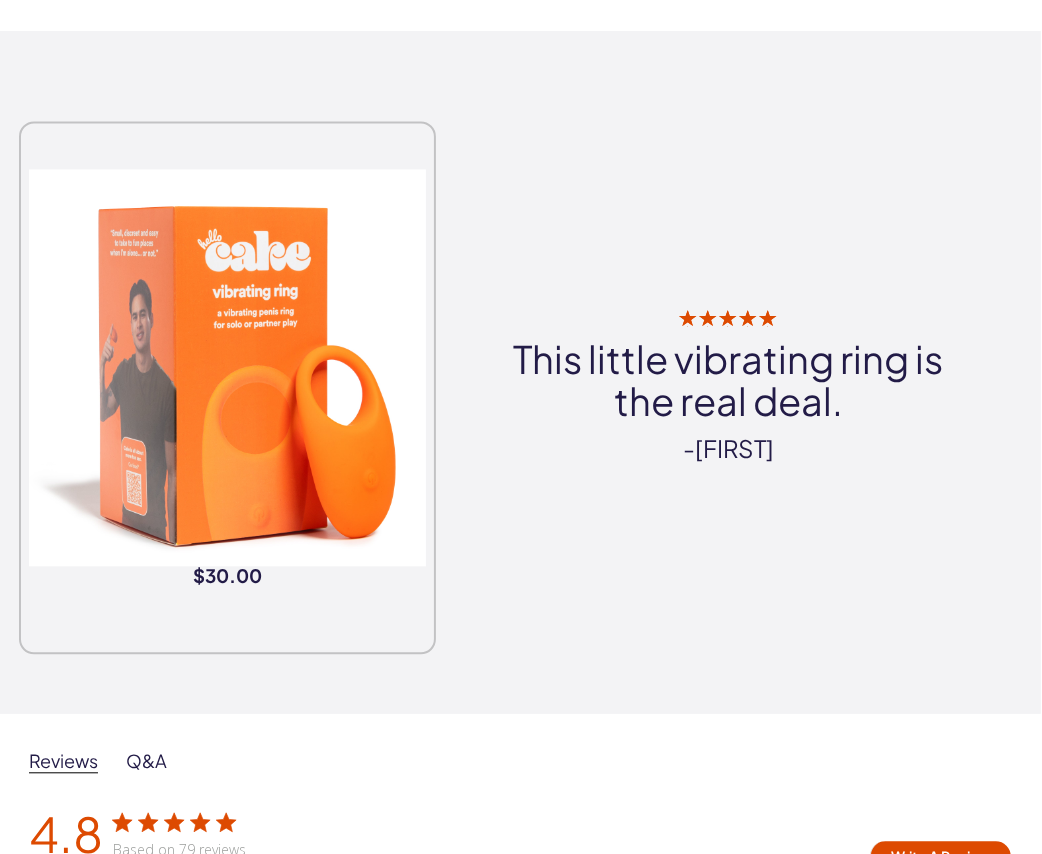 scroll, scrollTop: 2368, scrollLeft: 1, axis: both 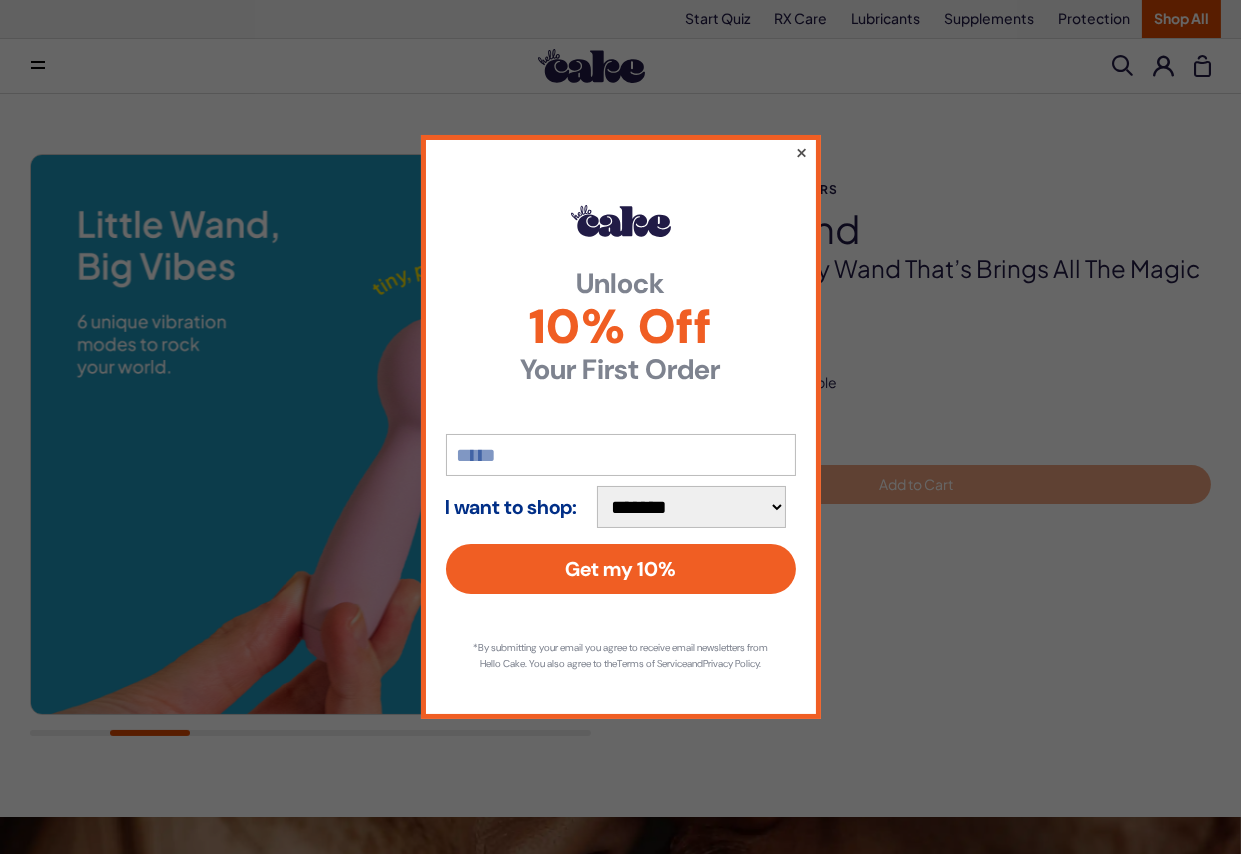 click on "×" at bounding box center [800, 152] 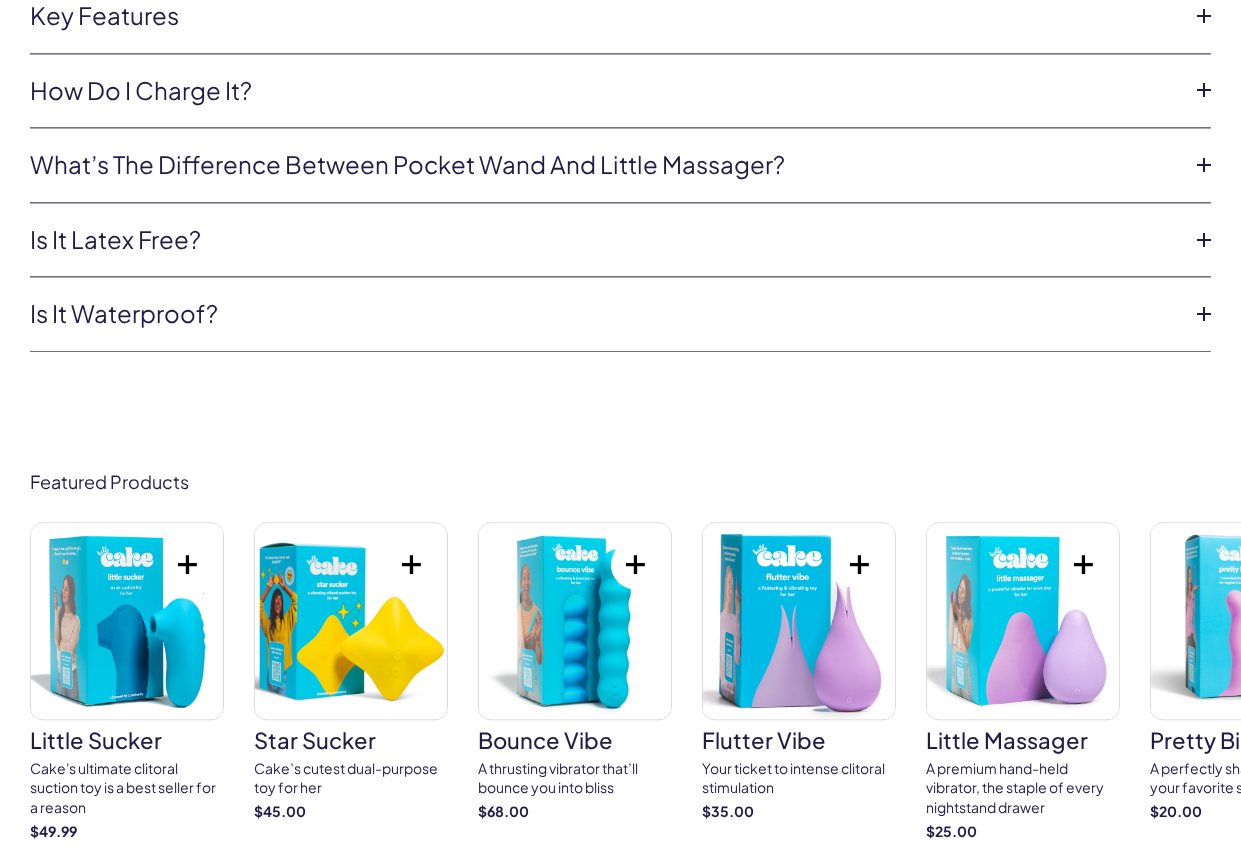 scroll, scrollTop: 6832, scrollLeft: 0, axis: vertical 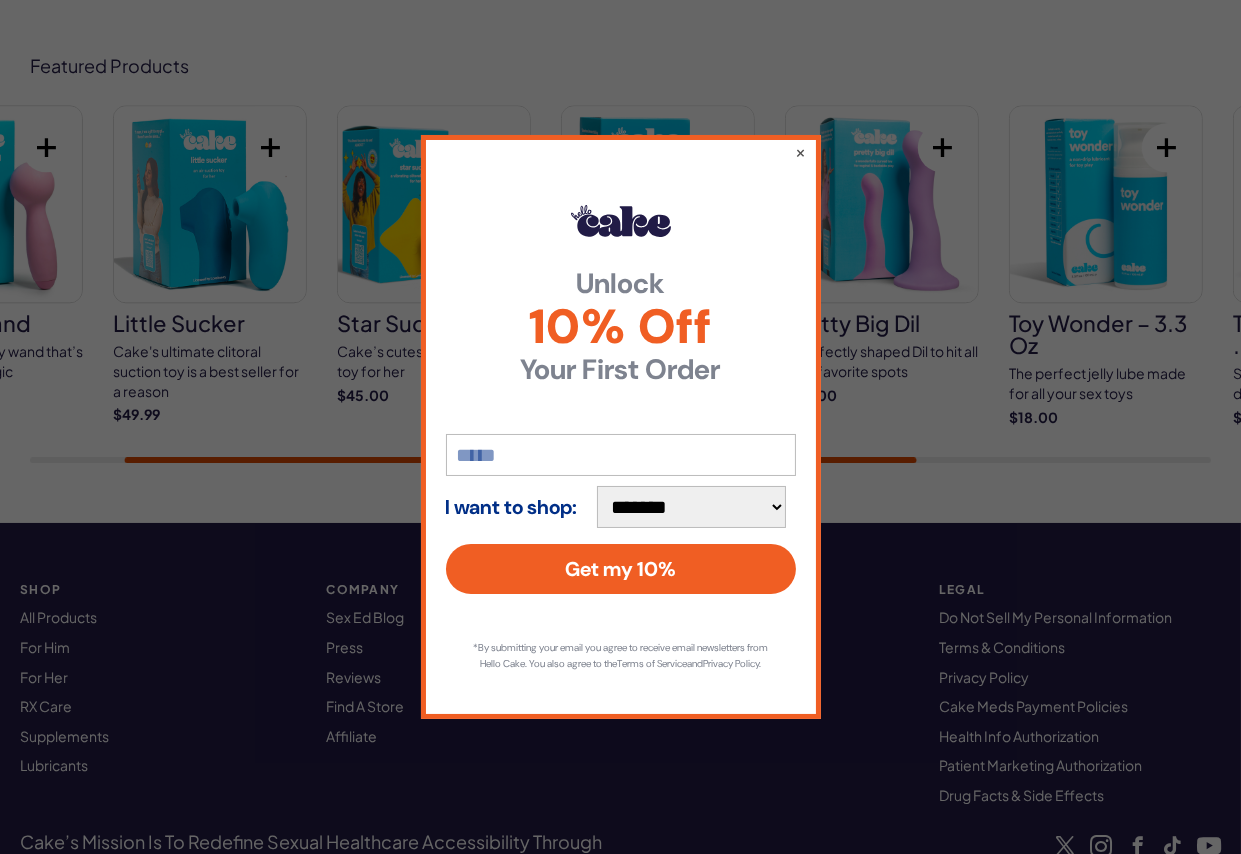 click on "**********" at bounding box center [620, 427] 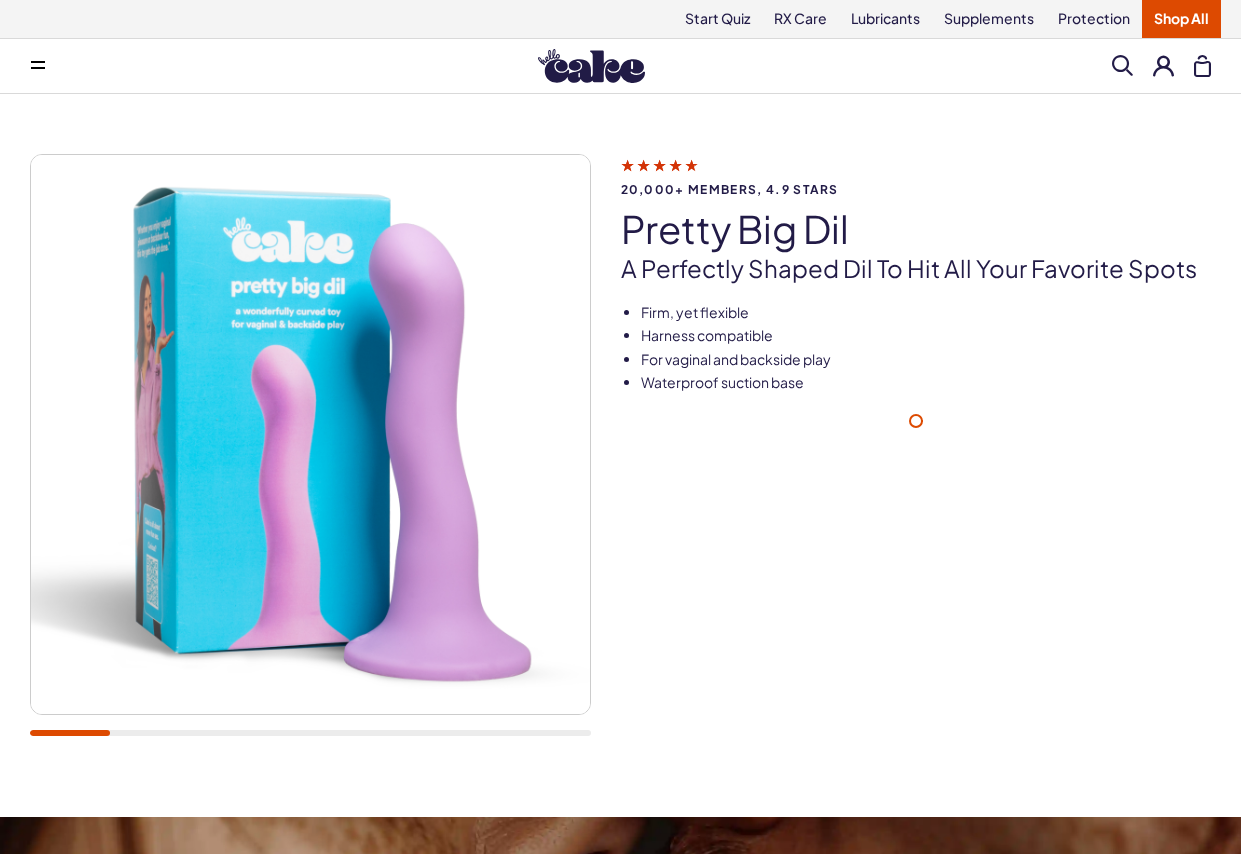 scroll, scrollTop: 0, scrollLeft: 0, axis: both 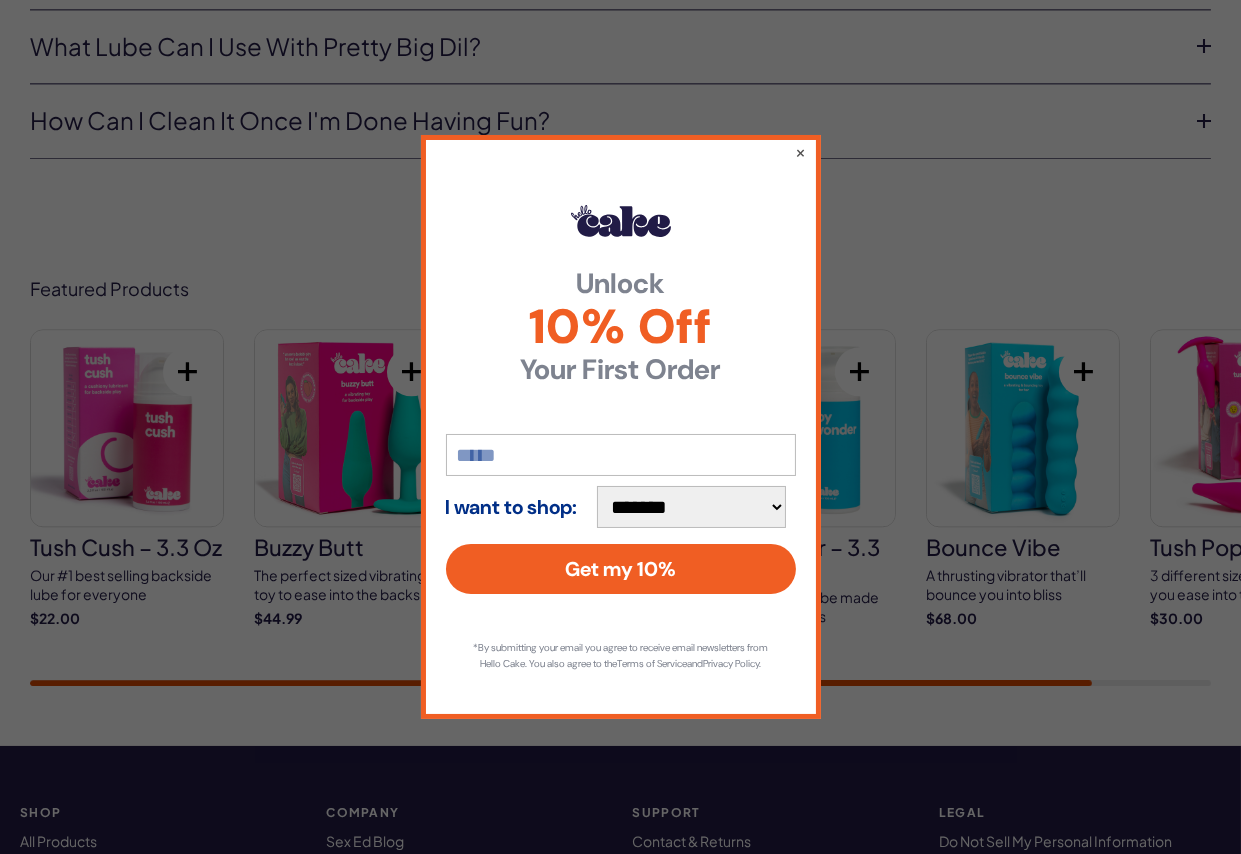 click on "**********" at bounding box center [621, 427] 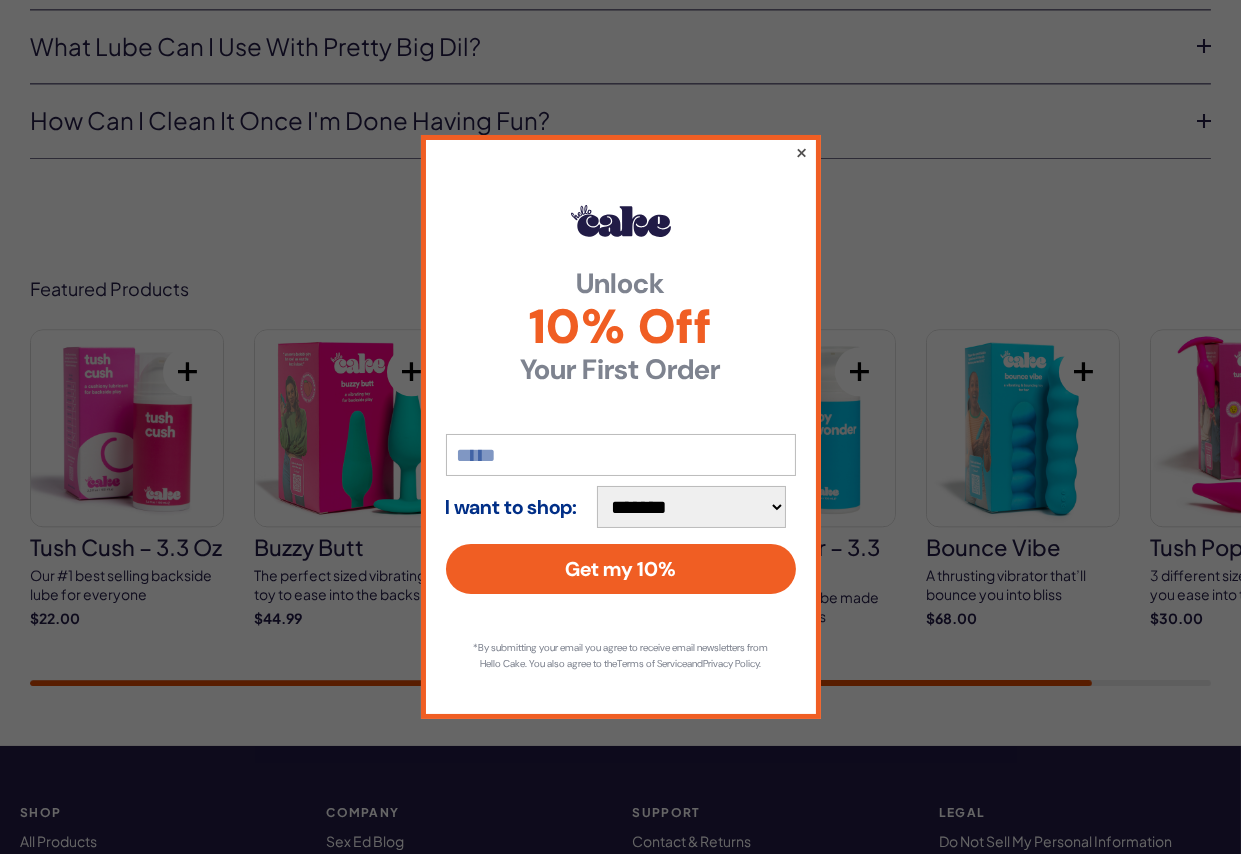 click on "×" at bounding box center [800, 152] 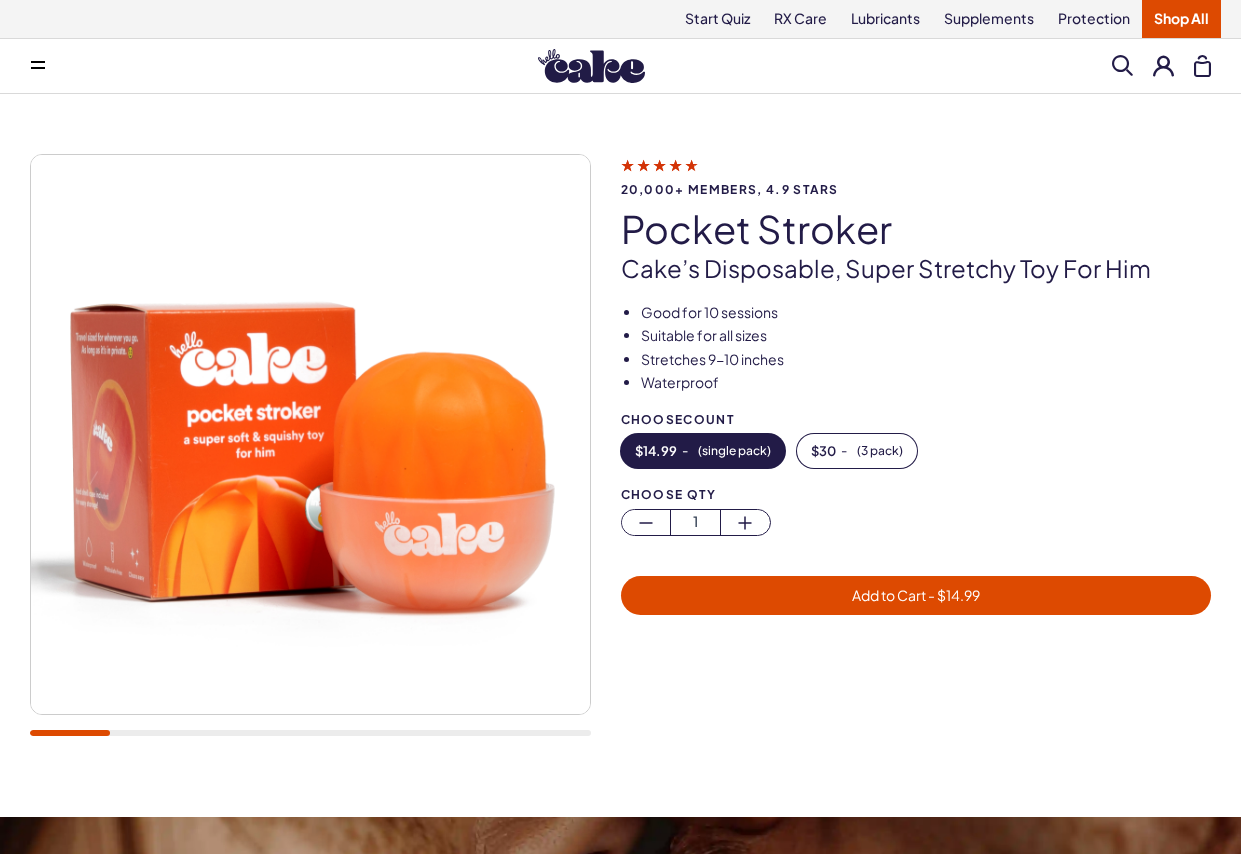 scroll, scrollTop: 0, scrollLeft: 0, axis: both 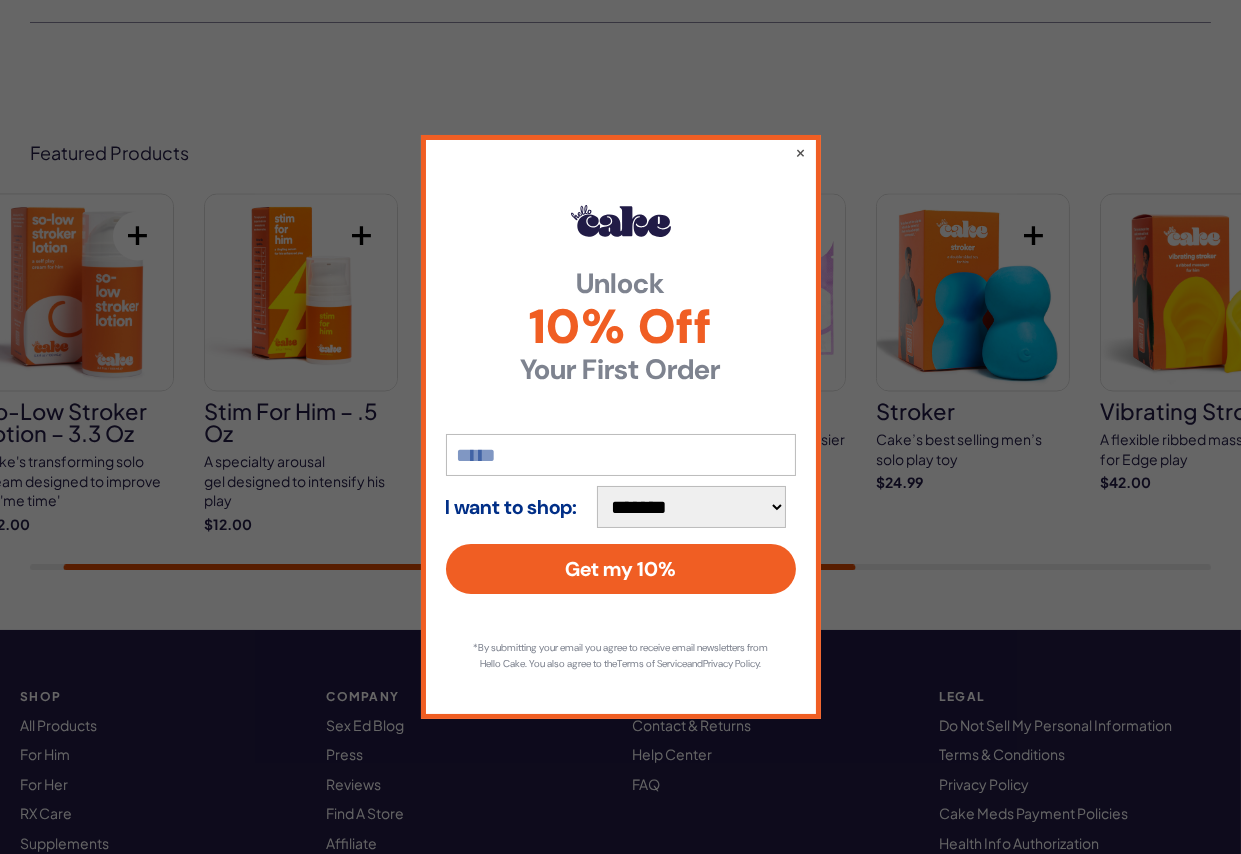 click on "**********" at bounding box center (621, 427) 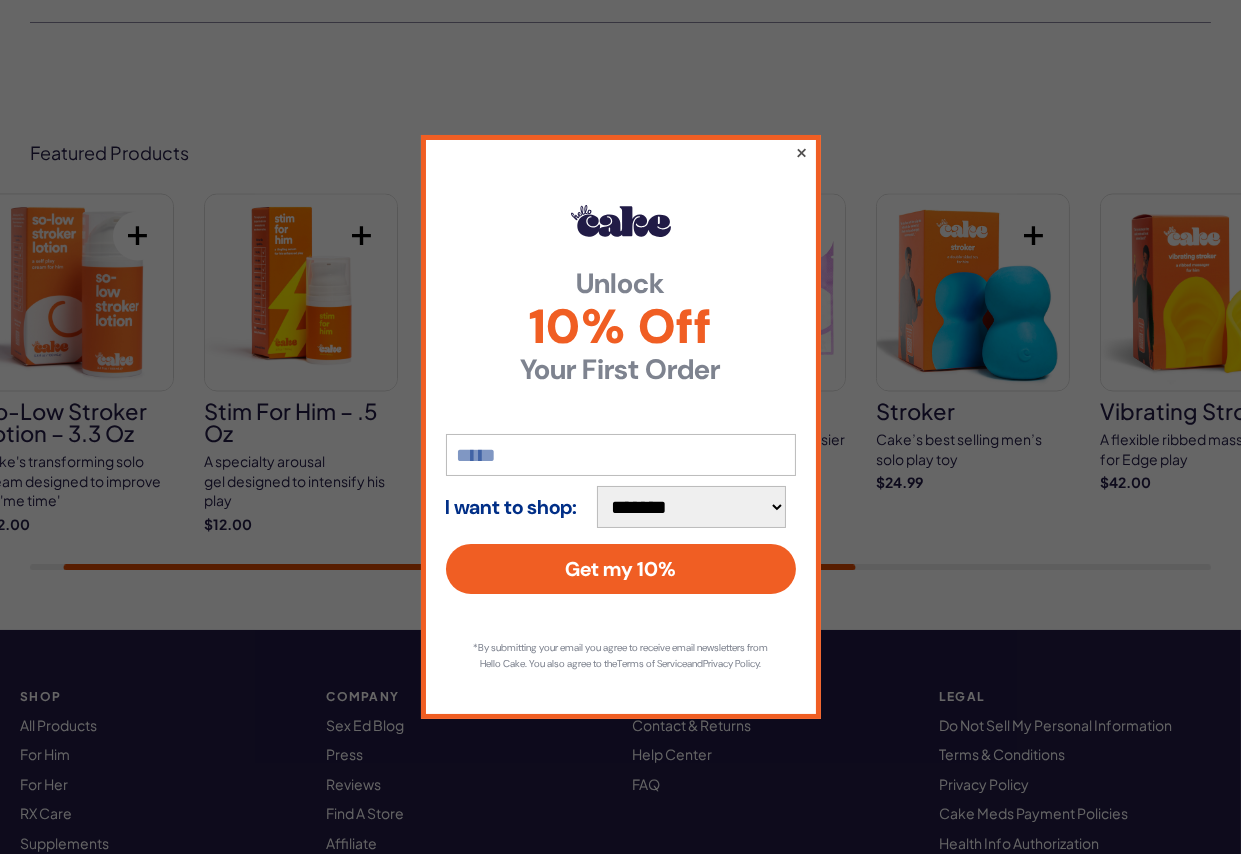 click on "×" at bounding box center (800, 152) 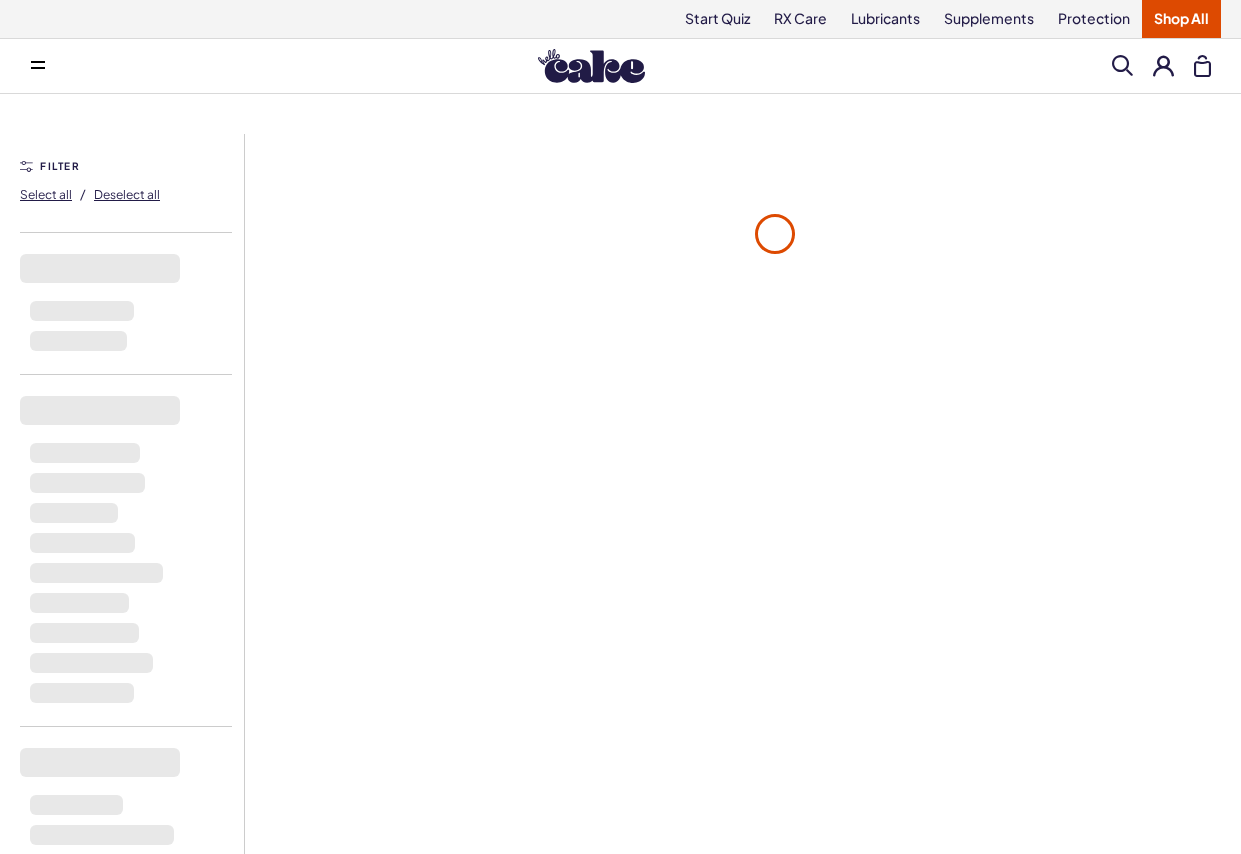 scroll, scrollTop: 0, scrollLeft: 0, axis: both 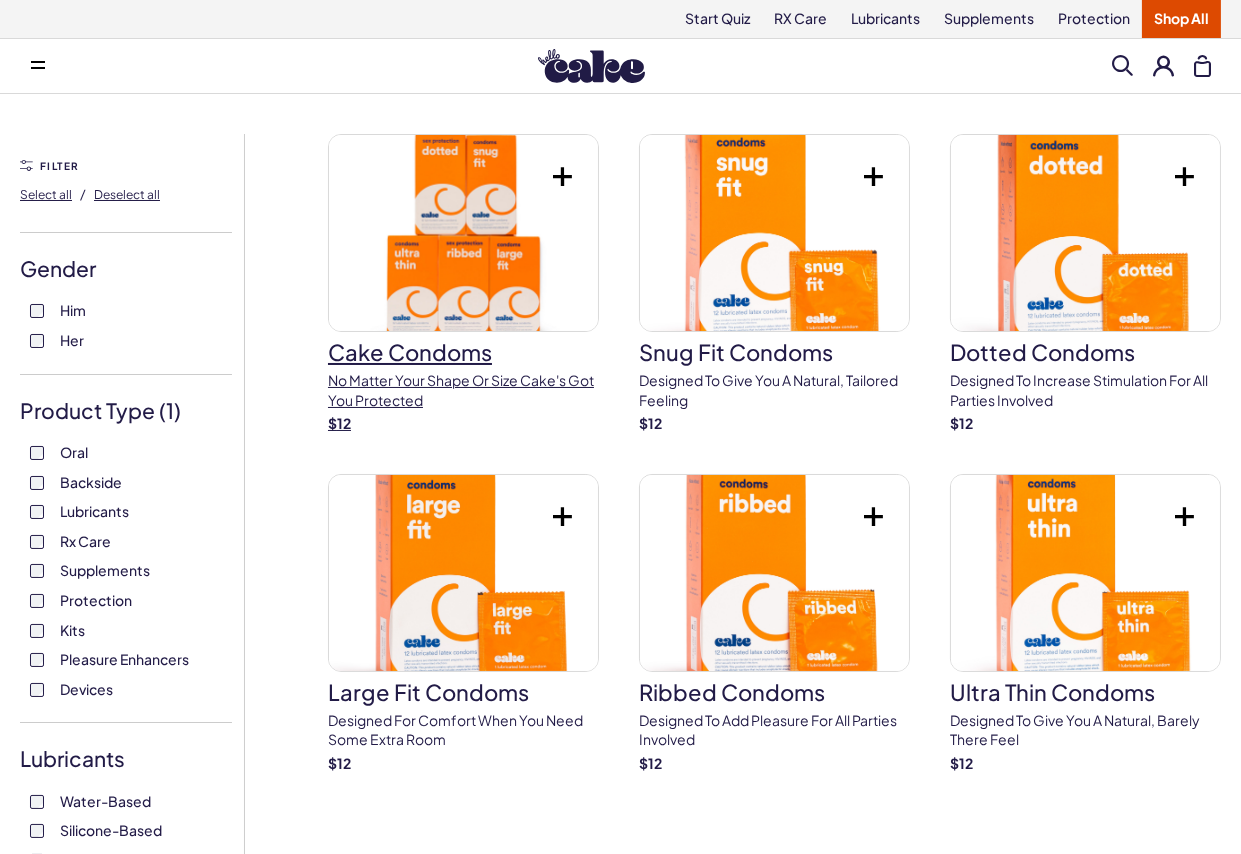 click at bounding box center (463, 233) 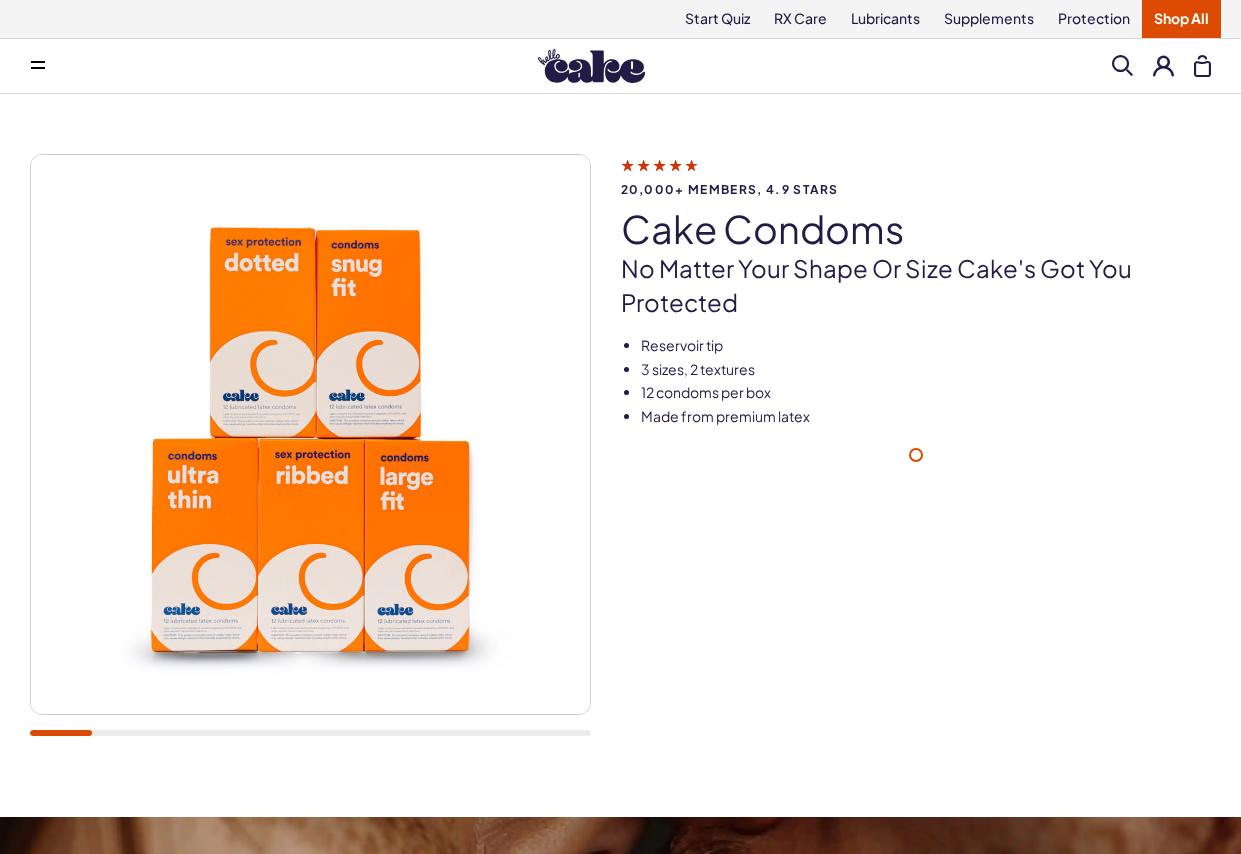 scroll, scrollTop: 0, scrollLeft: 0, axis: both 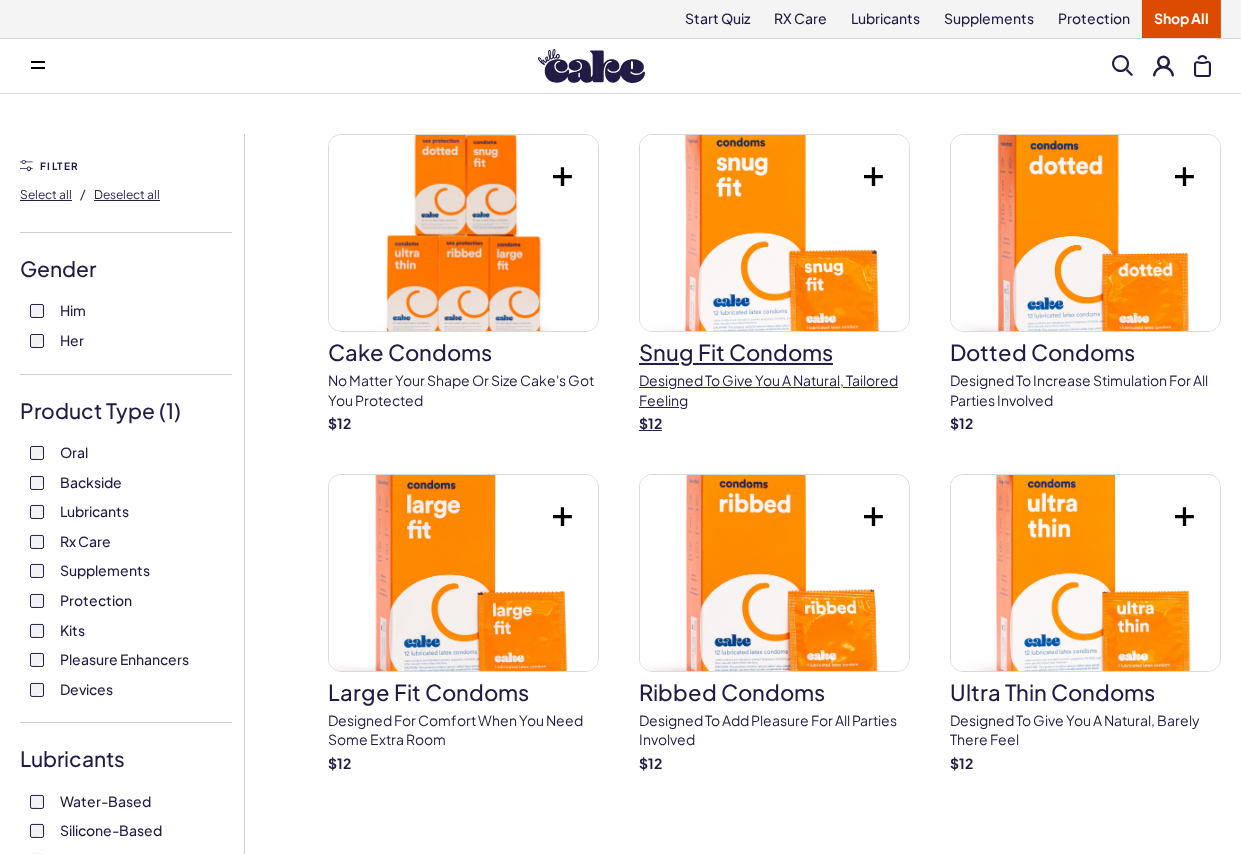 click at bounding box center (774, 233) 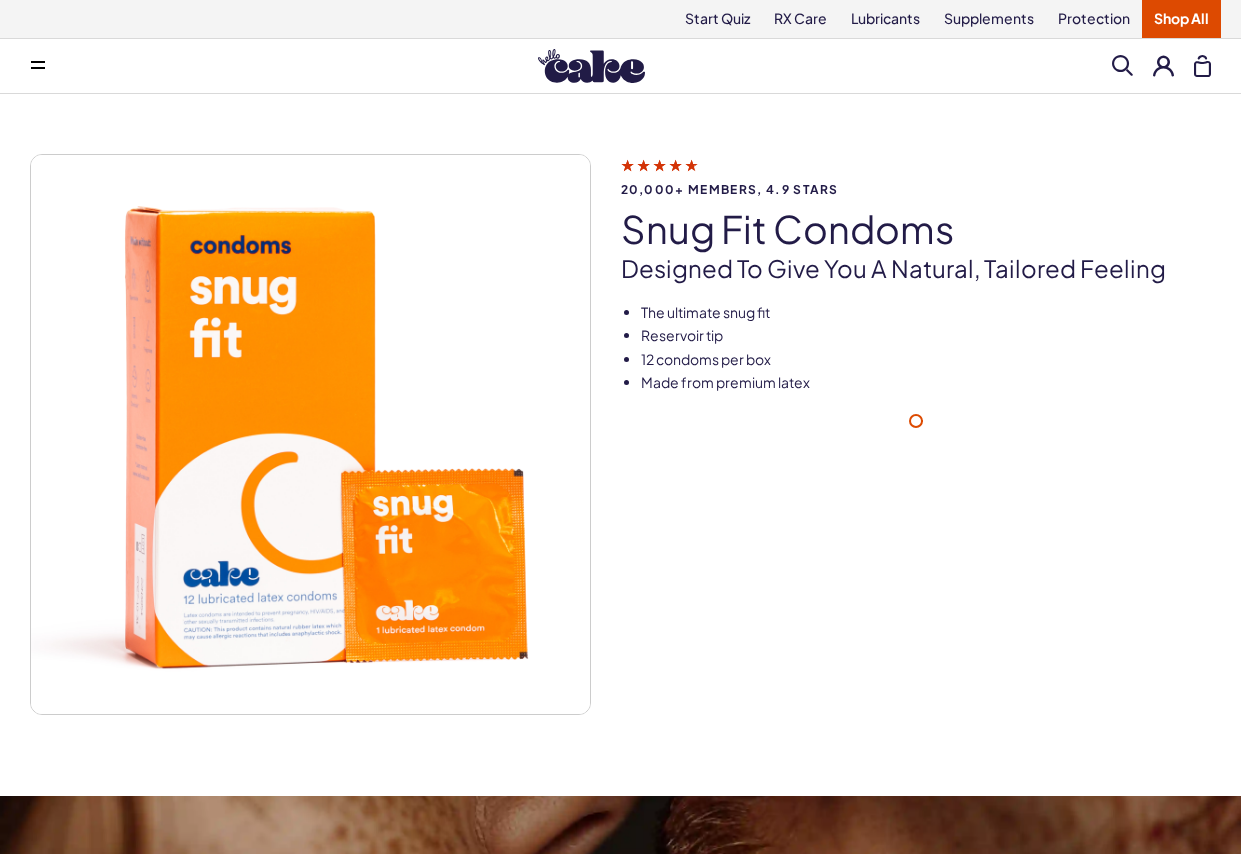 scroll, scrollTop: 0, scrollLeft: 0, axis: both 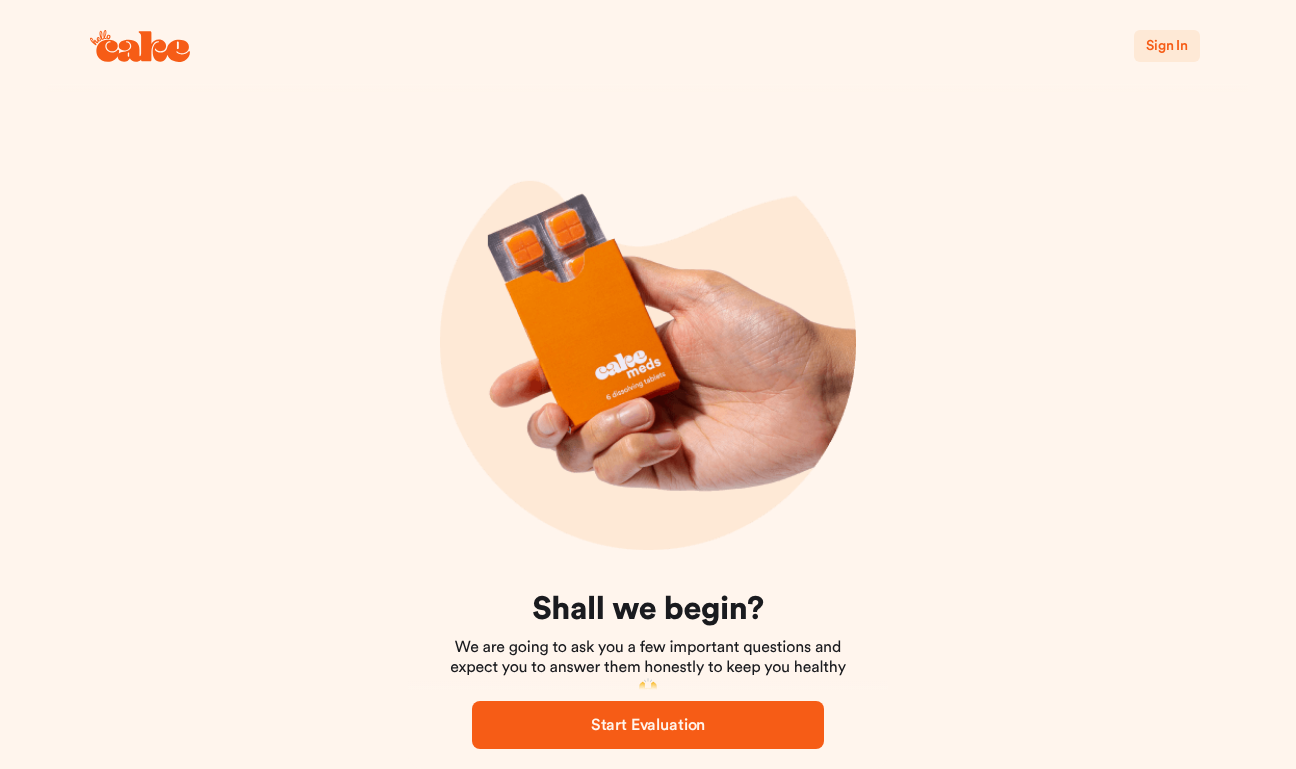 click on "Sign In" at bounding box center (1167, 46) 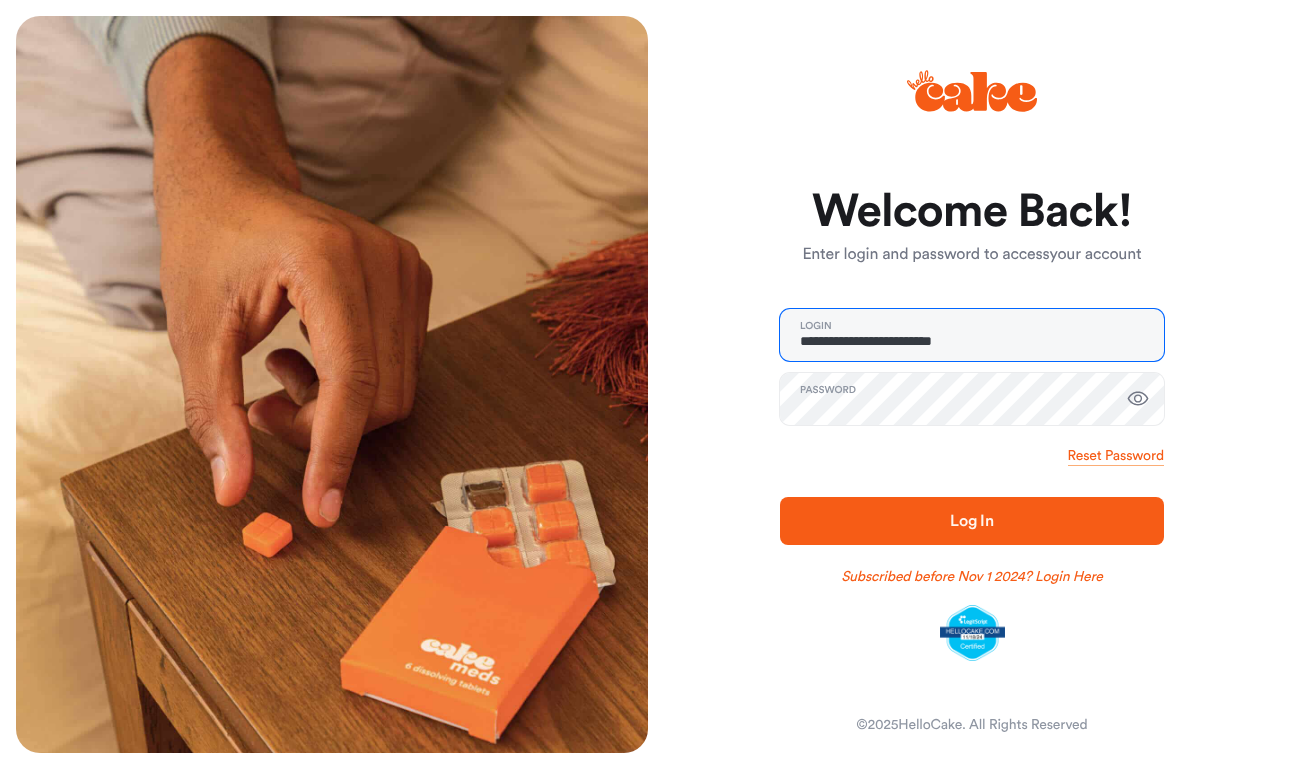 click on "**********" at bounding box center (972, 335) 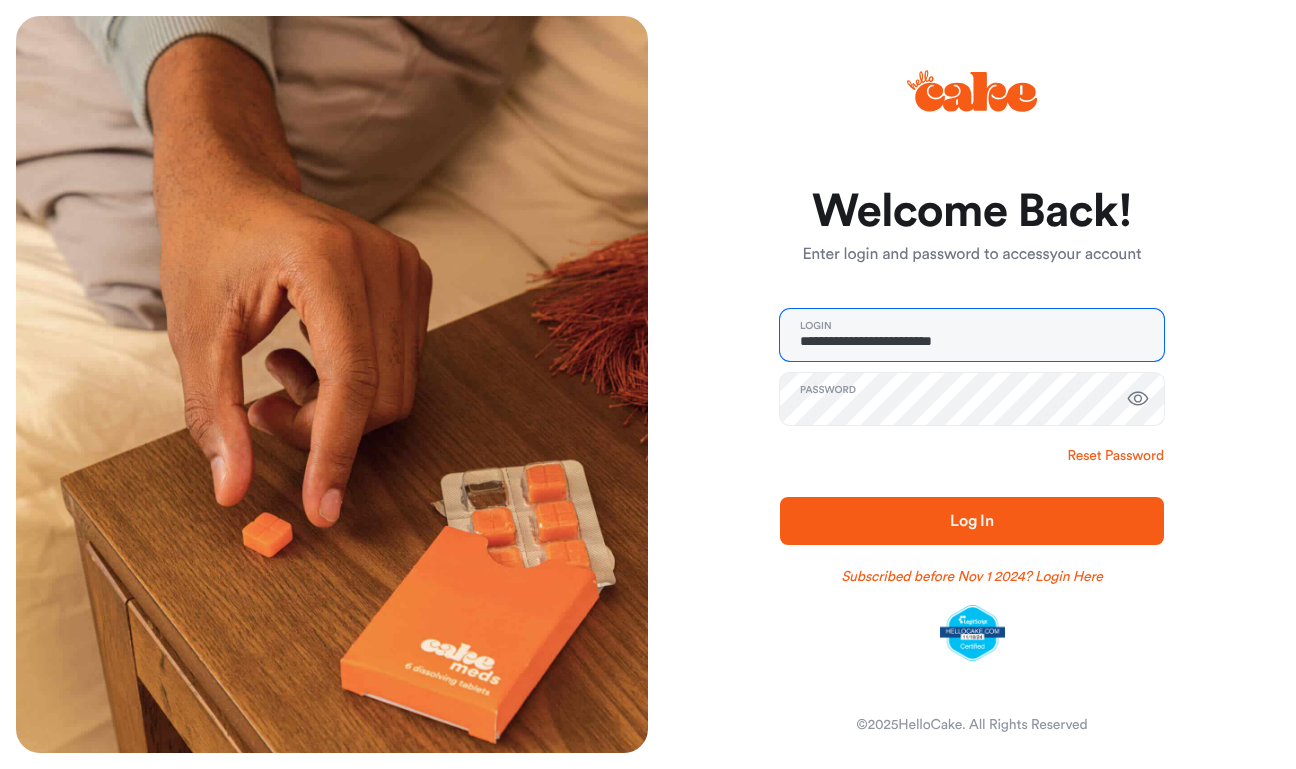 paste on "*****" 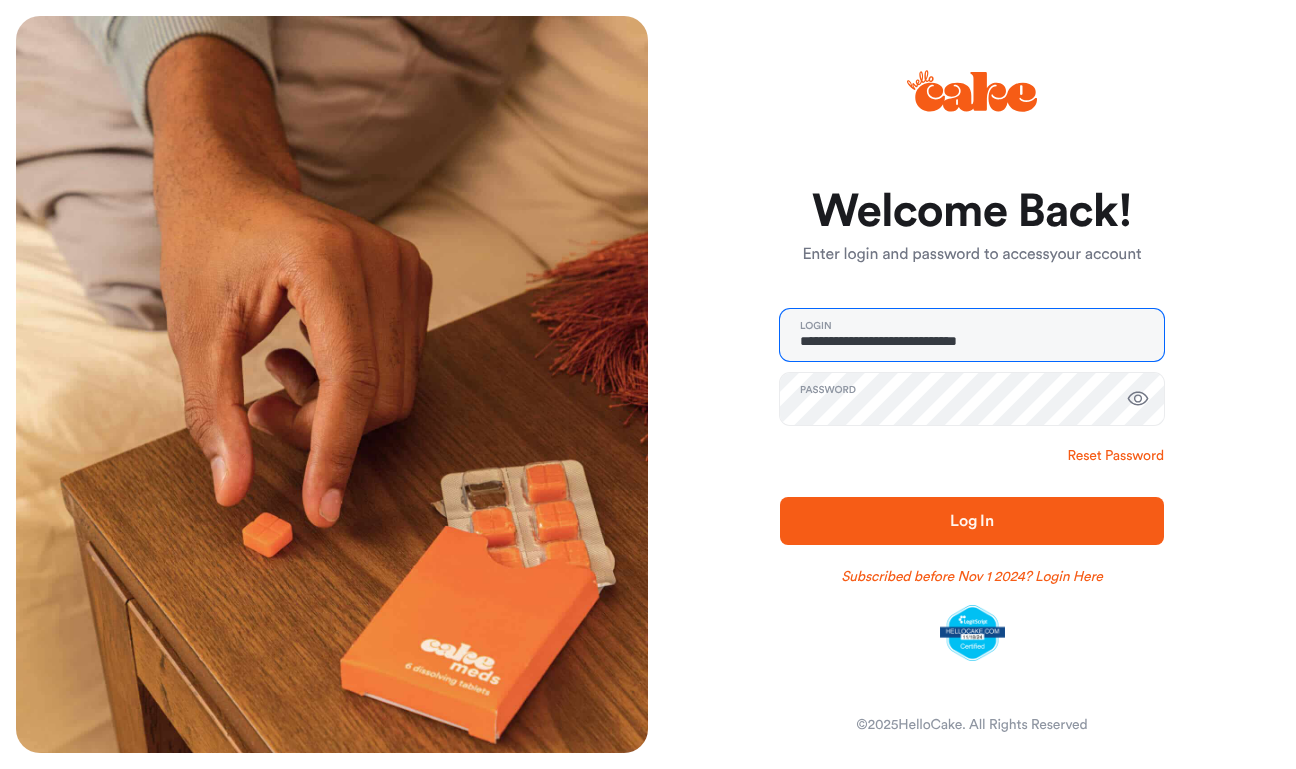 type on "**********" 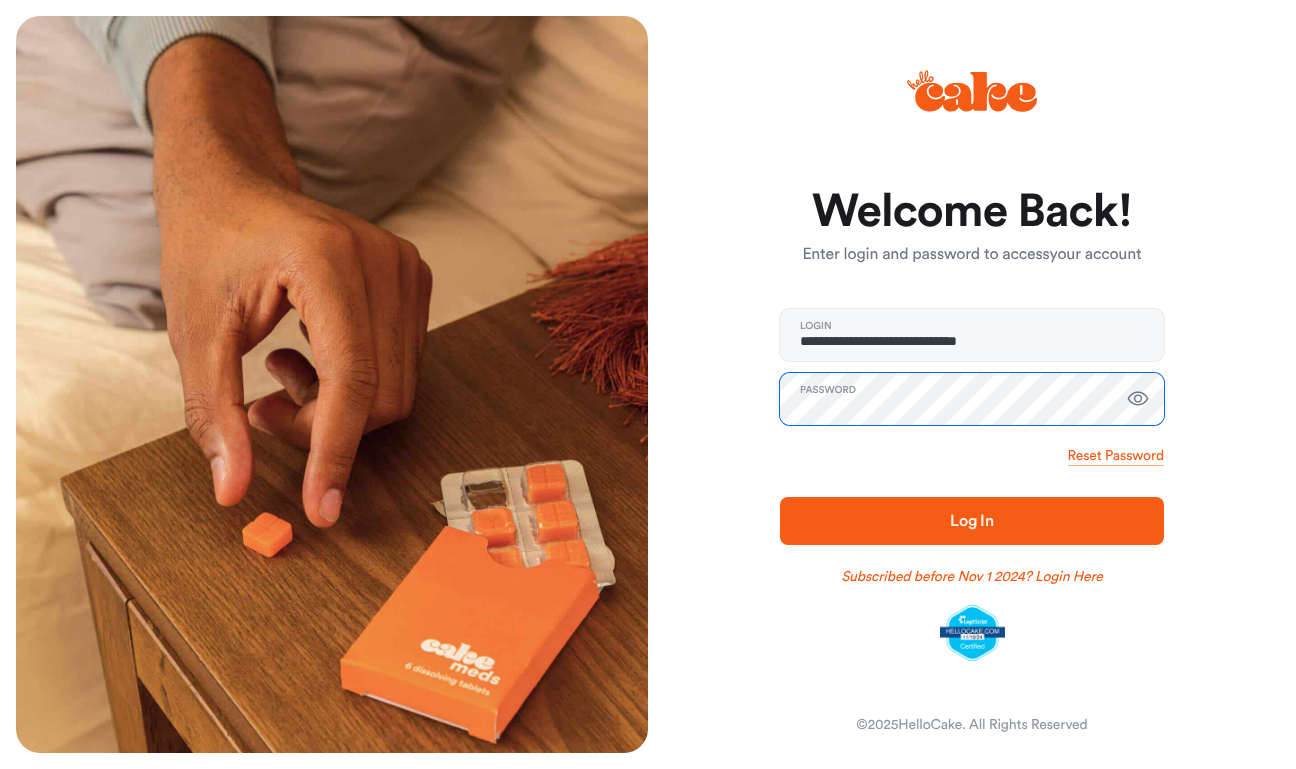 click on "Log In" at bounding box center [972, 521] 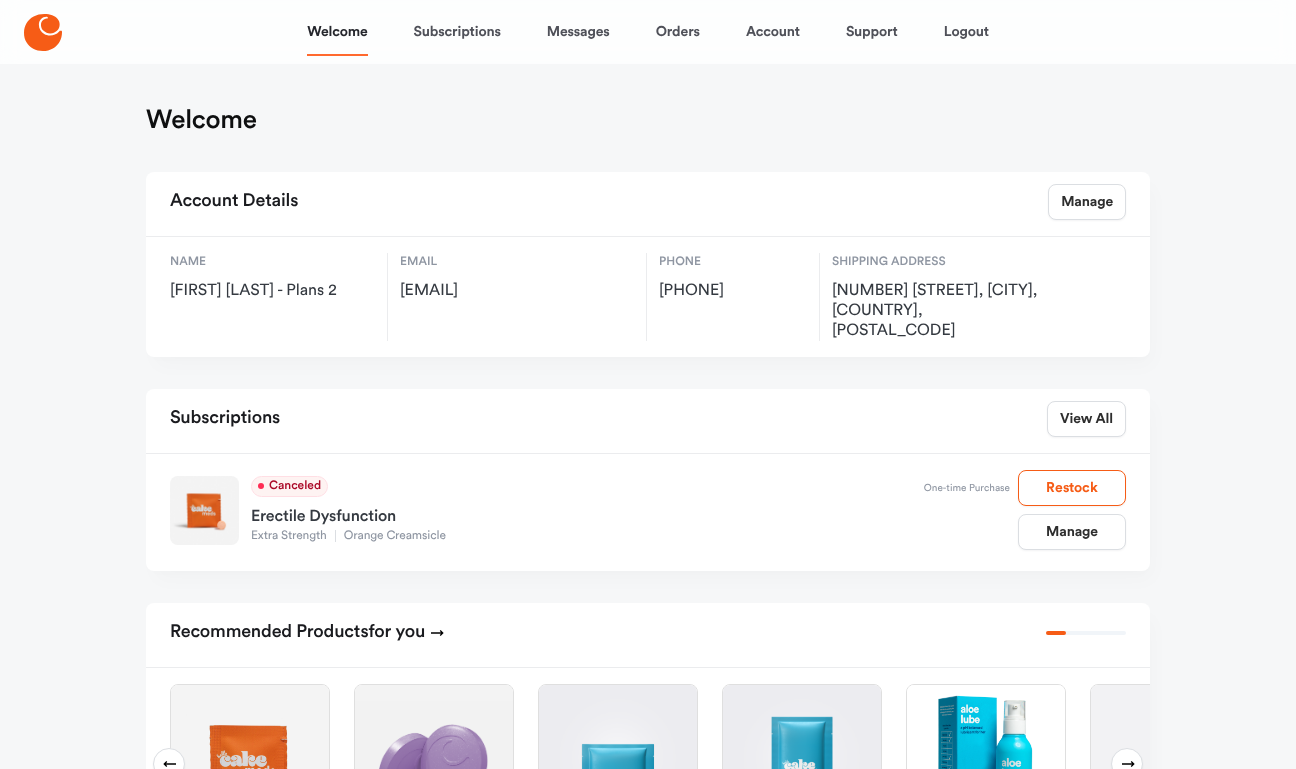 click on "Orders" at bounding box center [678, 32] 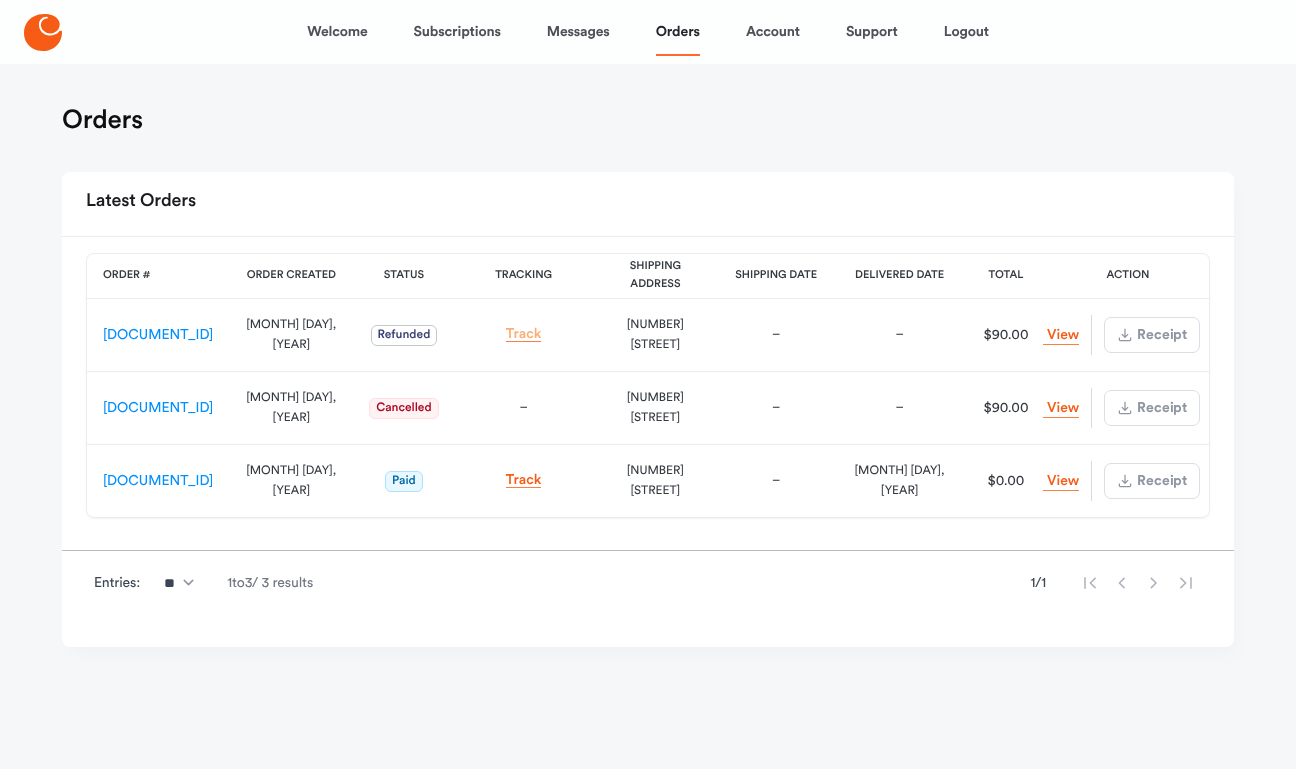 click on "Track" at bounding box center [524, 334] 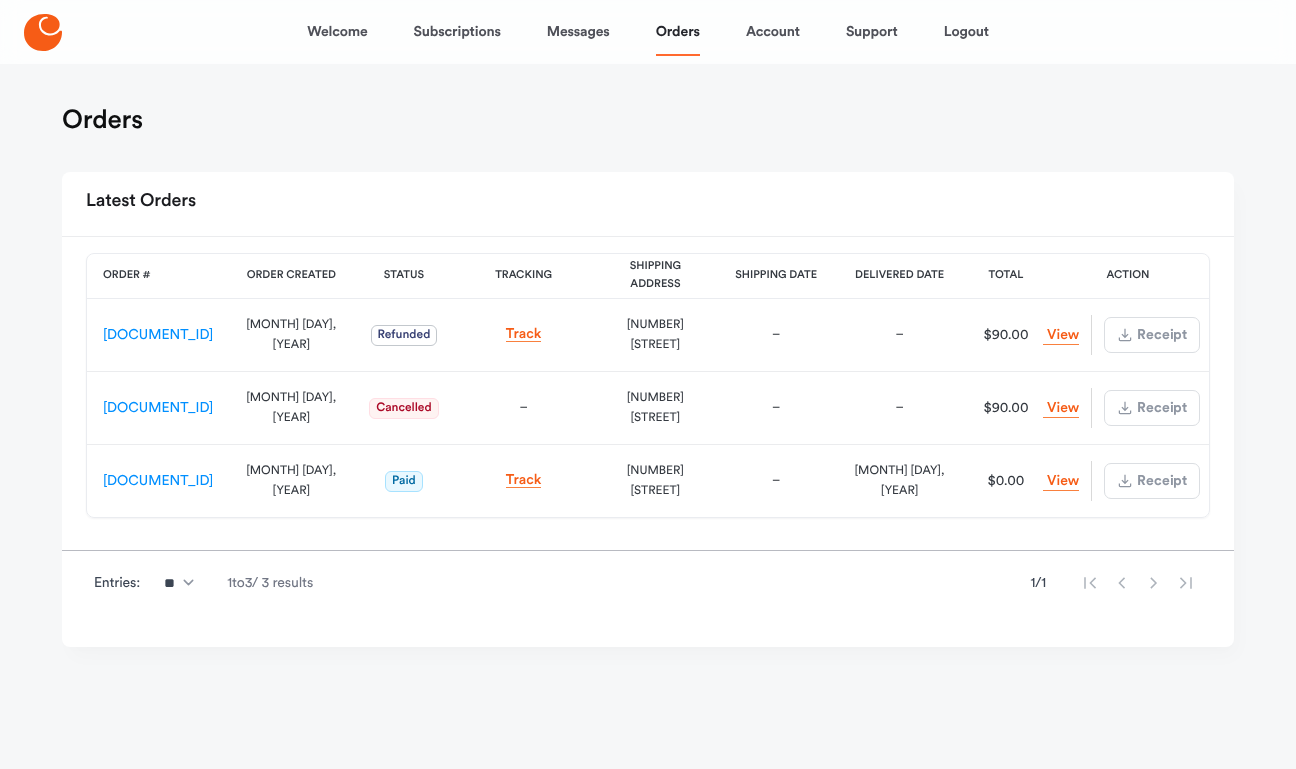click on "Logout" at bounding box center (966, 32) 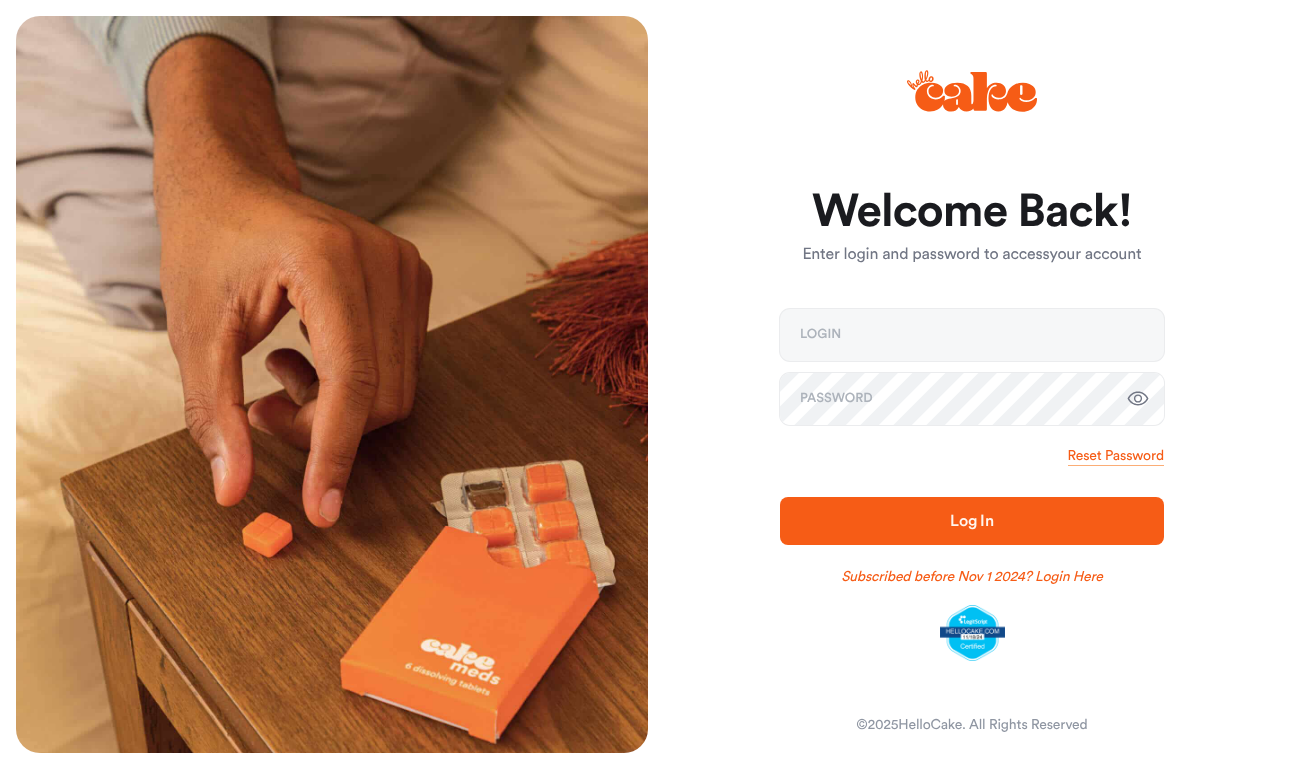 scroll, scrollTop: 0, scrollLeft: 0, axis: both 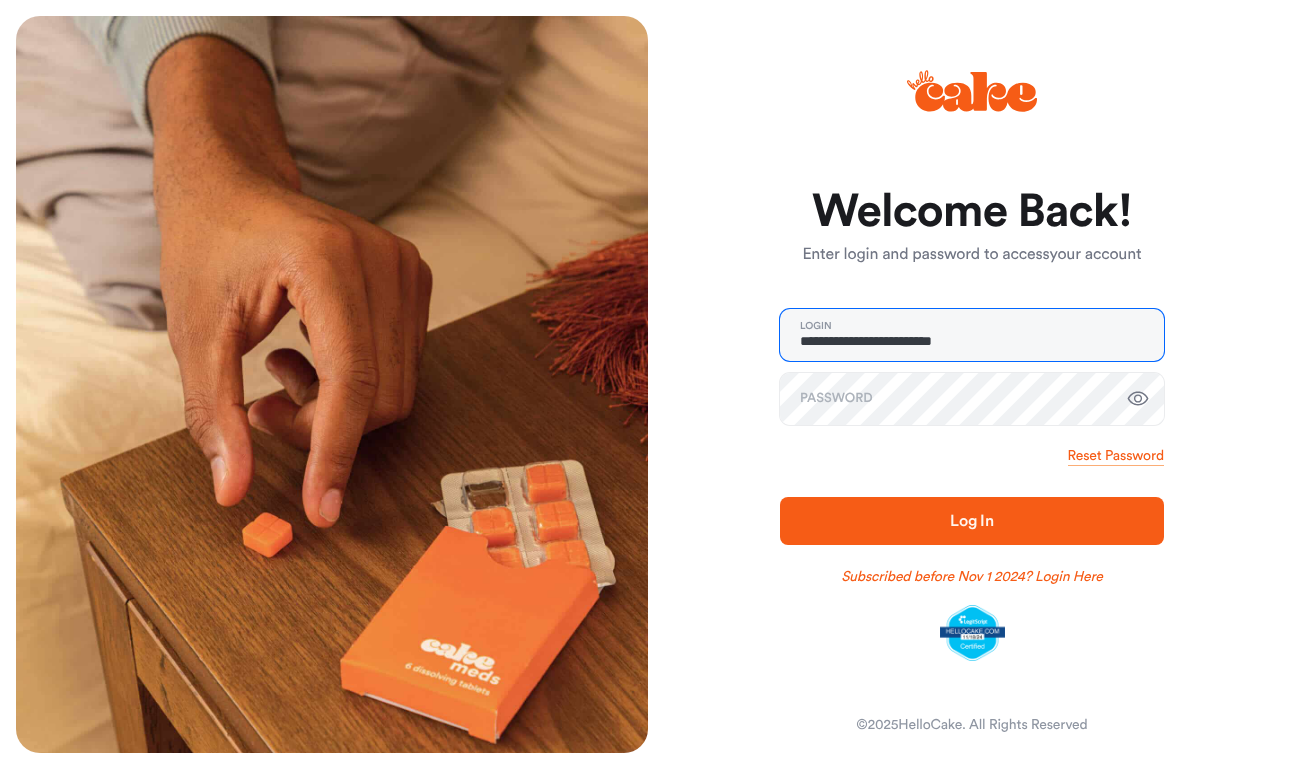 click on "**********" at bounding box center [972, 335] 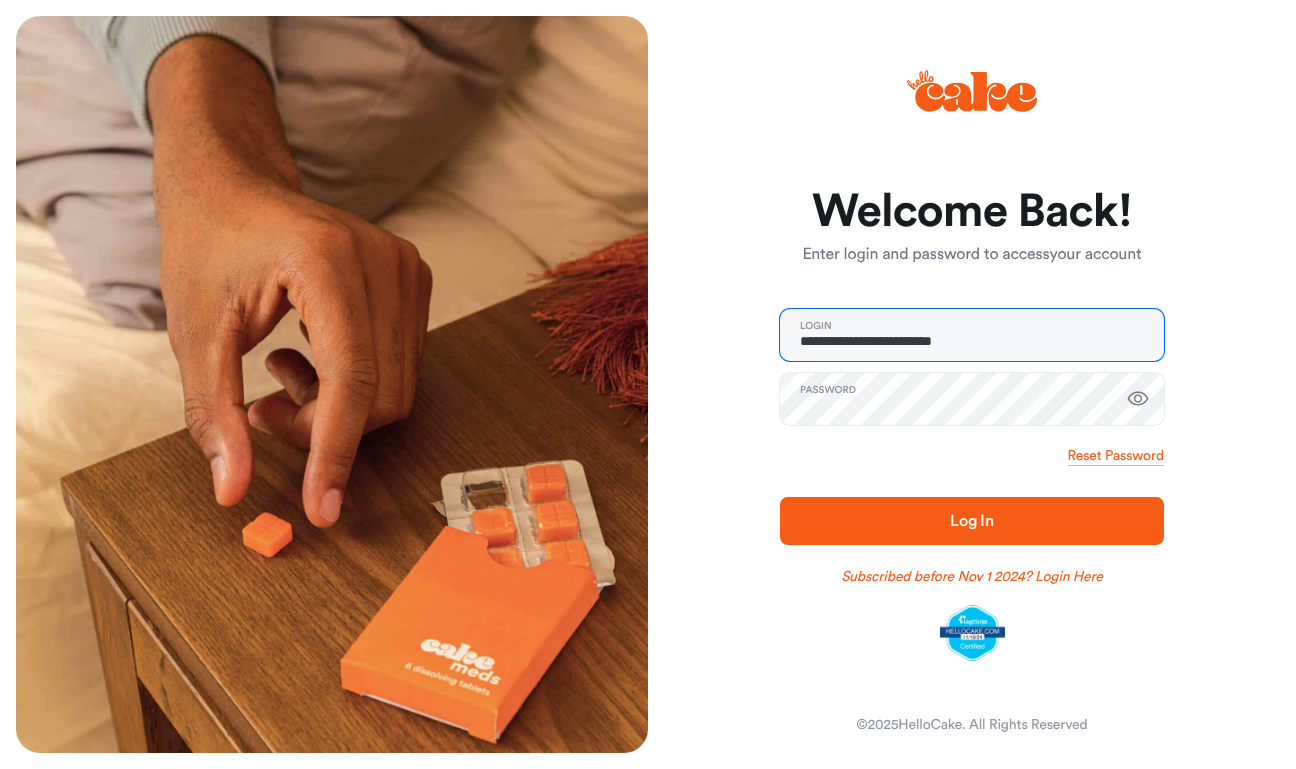 click on "**********" at bounding box center (972, 335) 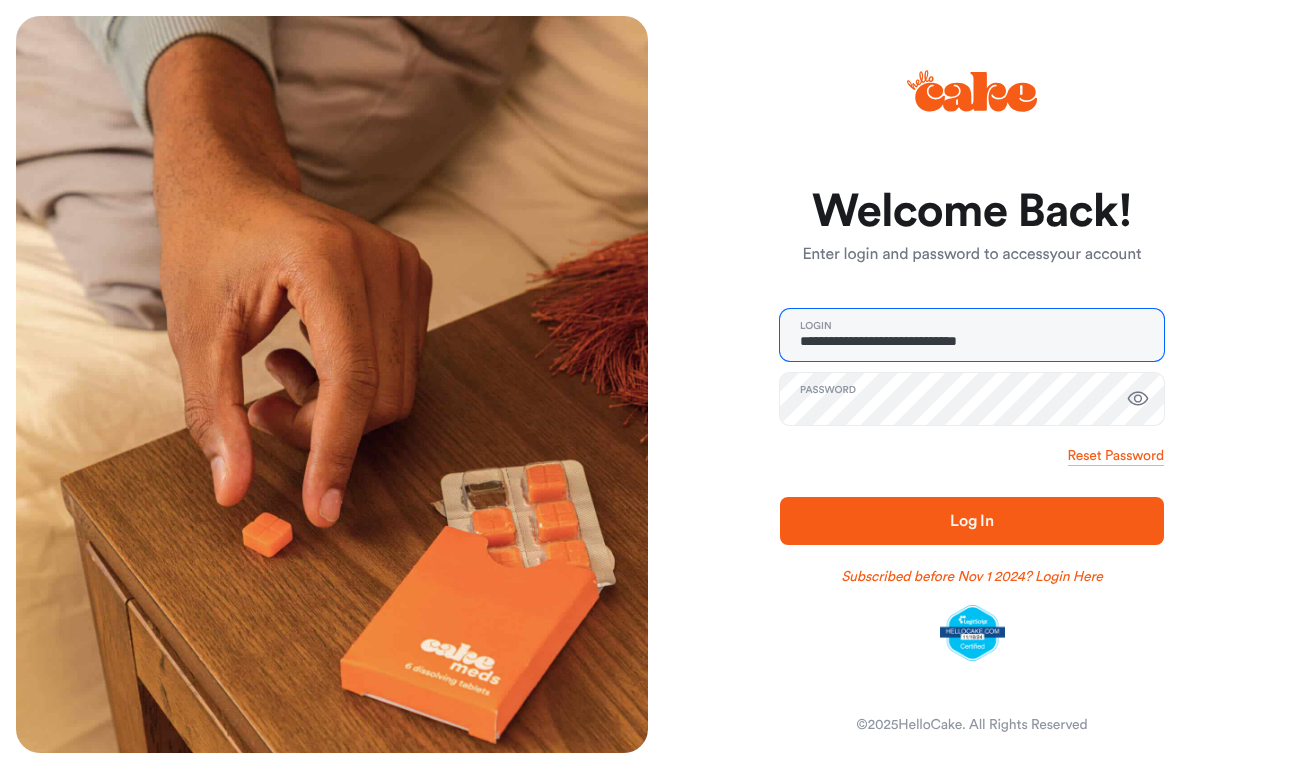 type on "**********" 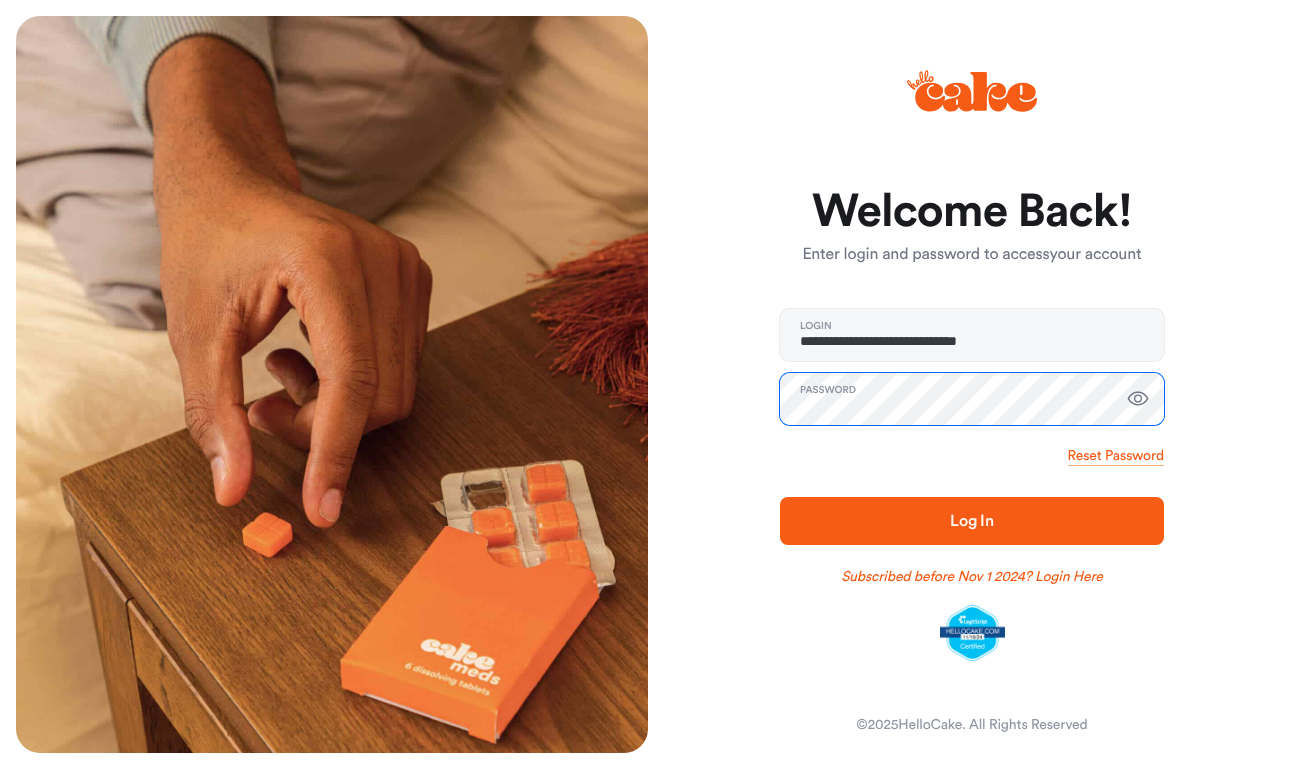 click on "**********" at bounding box center (964, 384) 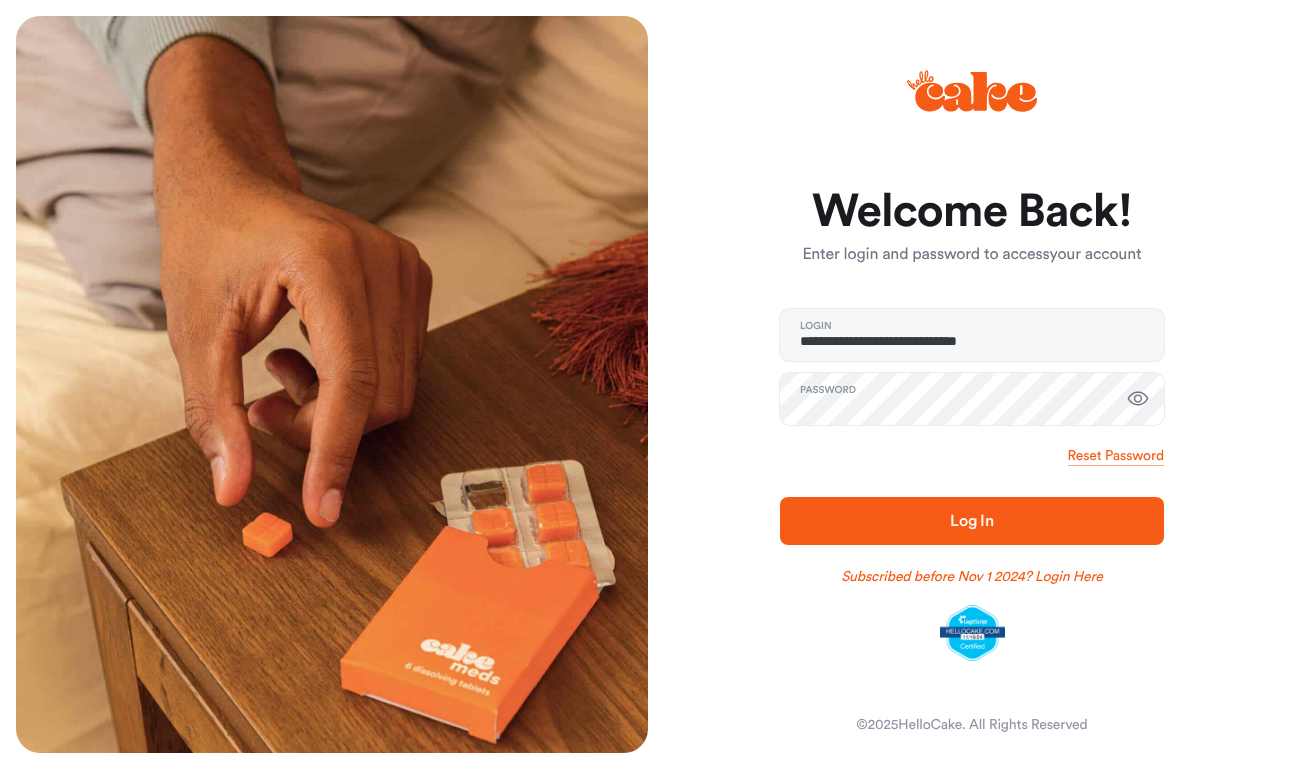 click at bounding box center [1138, 399] 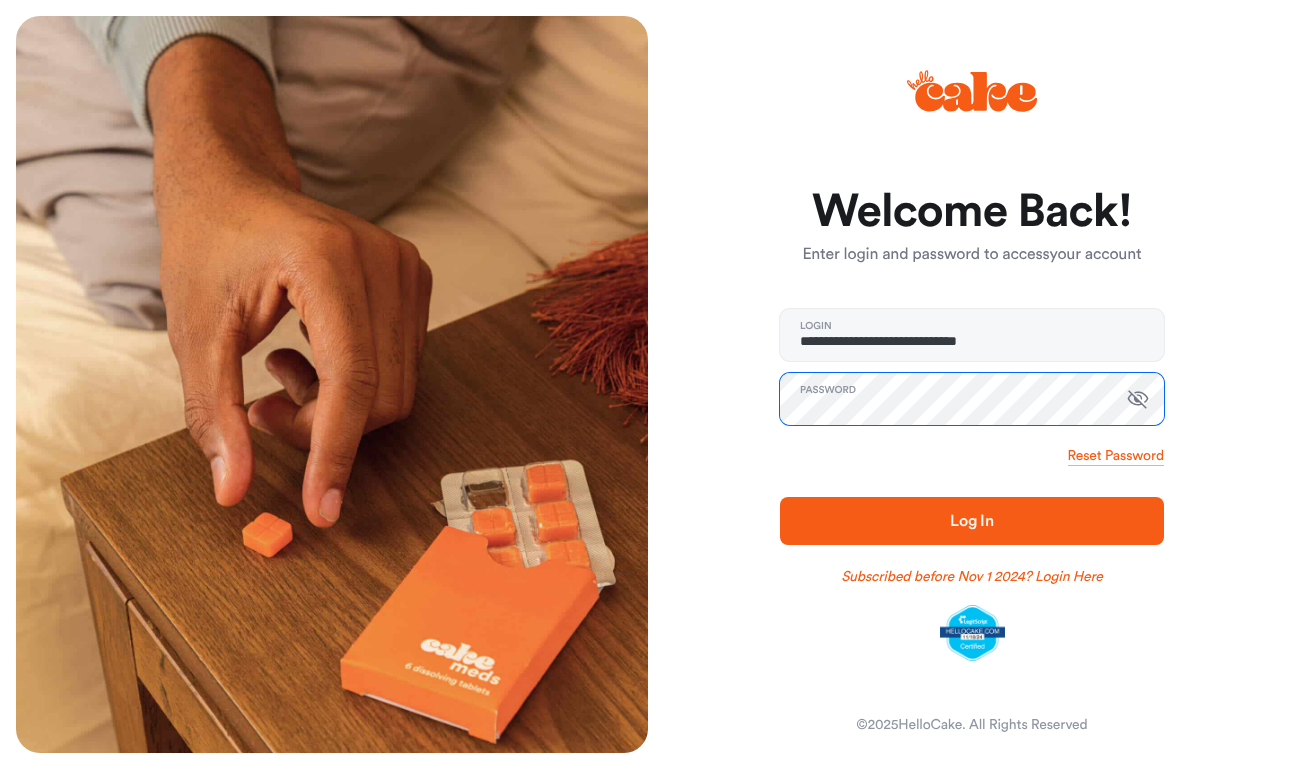 click on "Log In" at bounding box center (972, 521) 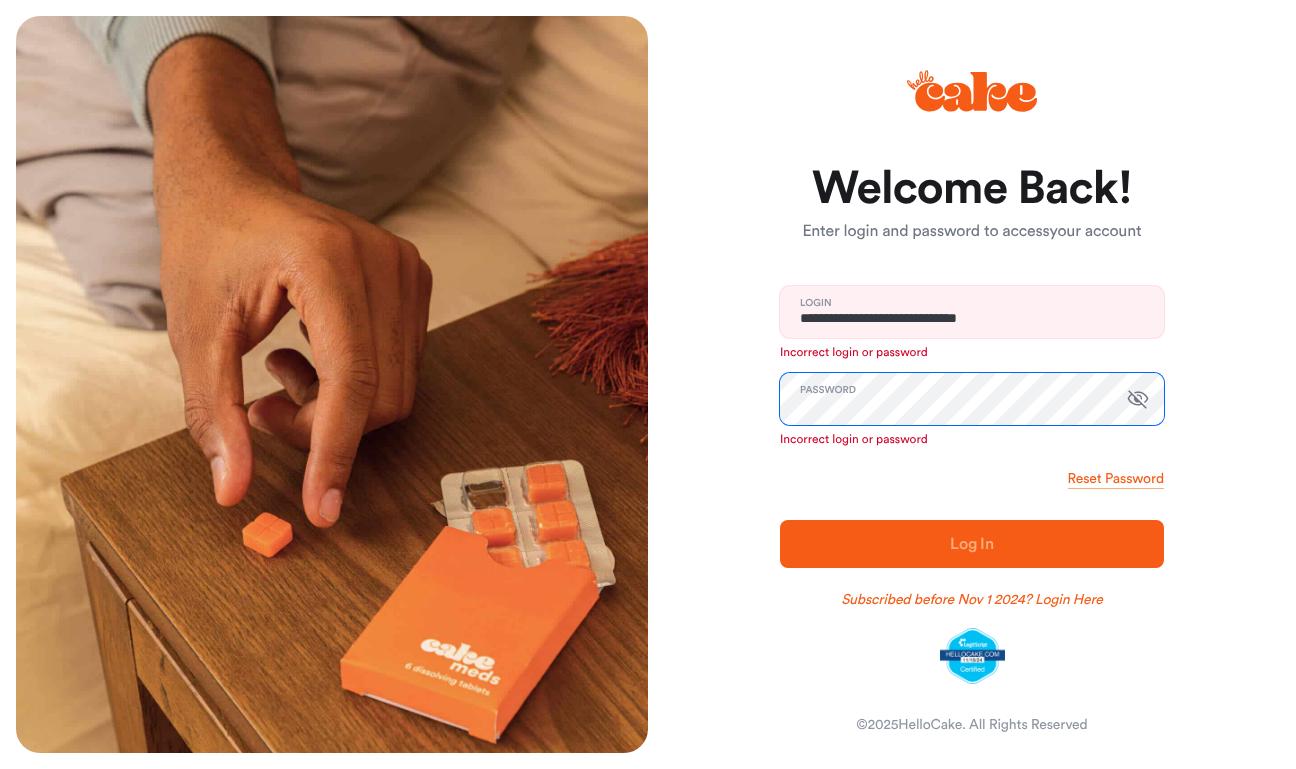click on "**********" at bounding box center [648, 384] 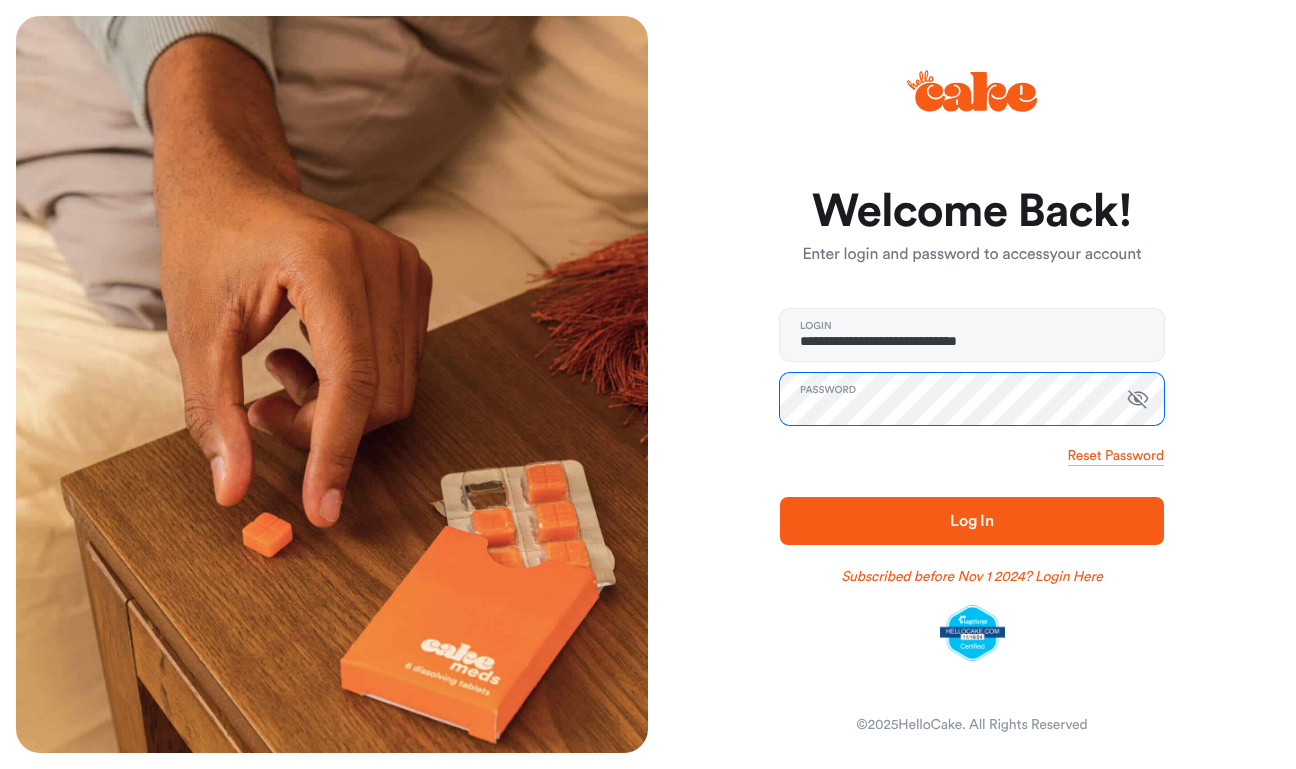 click on "**********" at bounding box center (964, 384) 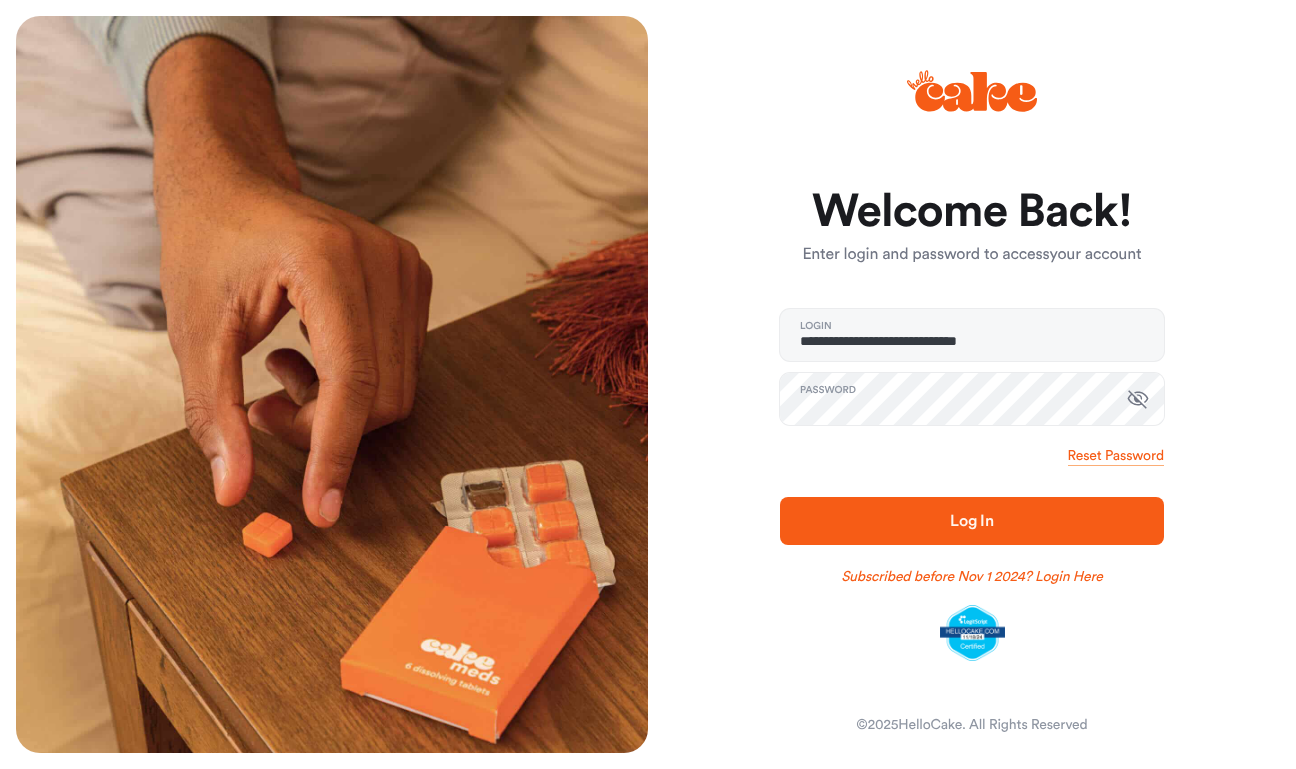 click on "Log In" at bounding box center [972, 521] 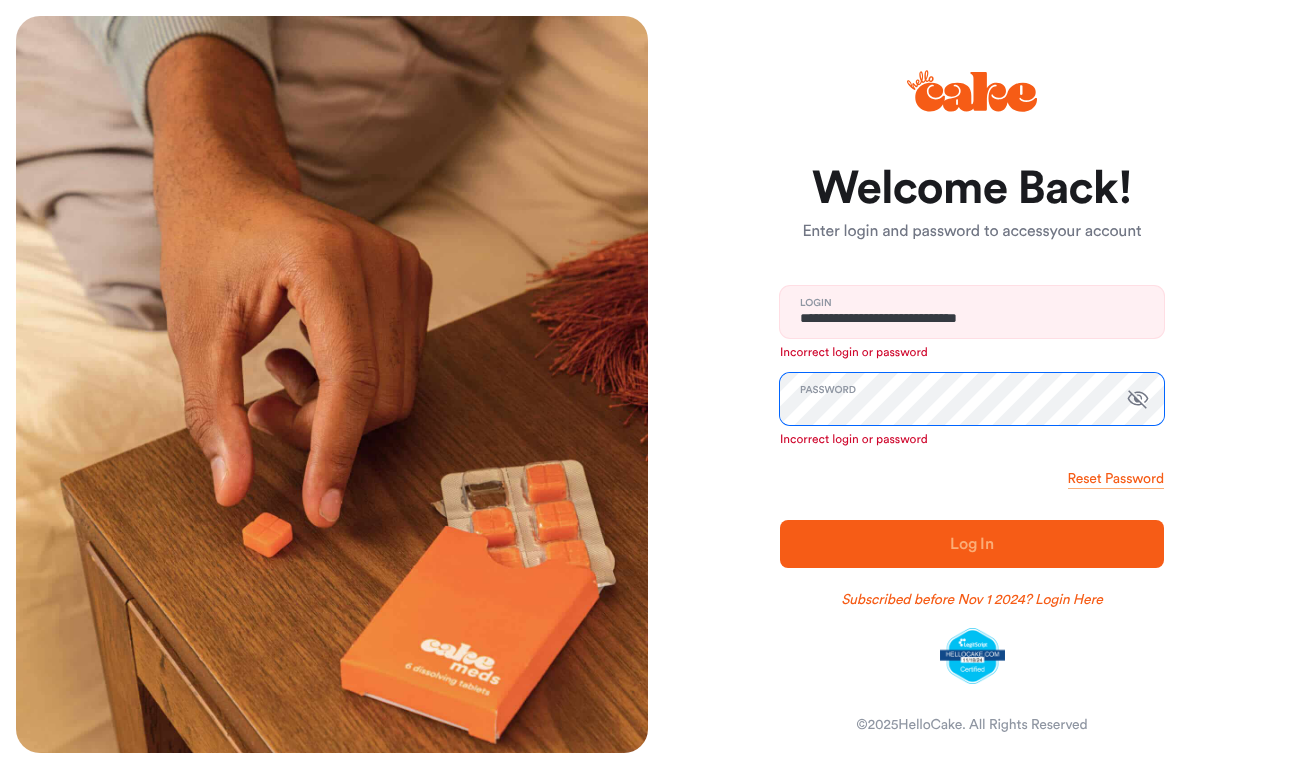 click on "**********" at bounding box center (648, 384) 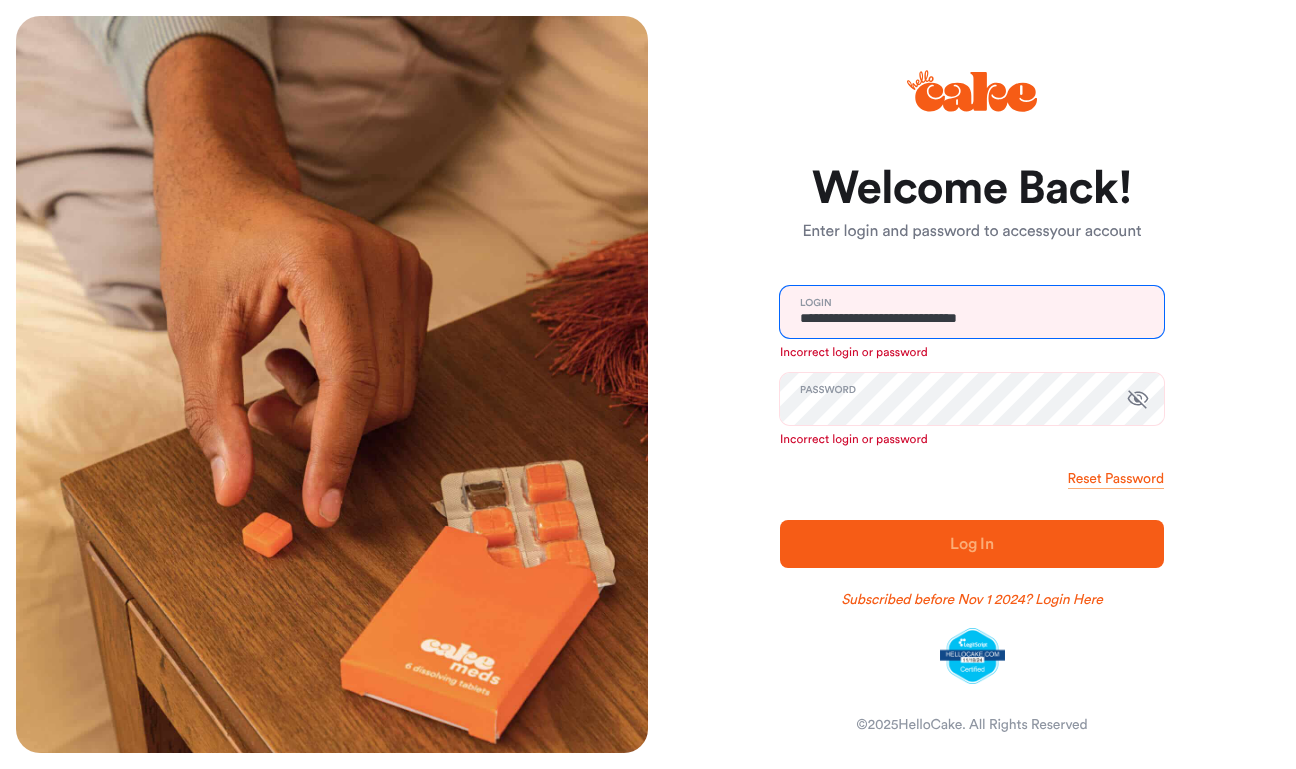 click on "**********" at bounding box center (972, 312) 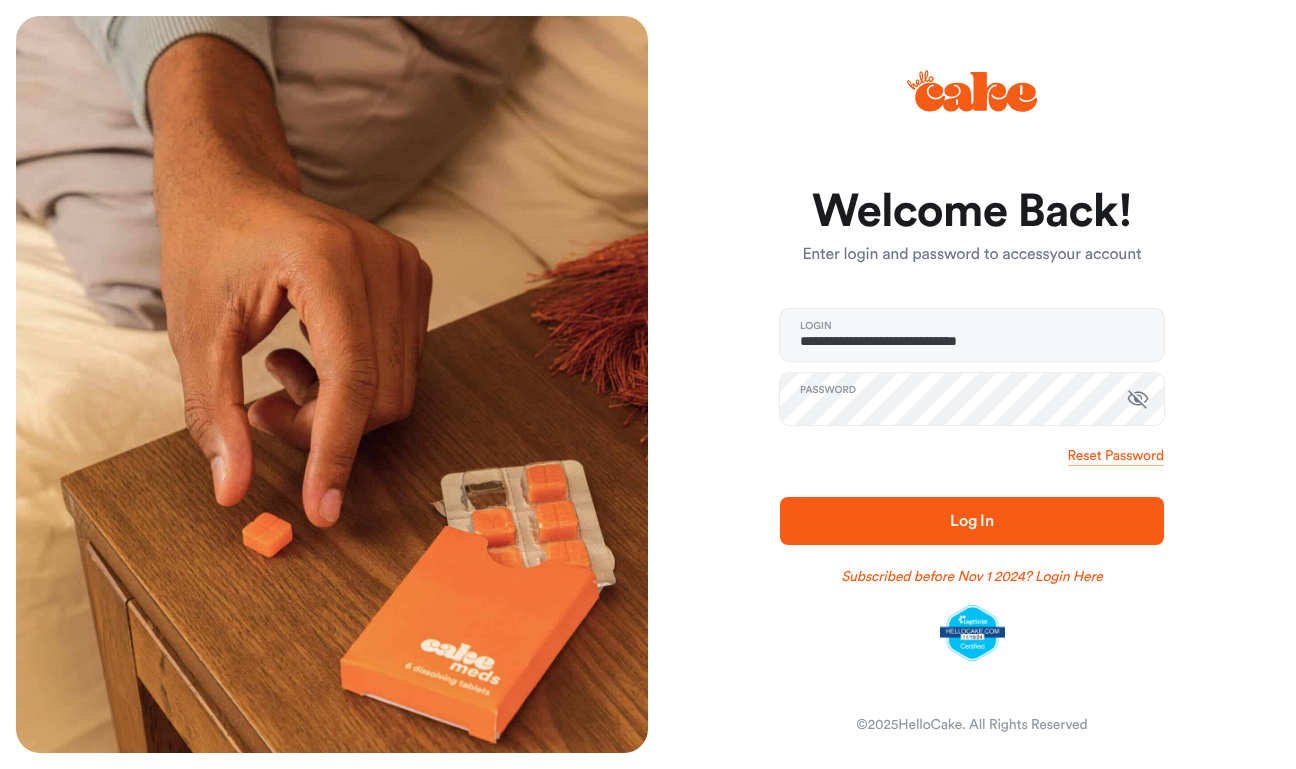 click on "Log In" at bounding box center [972, 521] 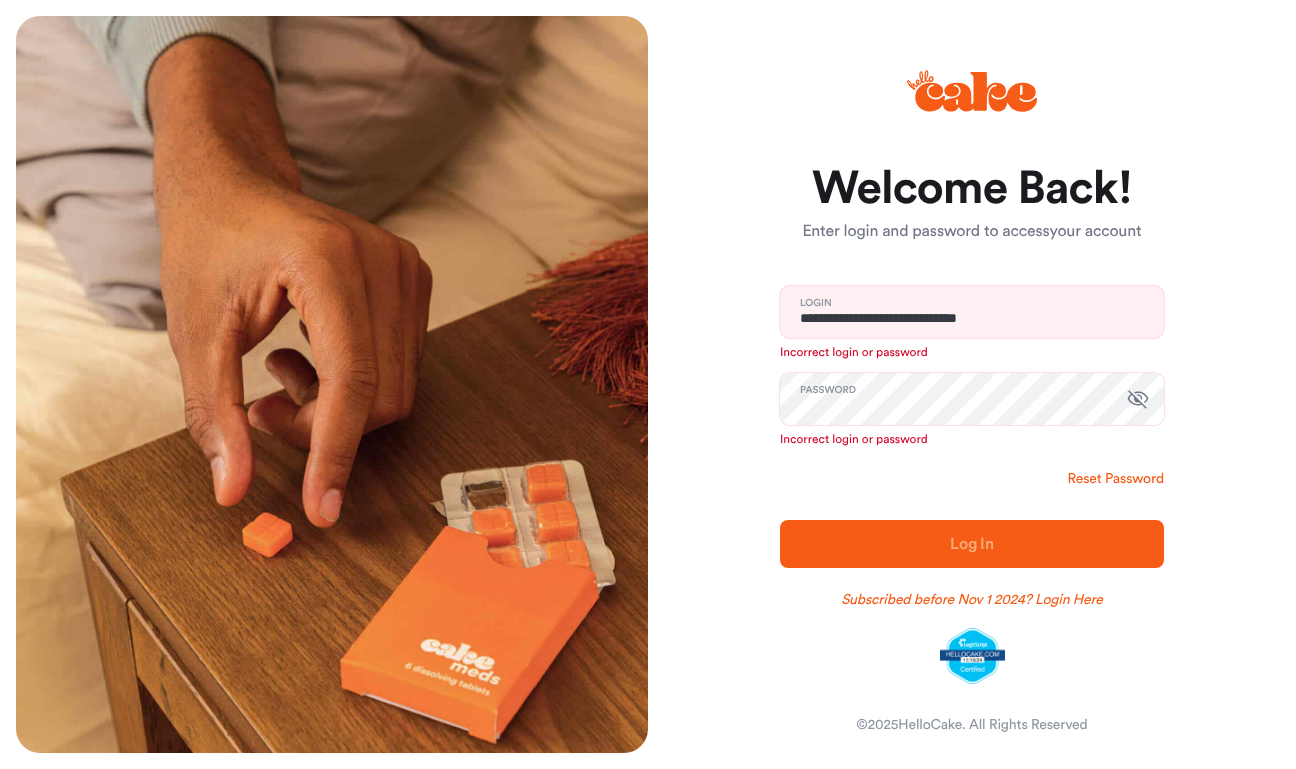 click on "Reset Password" at bounding box center (1116, 479) 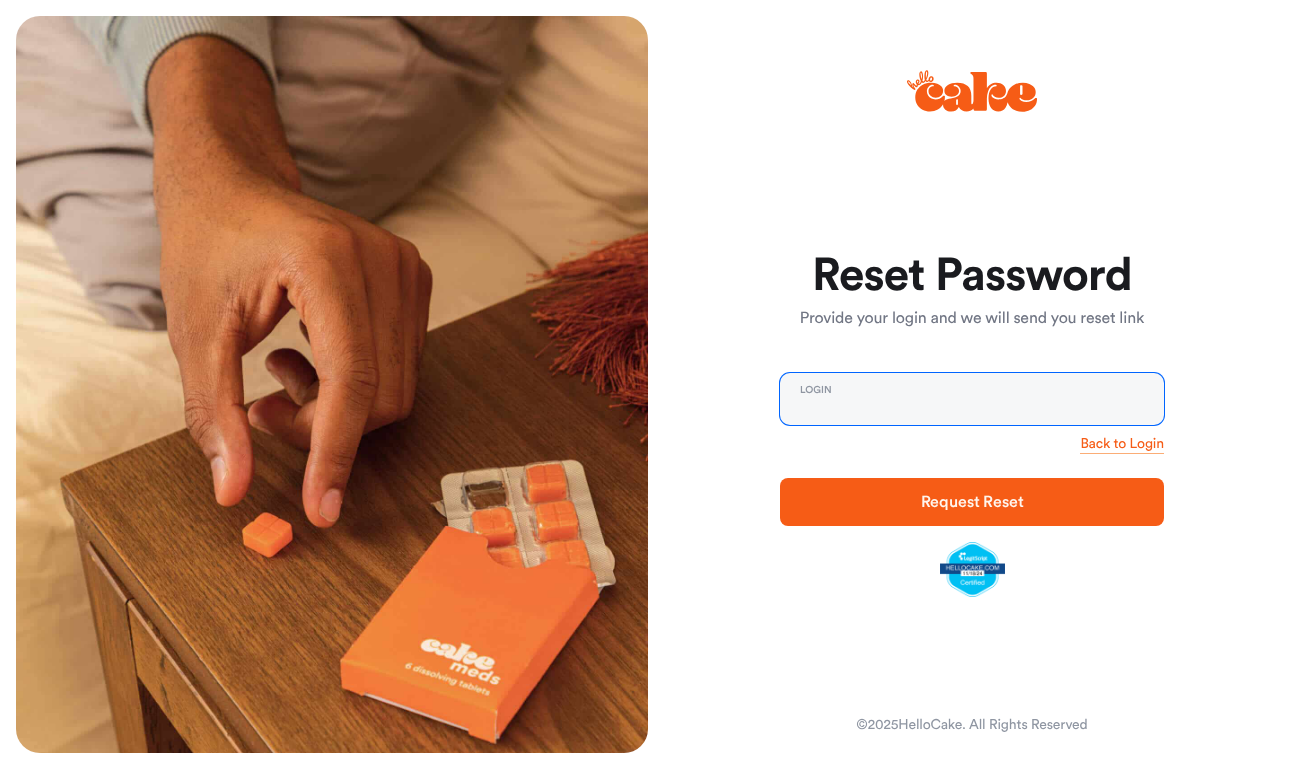 click at bounding box center [972, 399] 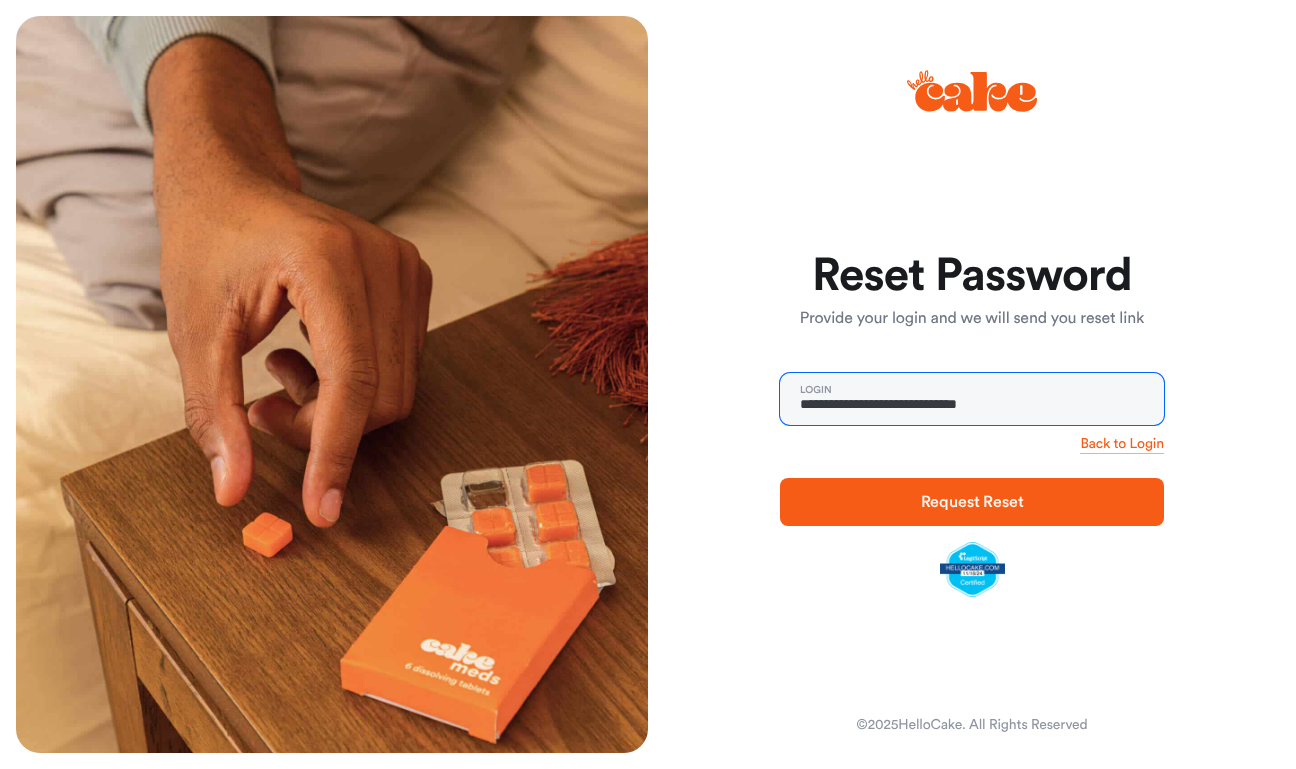 type on "**********" 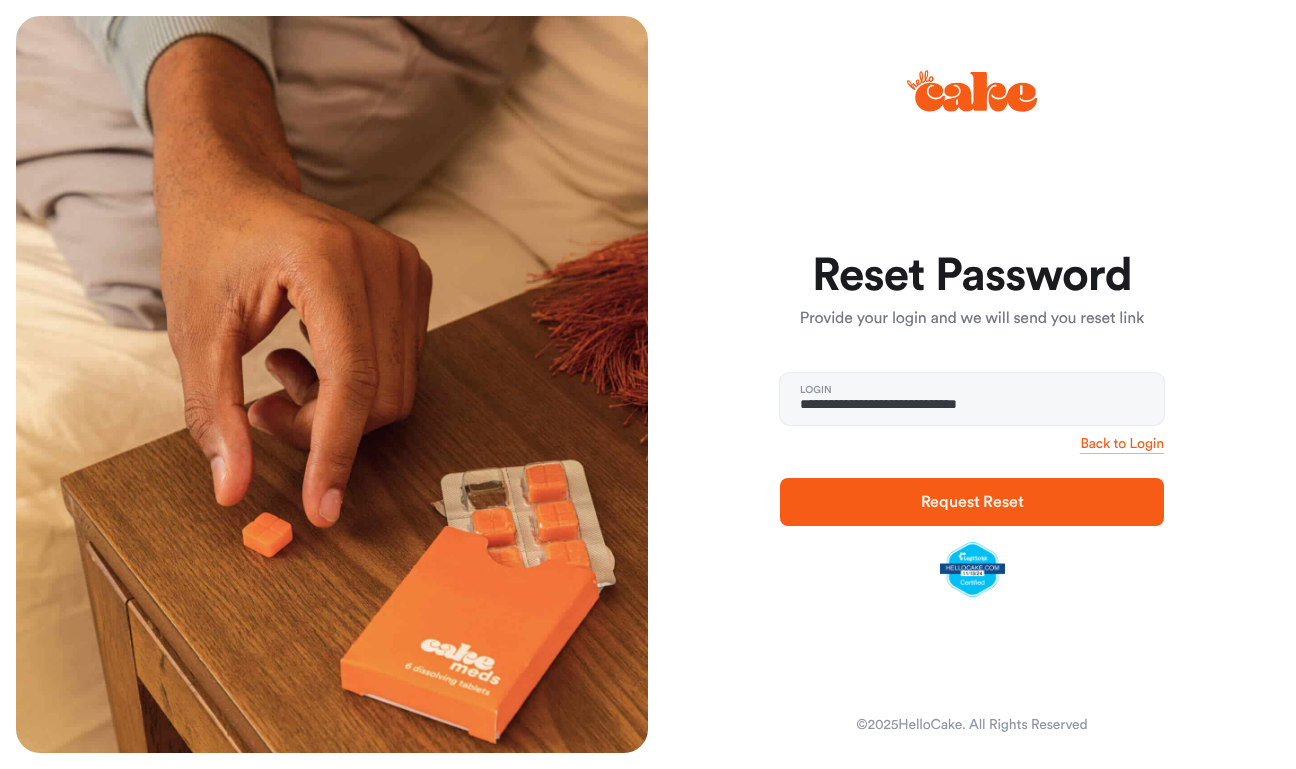 click on "Request Reset" at bounding box center [972, 502] 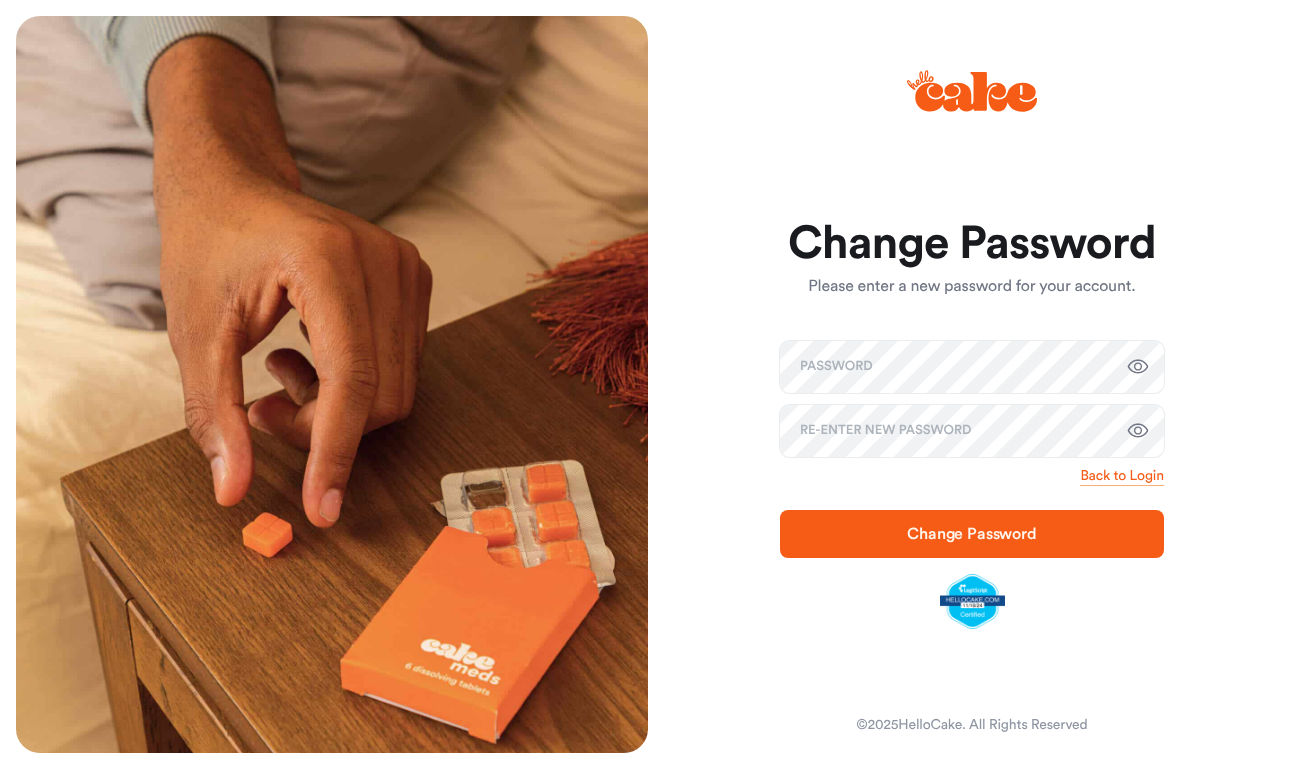 scroll, scrollTop: 0, scrollLeft: 0, axis: both 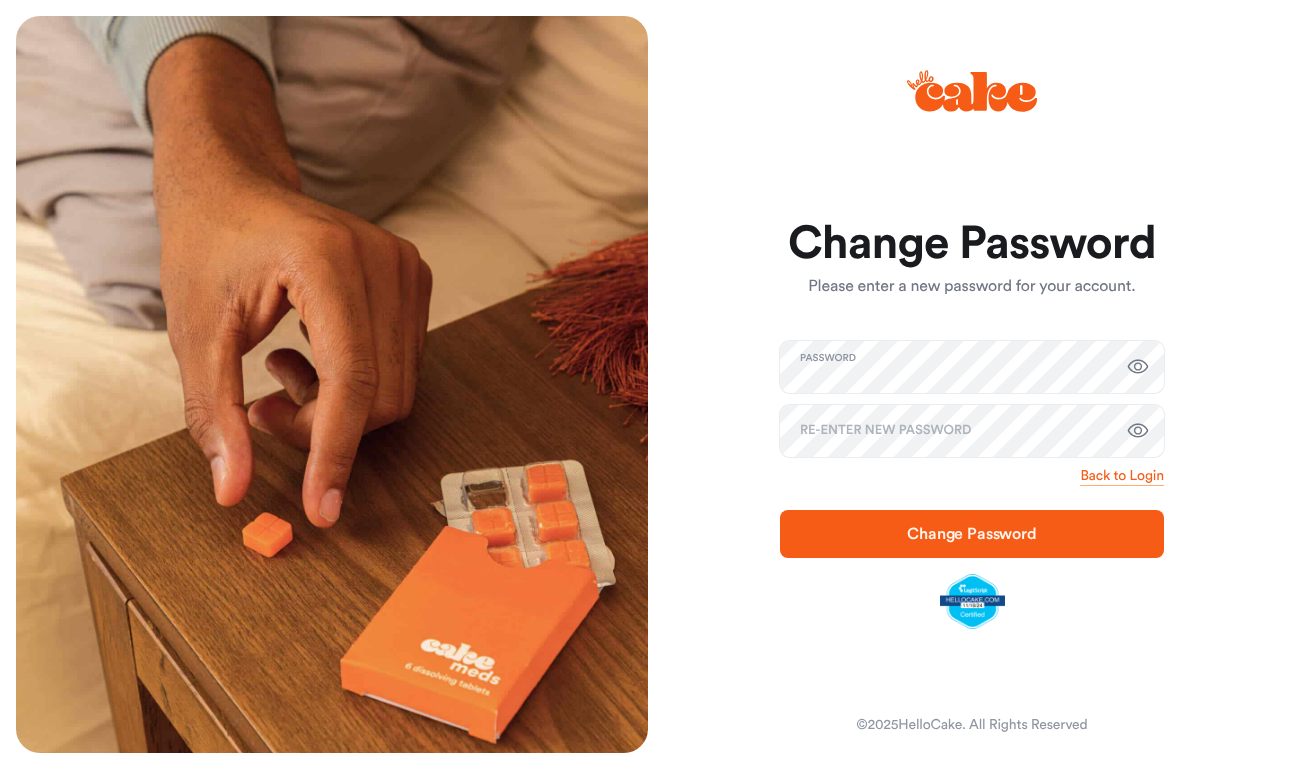 click at bounding box center (1138, 367) 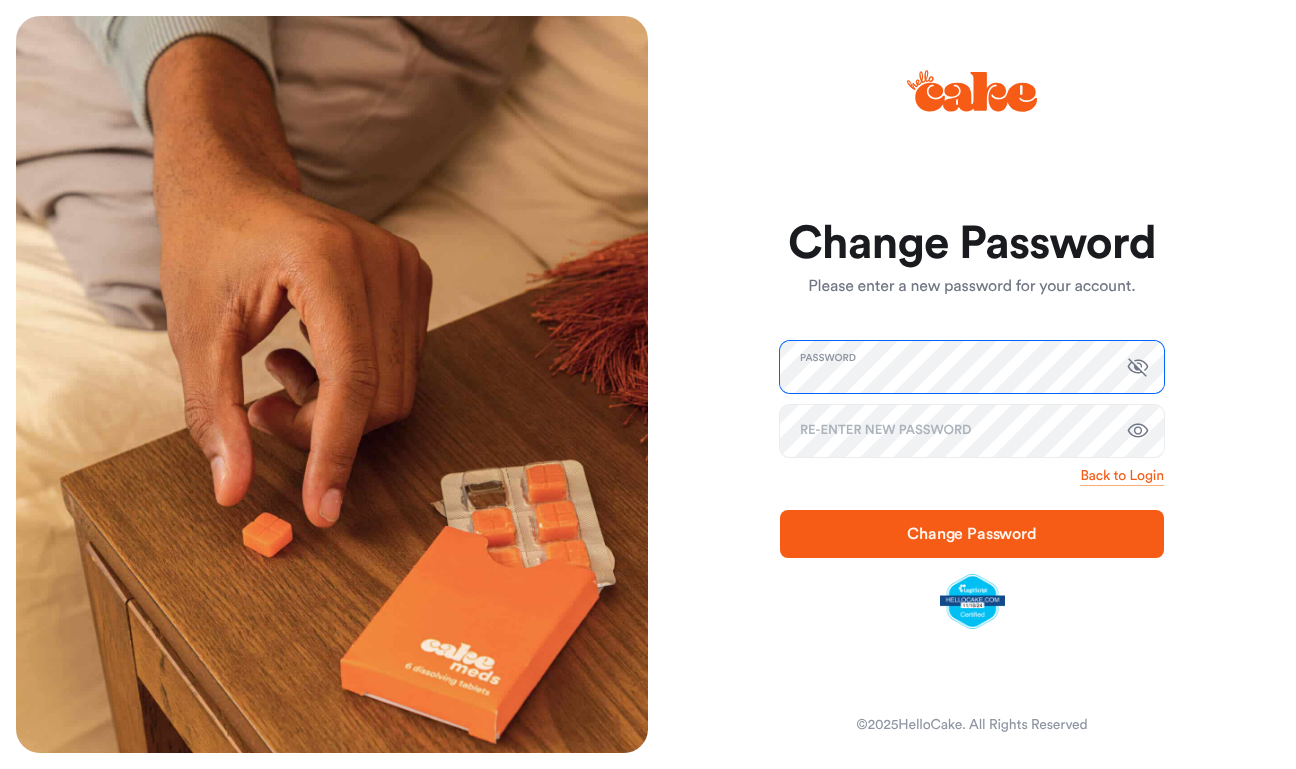 click on "Change Password Please enter a new password for your account. Password Re-enter new Password Back to Login Change Password ©  2025  HelloCake. All Rights Reserved" at bounding box center [964, 384] 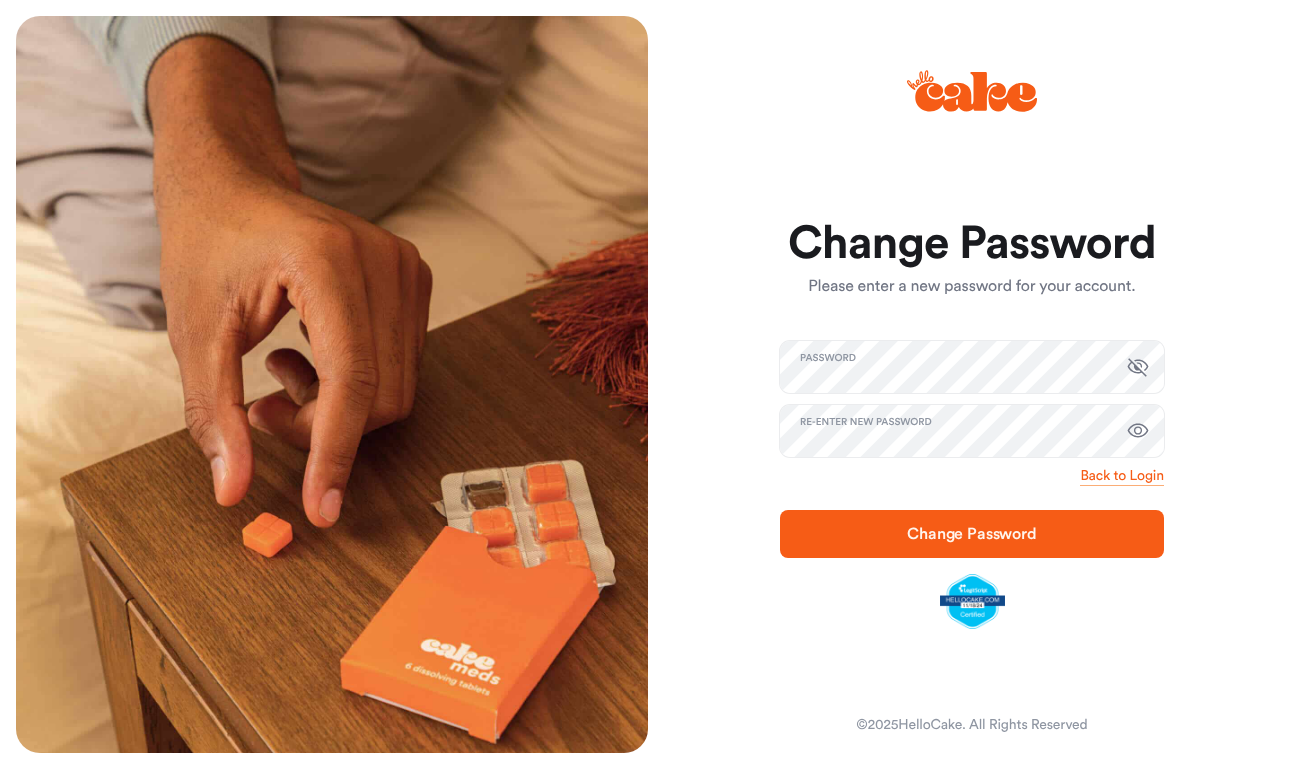 click on "Change Password" at bounding box center (972, 534) 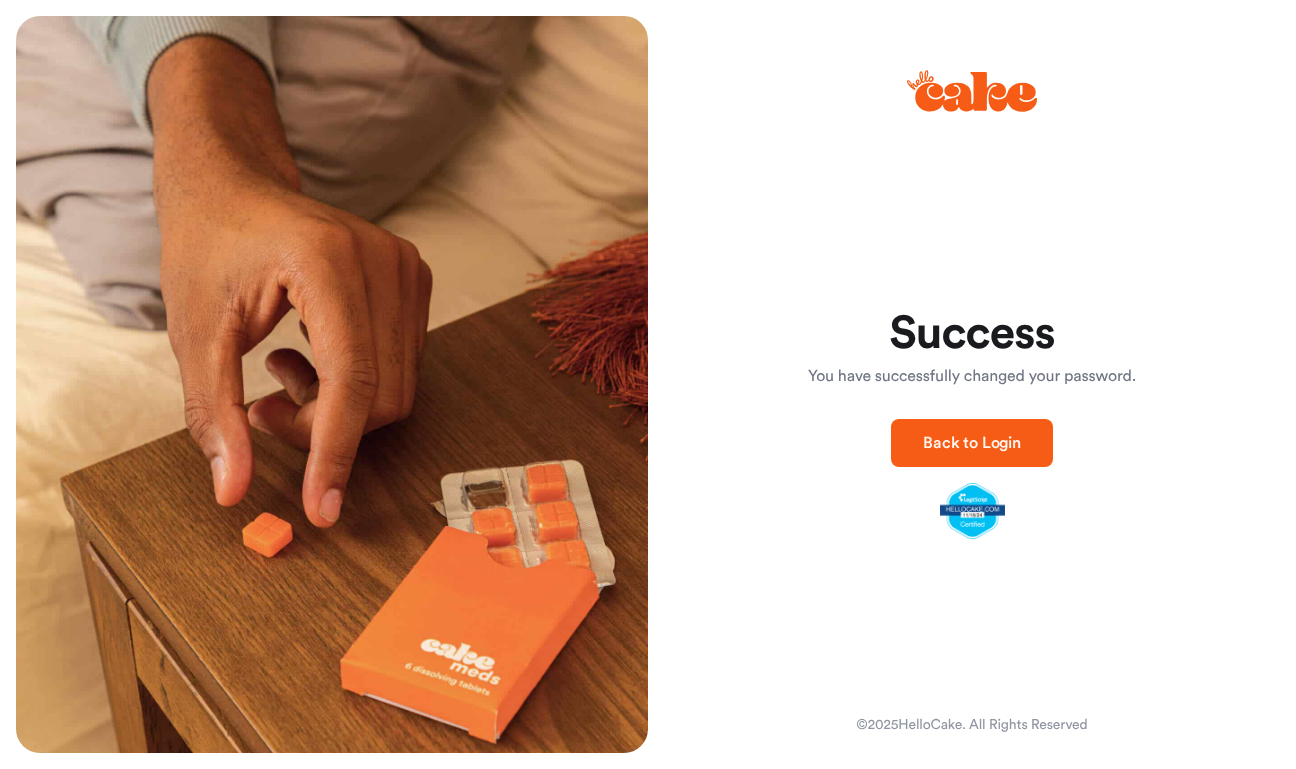click on "Back to Login" at bounding box center (972, 443) 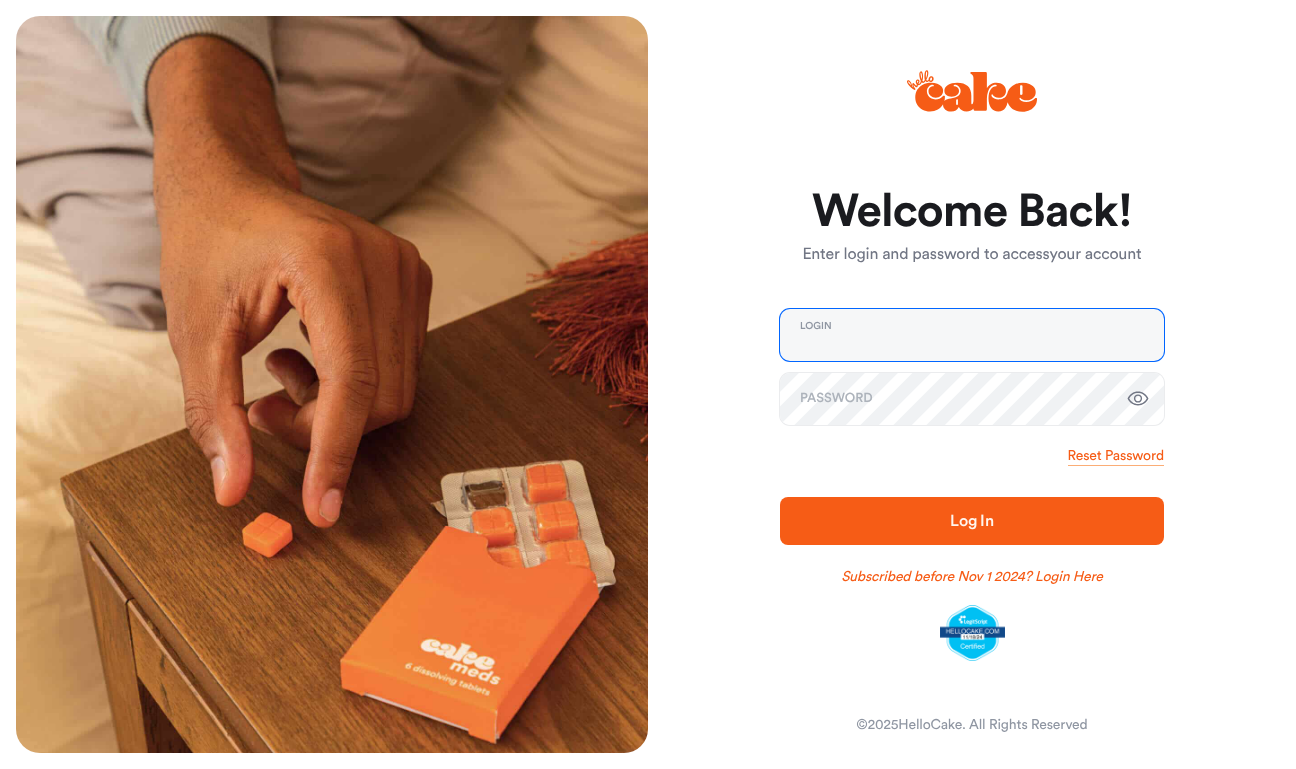 type on "**********" 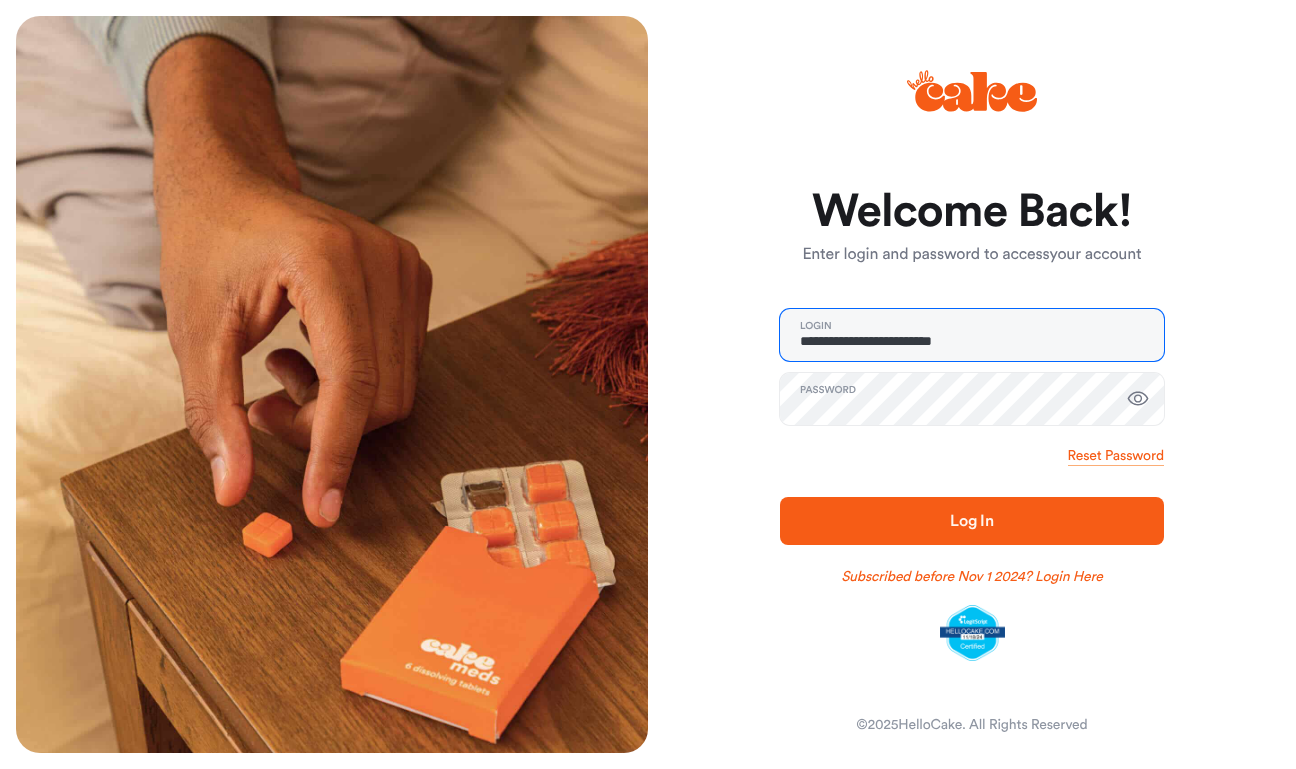click on "**********" at bounding box center [972, 335] 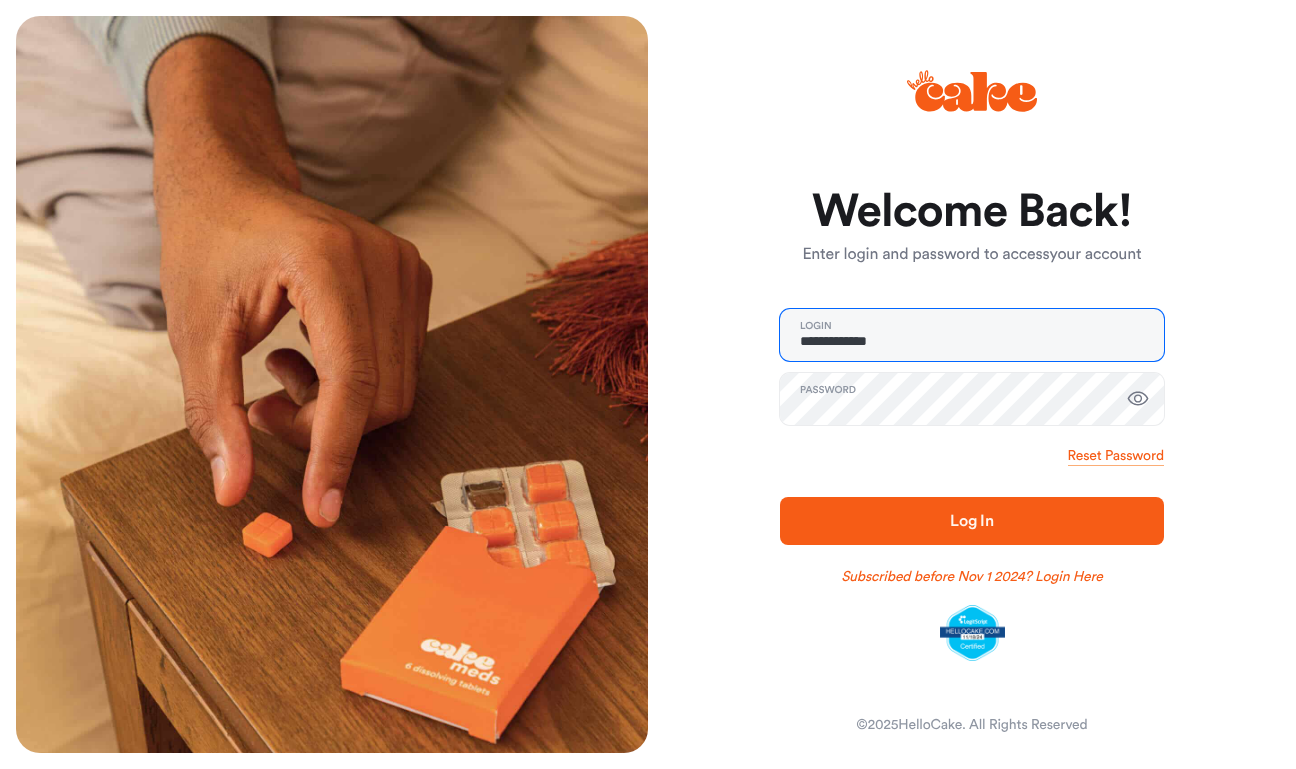 drag, startPoint x: 912, startPoint y: 341, endPoint x: 689, endPoint y: 341, distance: 223 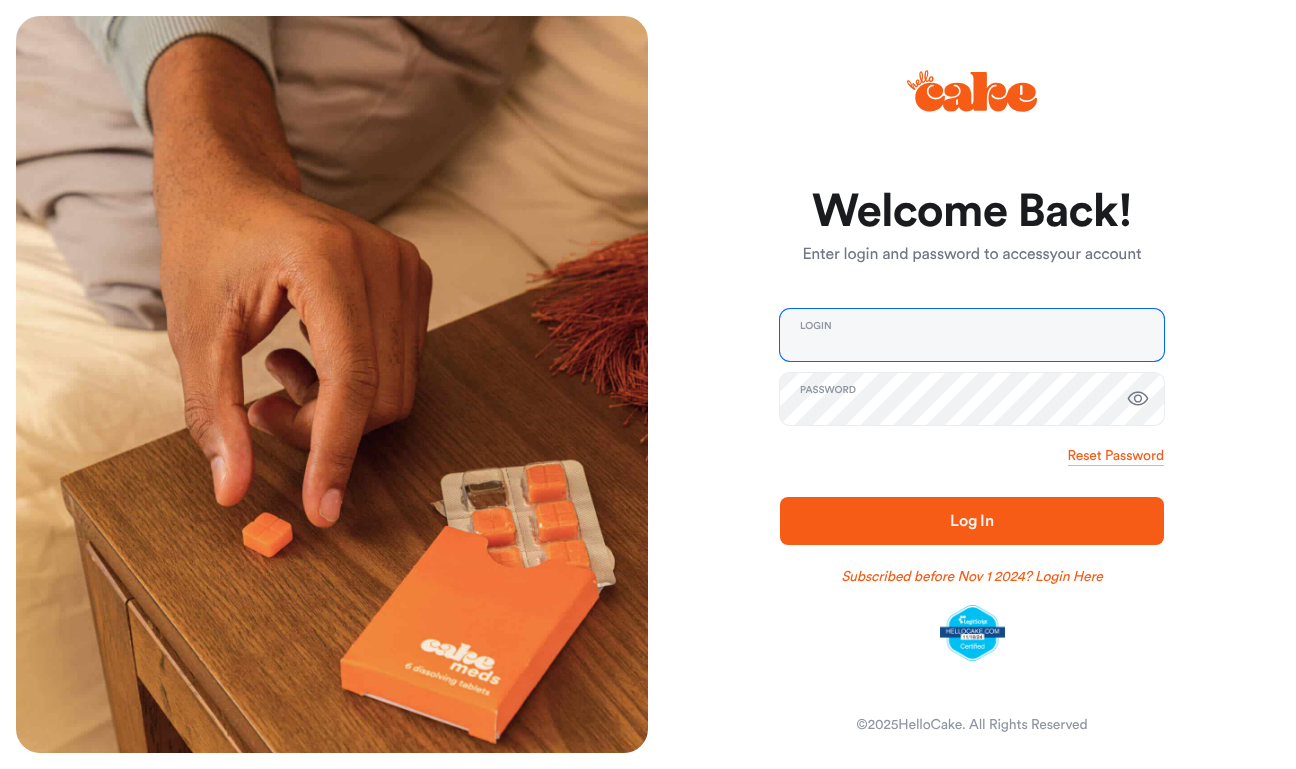 click at bounding box center [972, 335] 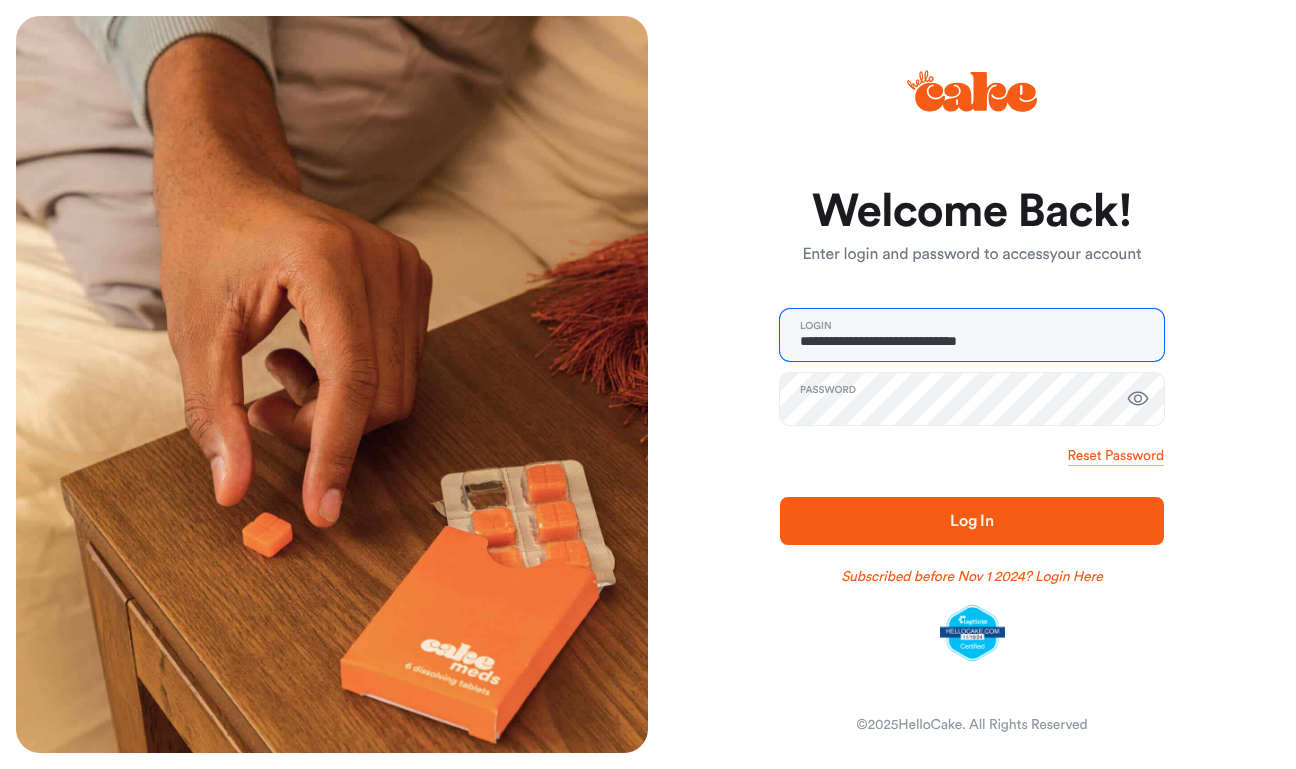 type on "**********" 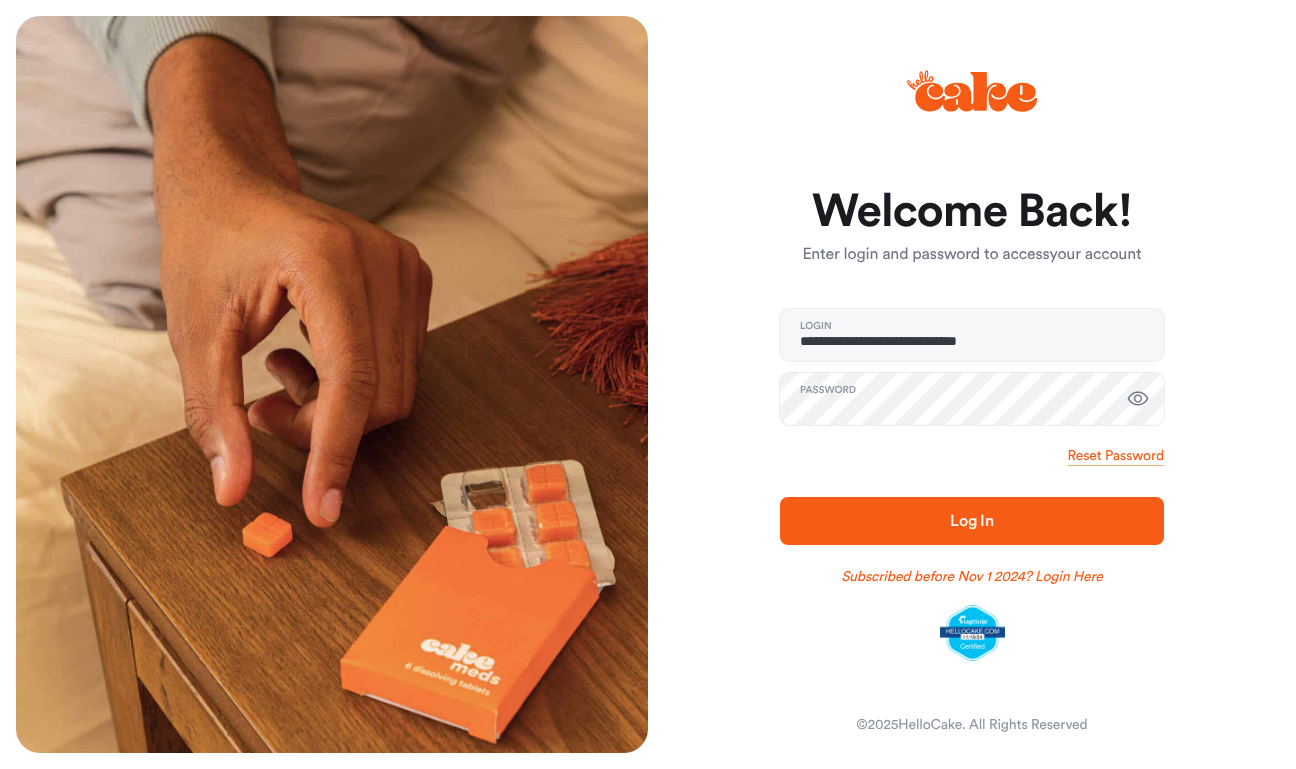 click on "Log In" at bounding box center (972, 521) 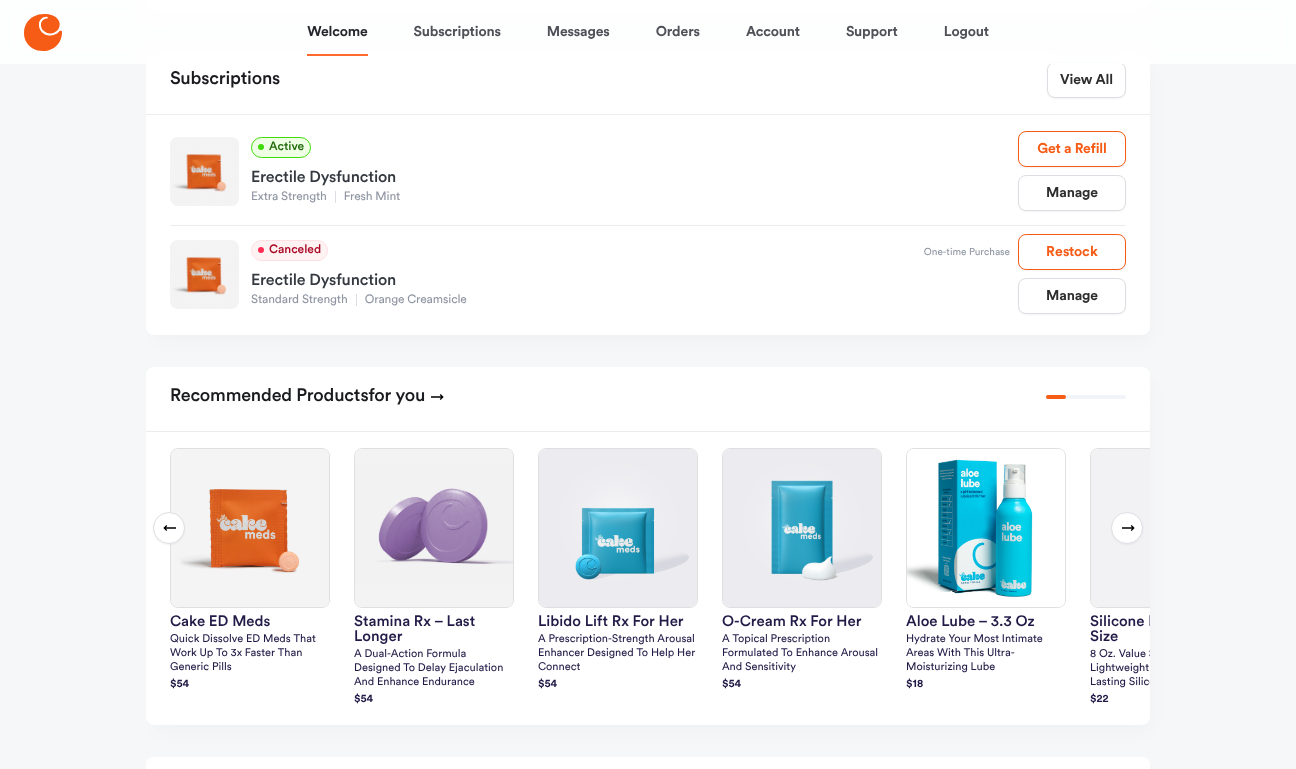 scroll, scrollTop: 0, scrollLeft: 0, axis: both 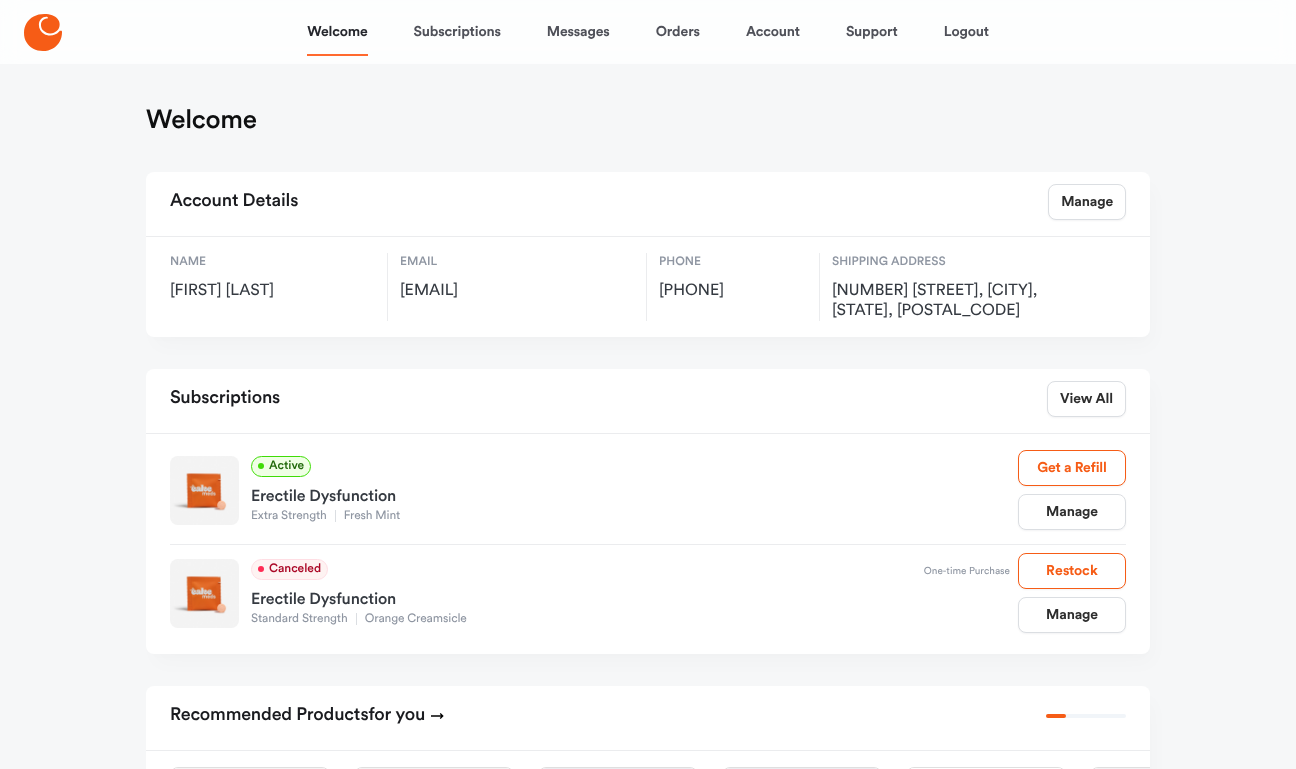 click on "Orders" at bounding box center (678, 32) 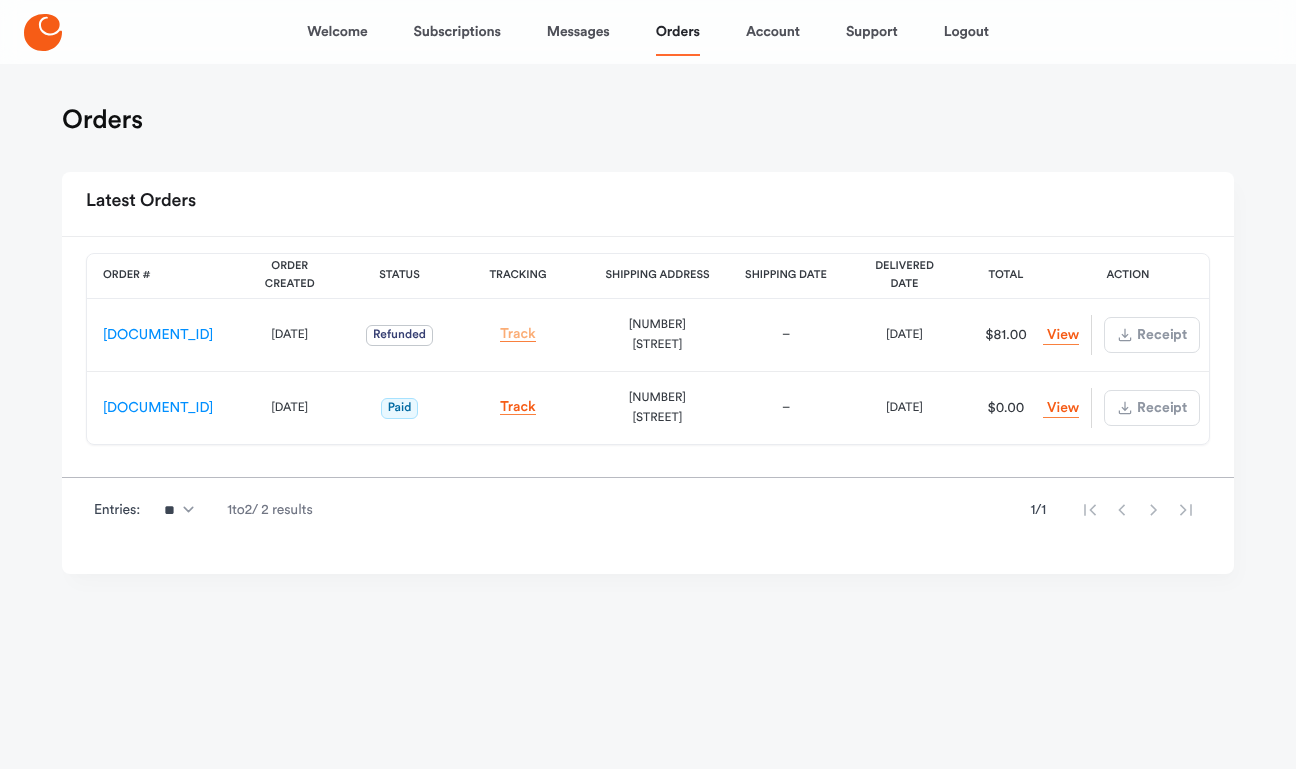 click on "Track" at bounding box center [518, 334] 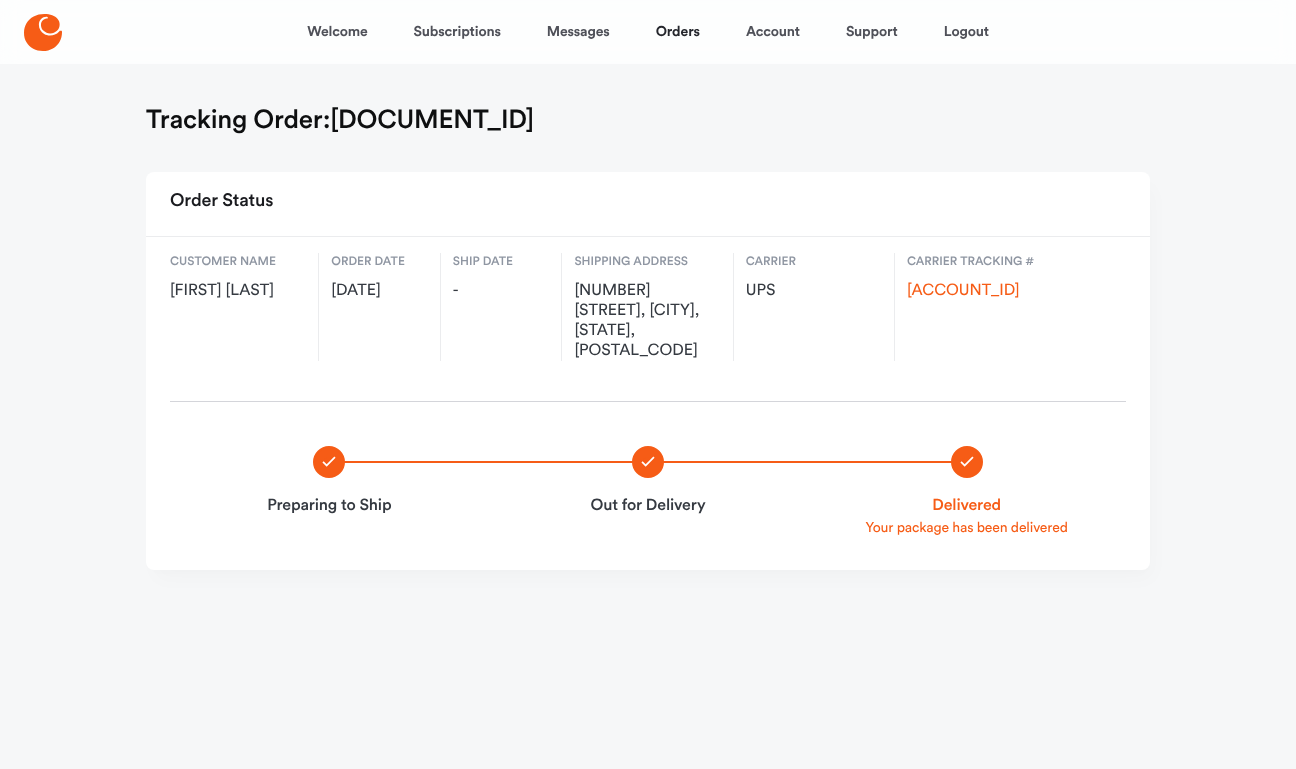 click on "Logout" at bounding box center (966, 32) 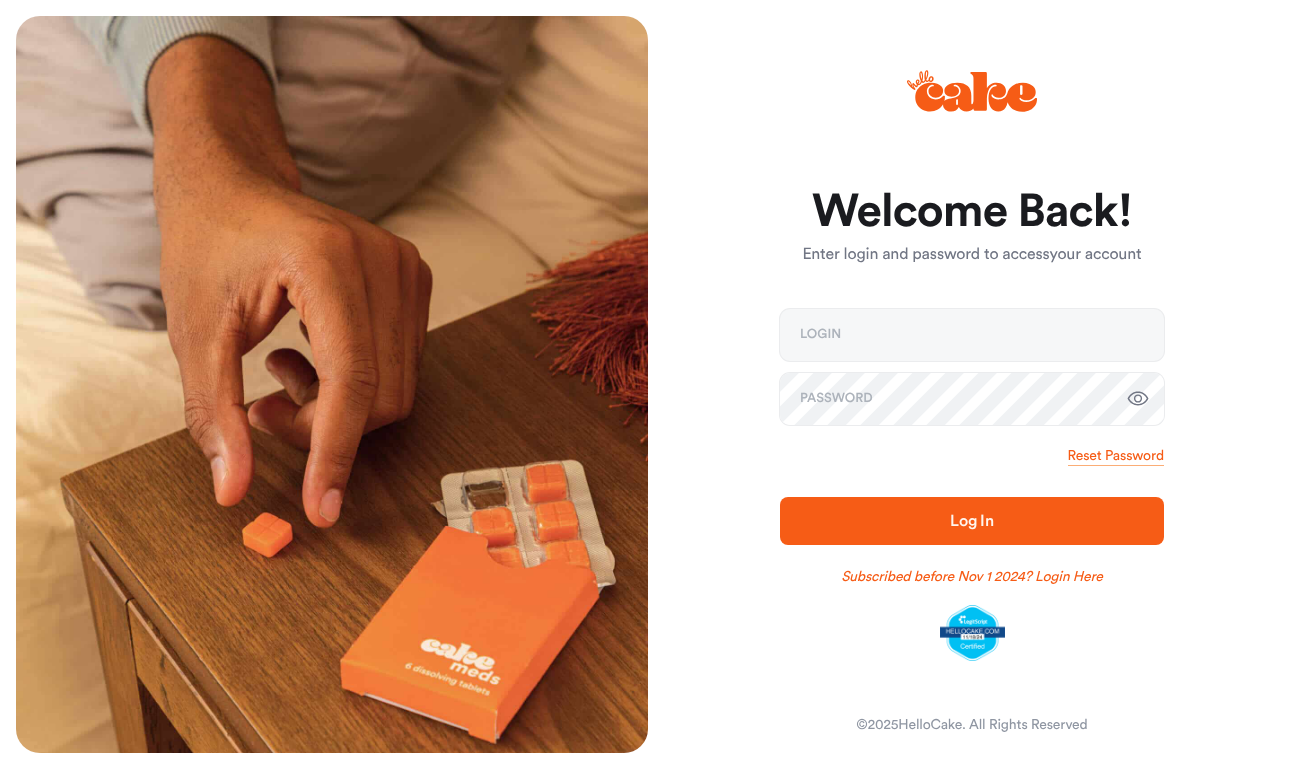 scroll, scrollTop: 0, scrollLeft: 0, axis: both 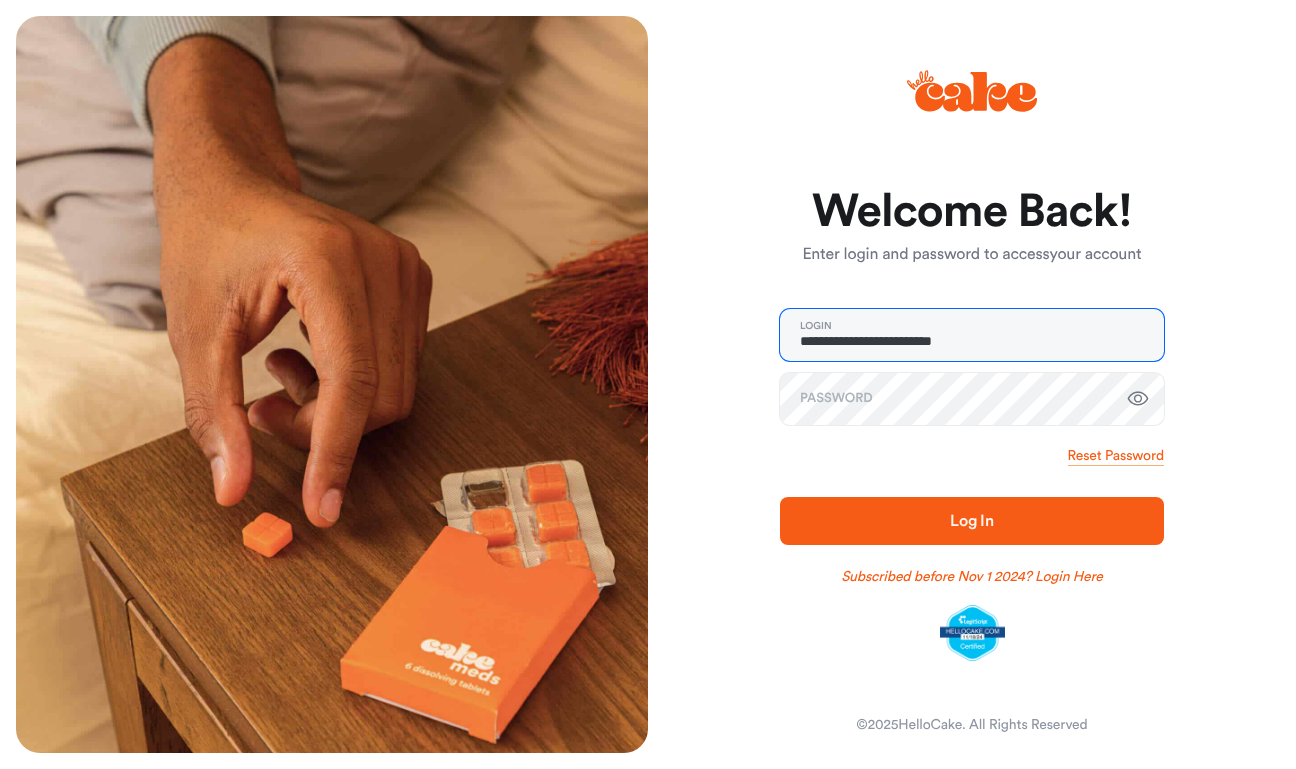 click on "**********" at bounding box center (972, 335) 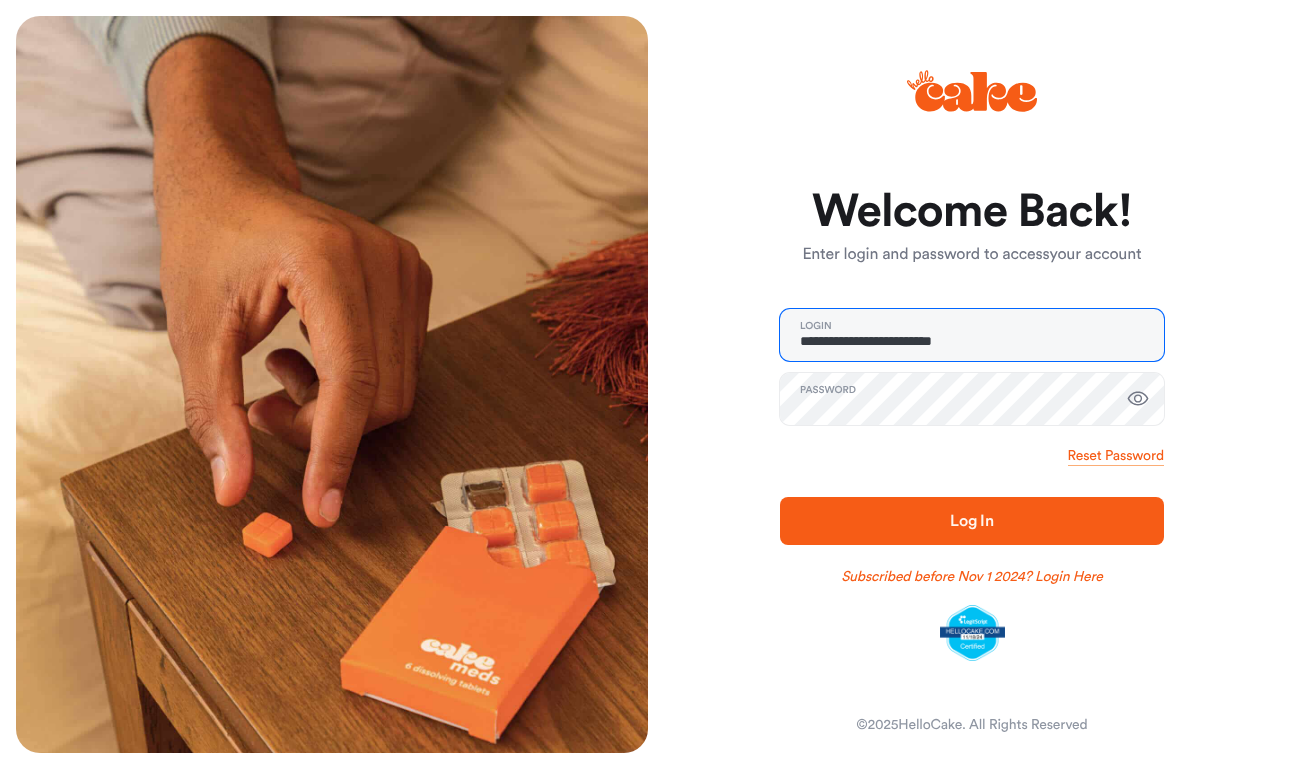 click on "**********" at bounding box center [972, 335] 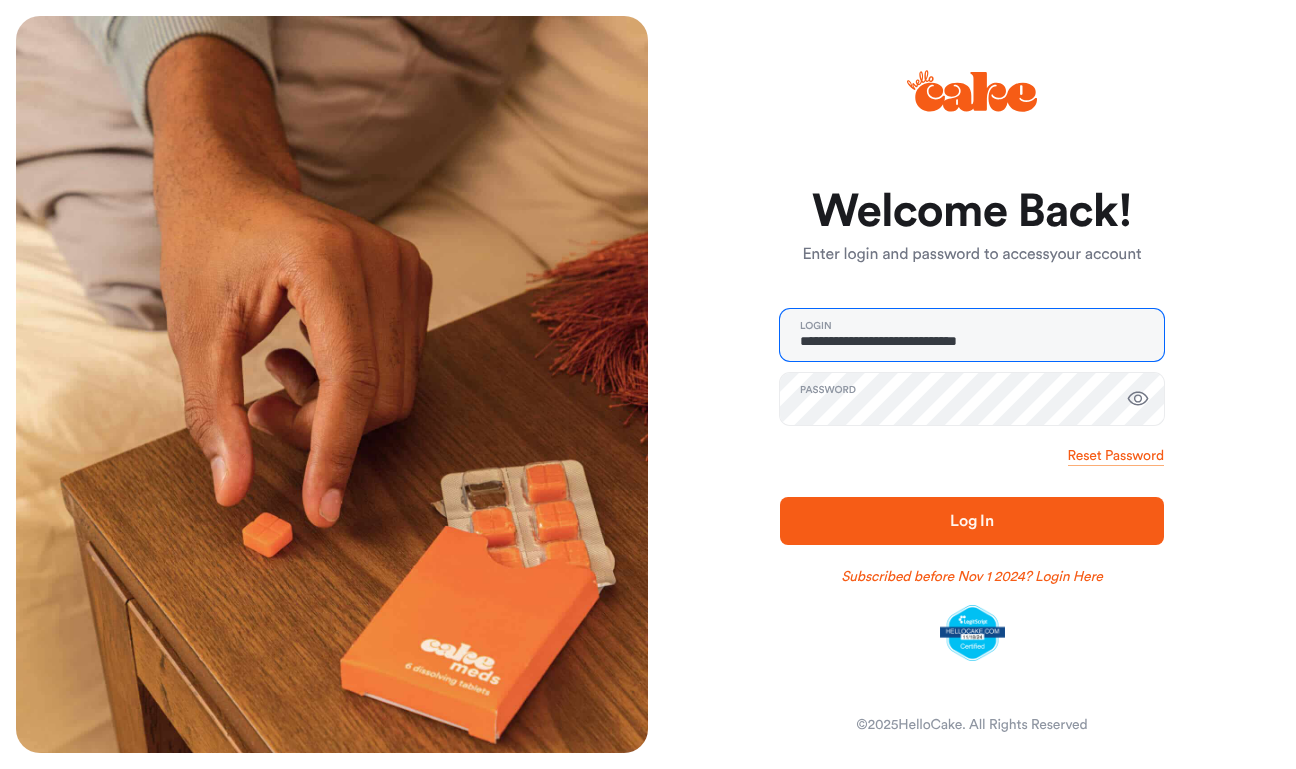 type on "**********" 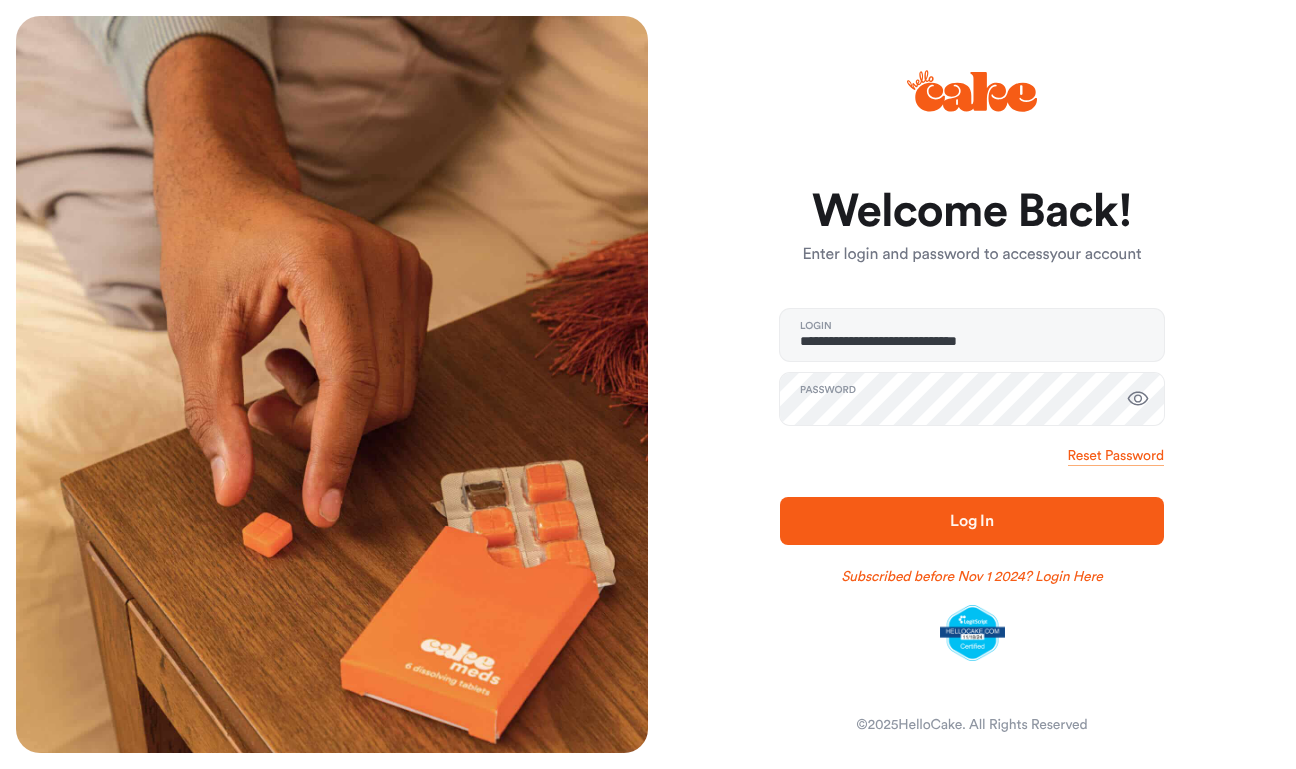 click on "Log In" at bounding box center [972, 521] 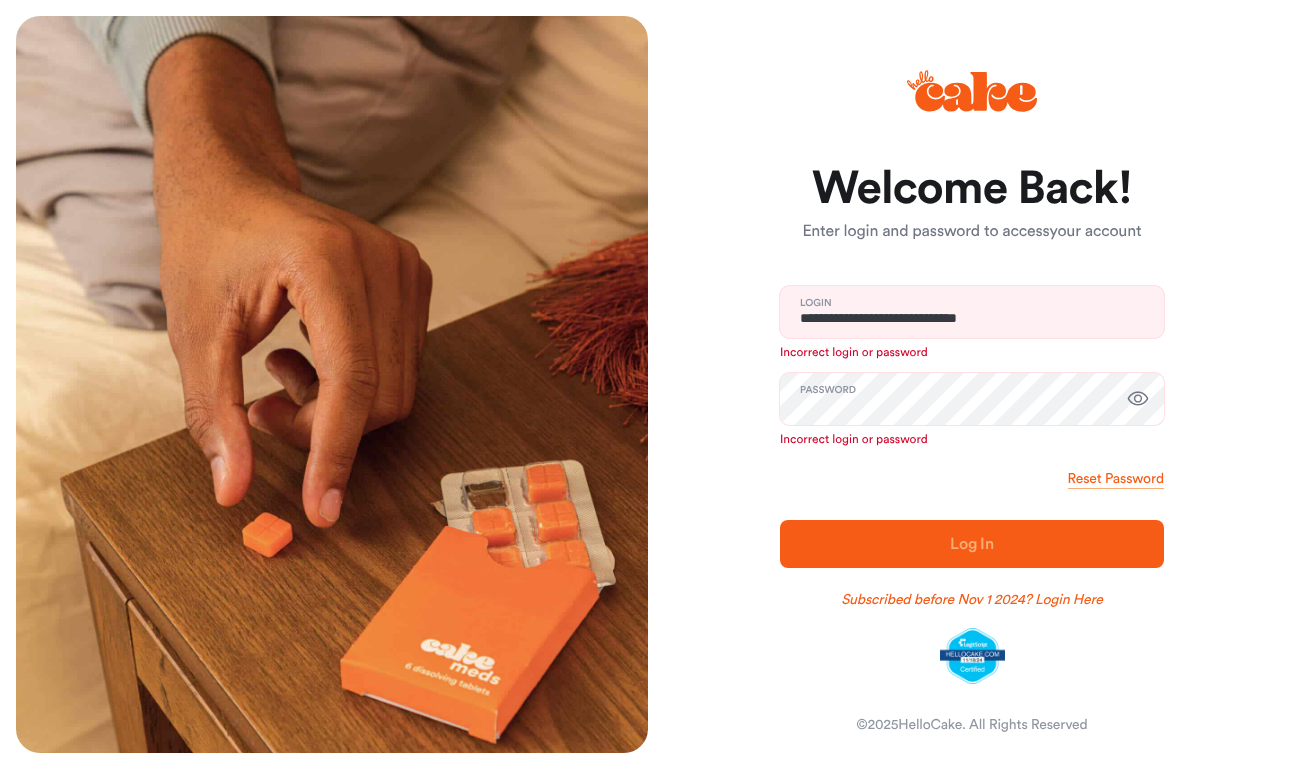 click at bounding box center (1138, 399) 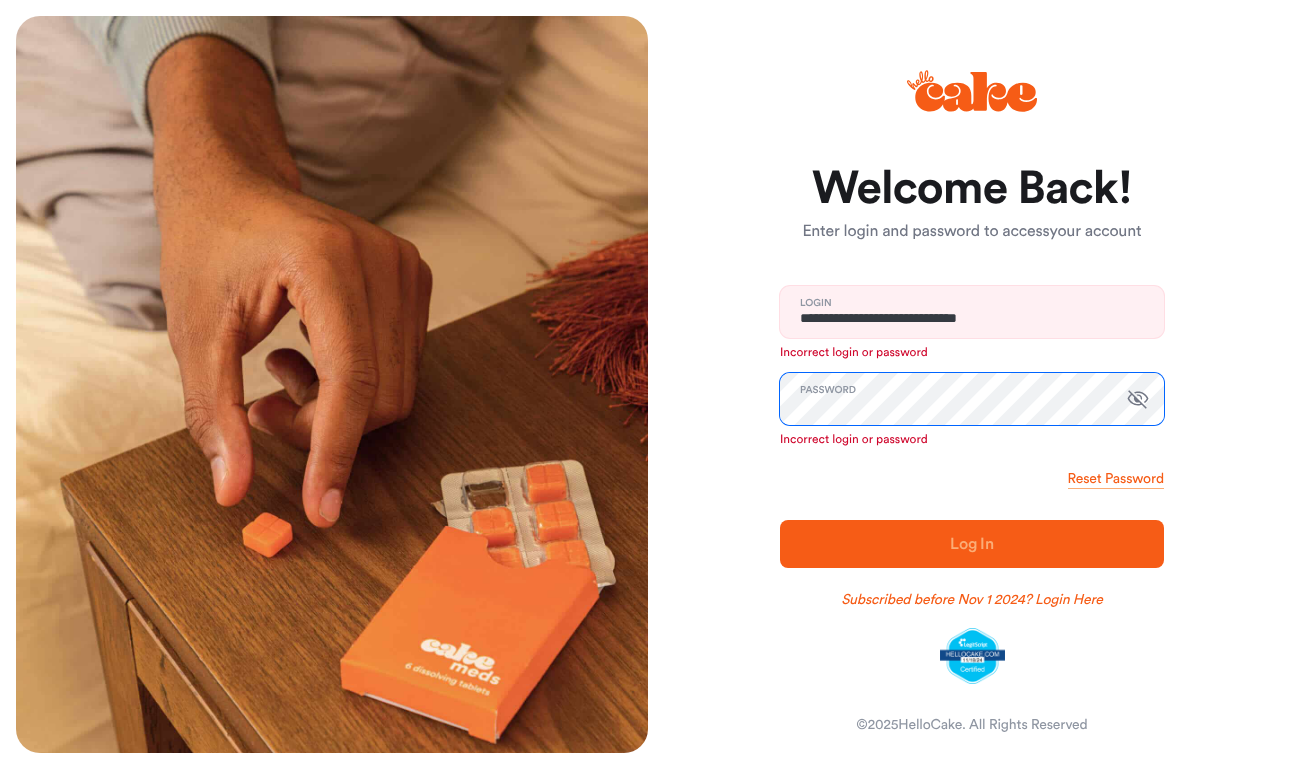 click on "**********" at bounding box center (964, 384) 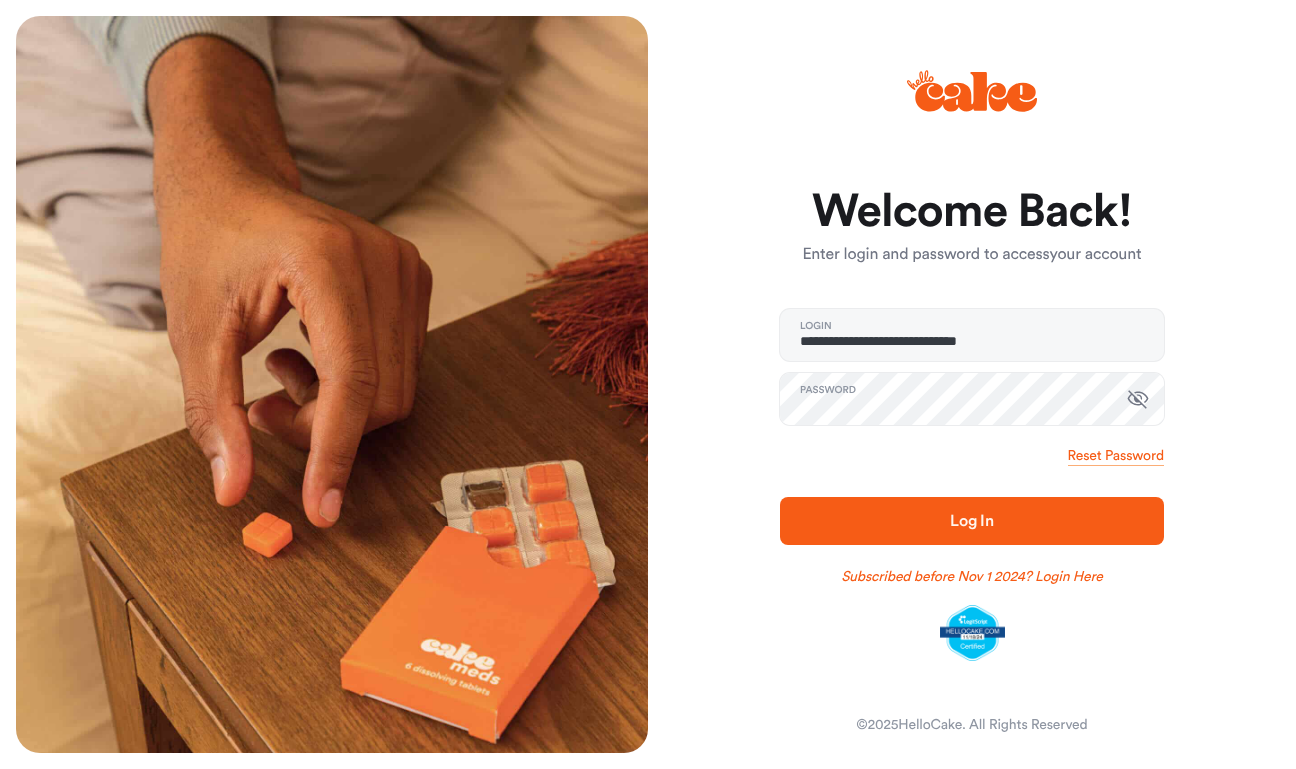 click on "Log In" at bounding box center [972, 521] 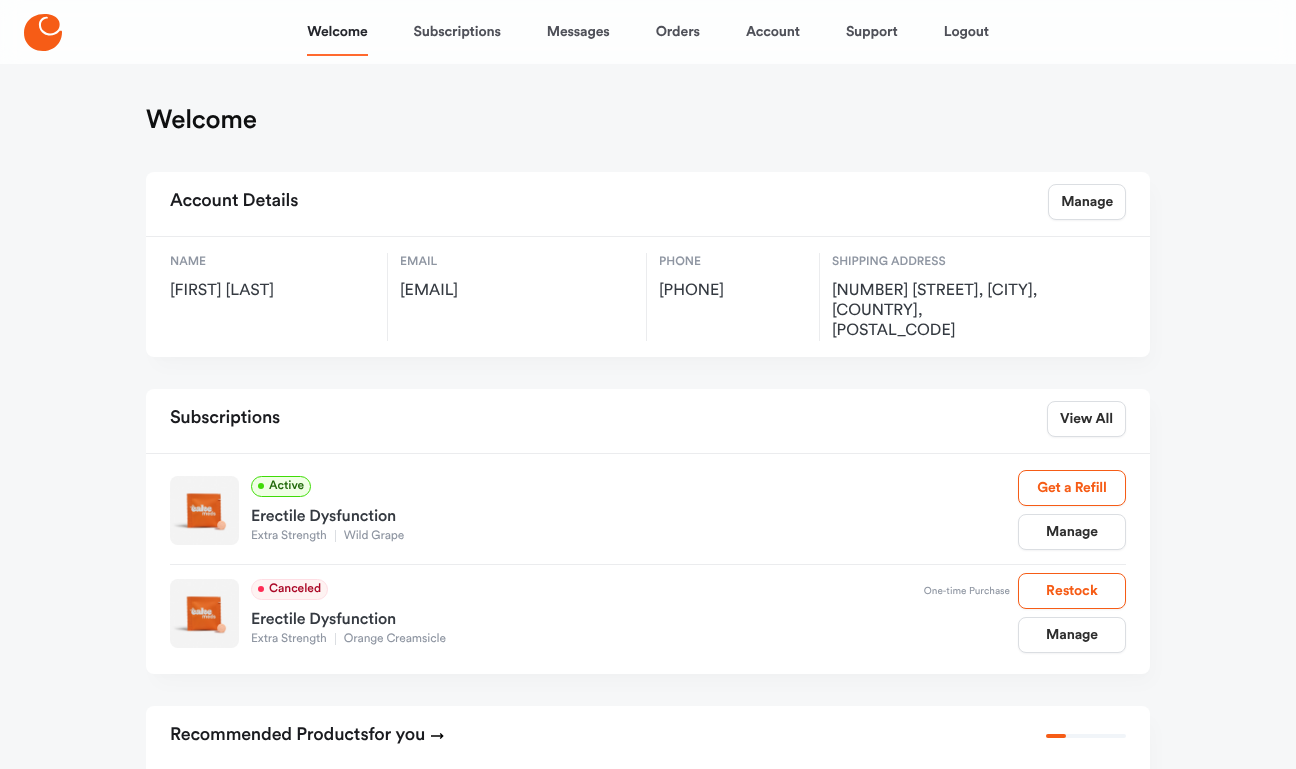 click on "Orders" at bounding box center [678, 32] 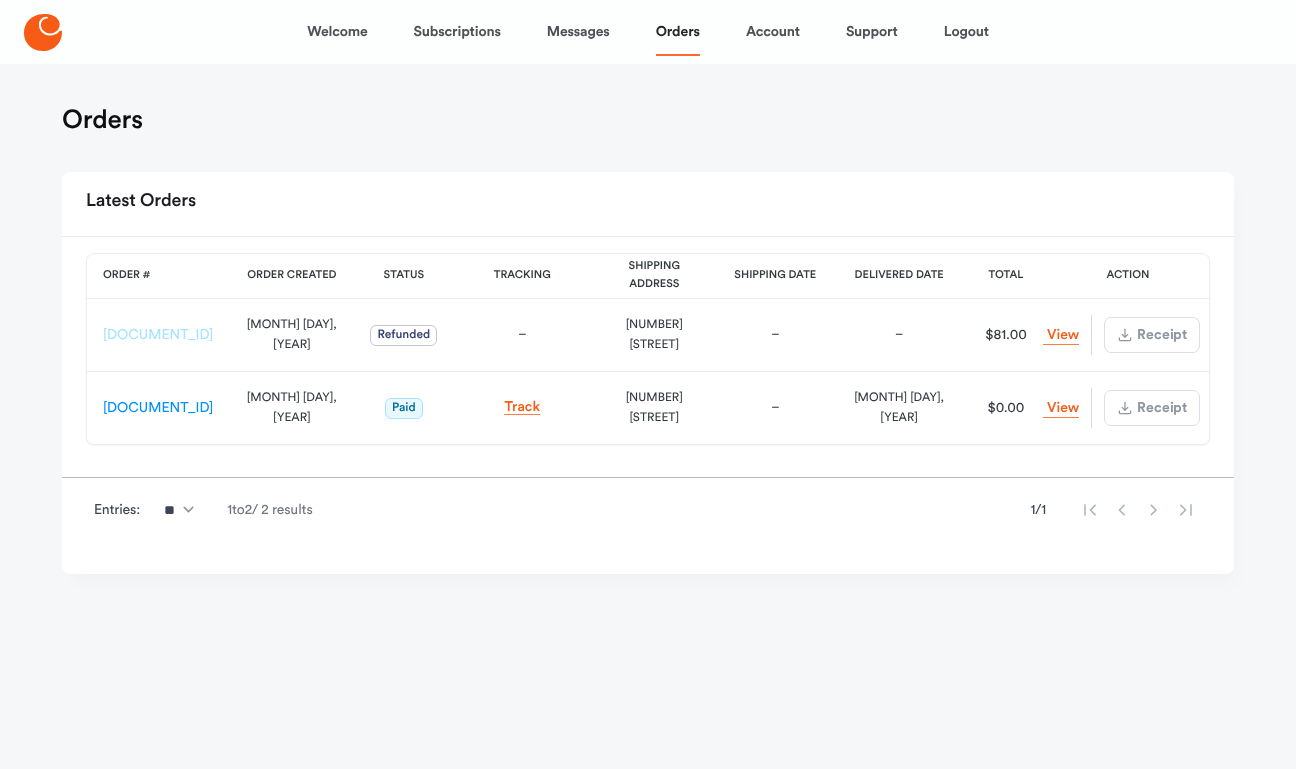 click on "HC-ED-ES-00116088" at bounding box center [158, 335] 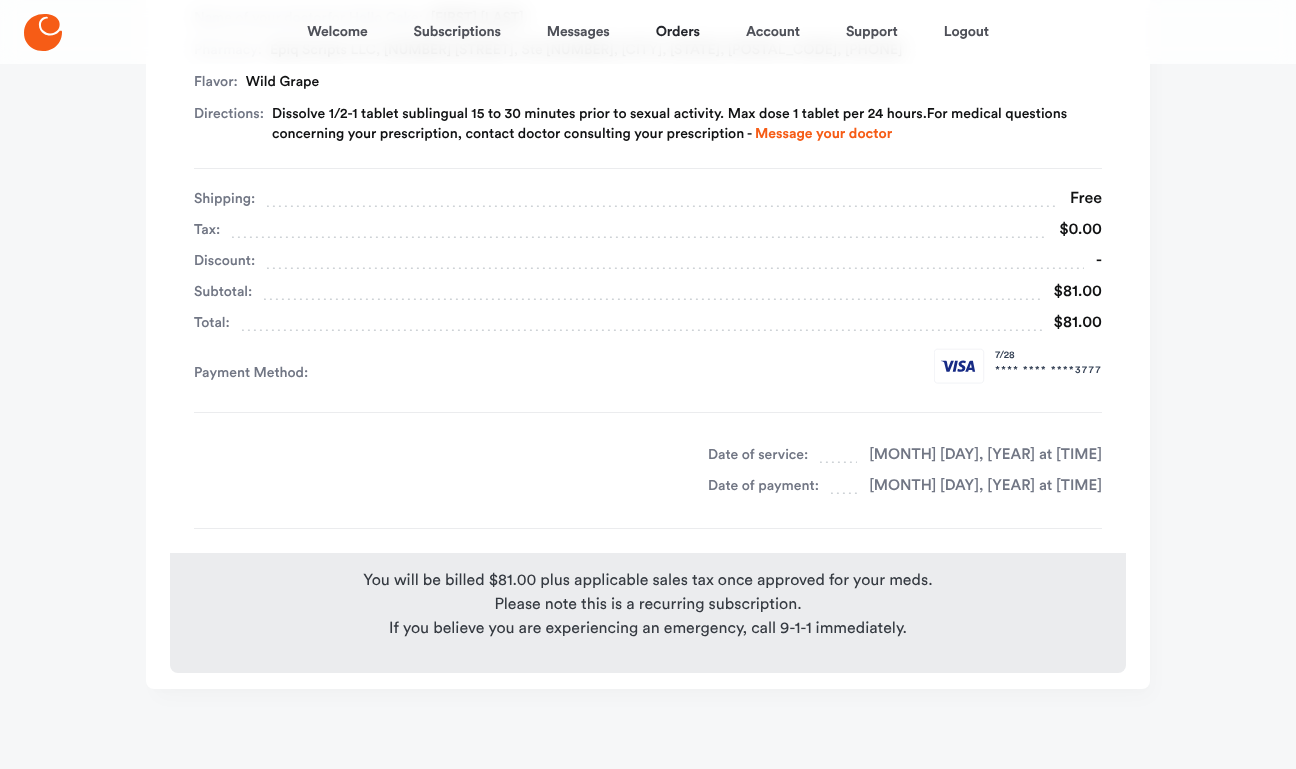 scroll, scrollTop: 0, scrollLeft: 0, axis: both 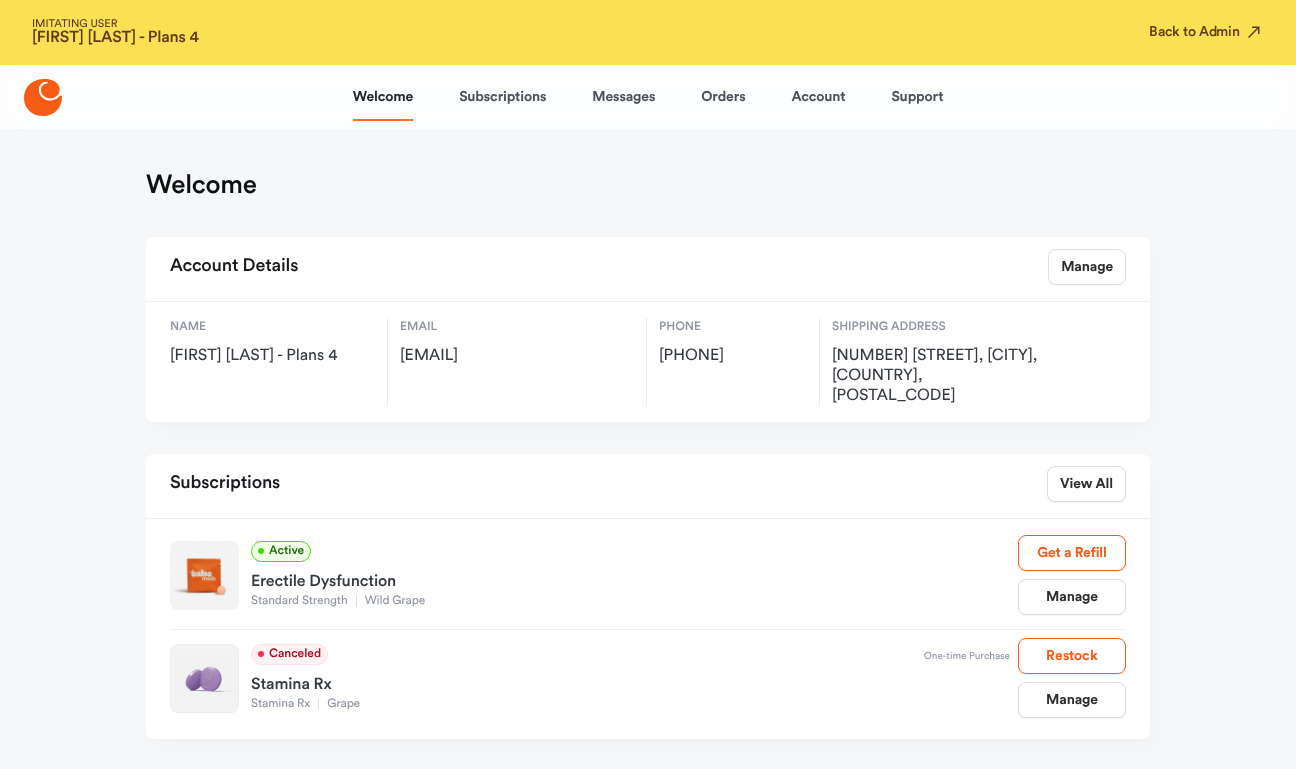 click on "Orders" at bounding box center (723, 97) 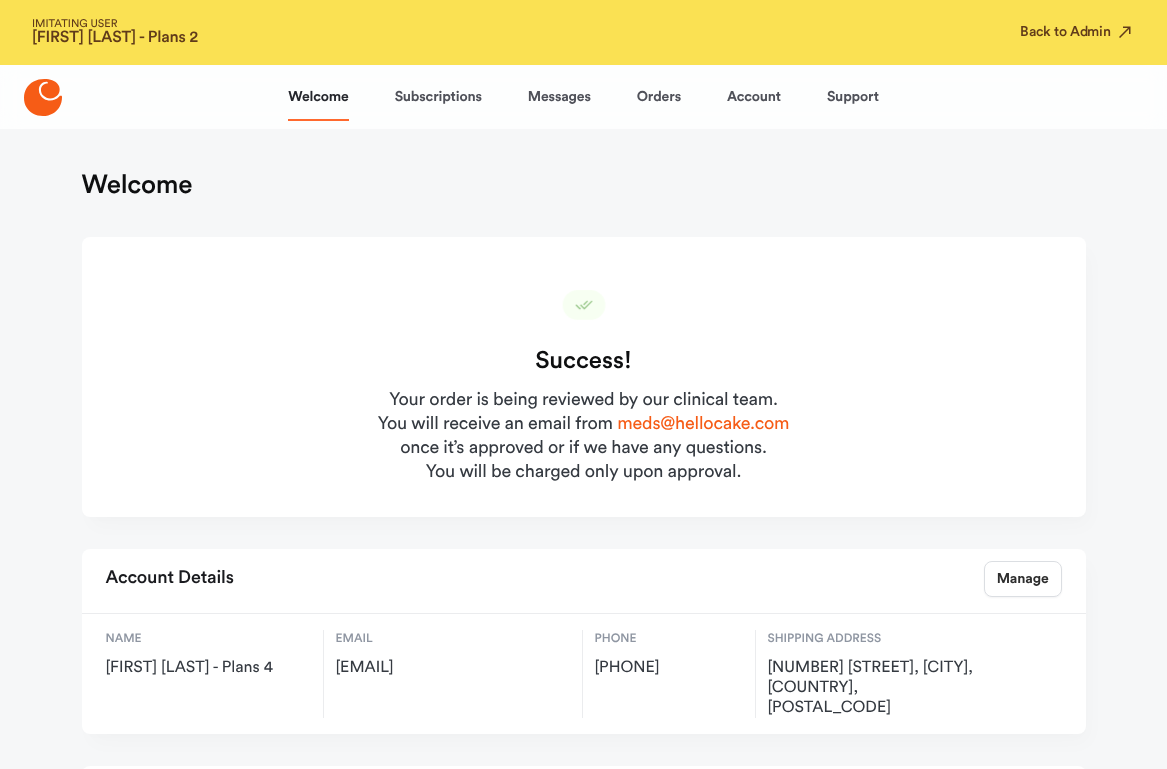 scroll, scrollTop: 0, scrollLeft: 0, axis: both 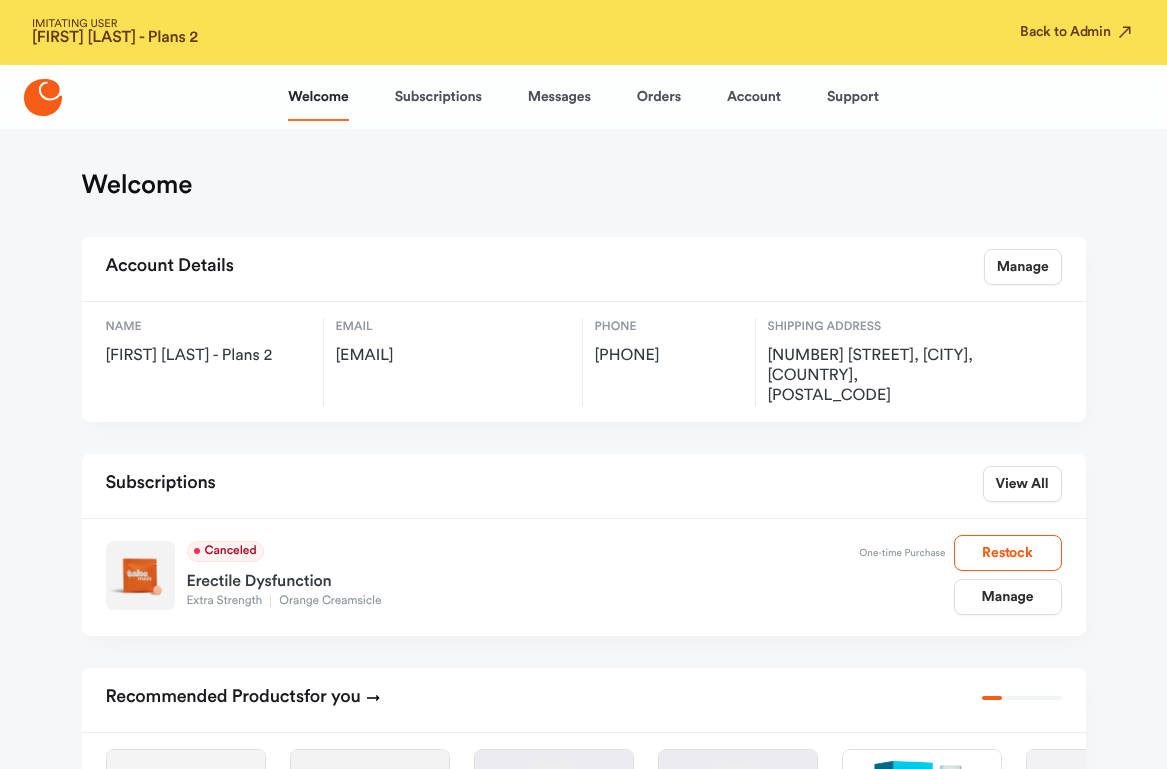 click on "Orders" at bounding box center [659, 97] 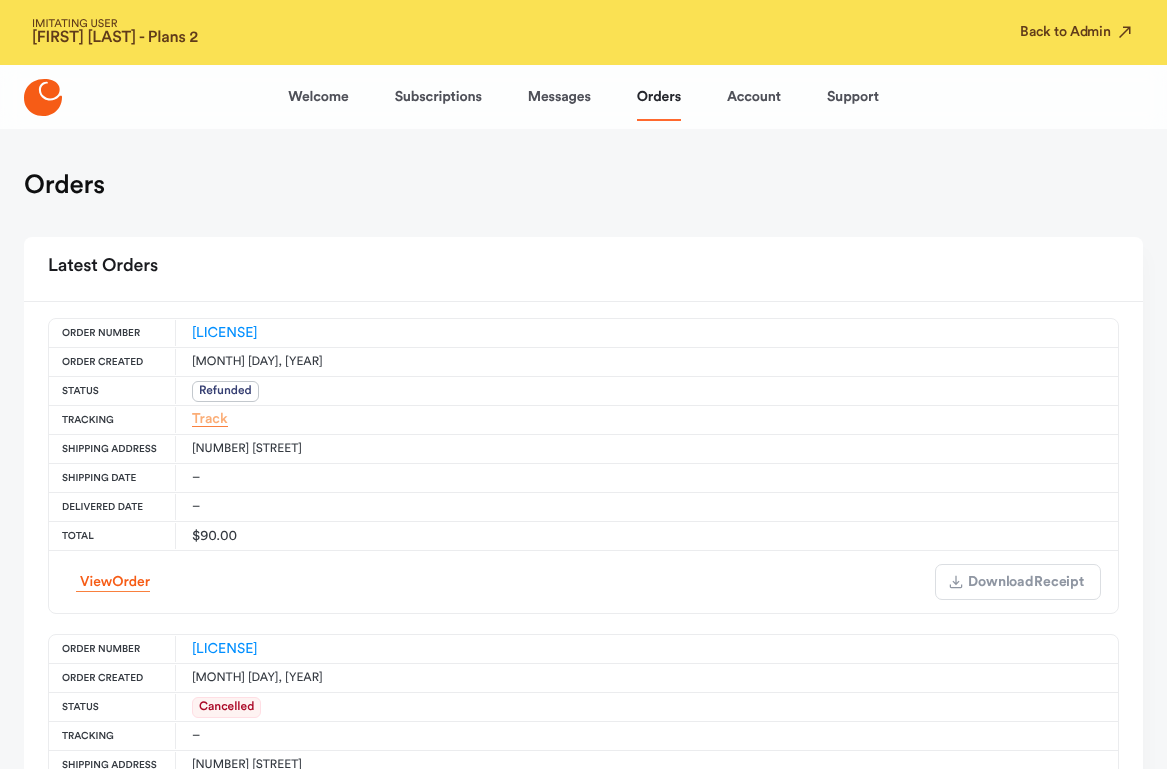 click on "Track" at bounding box center (210, 419) 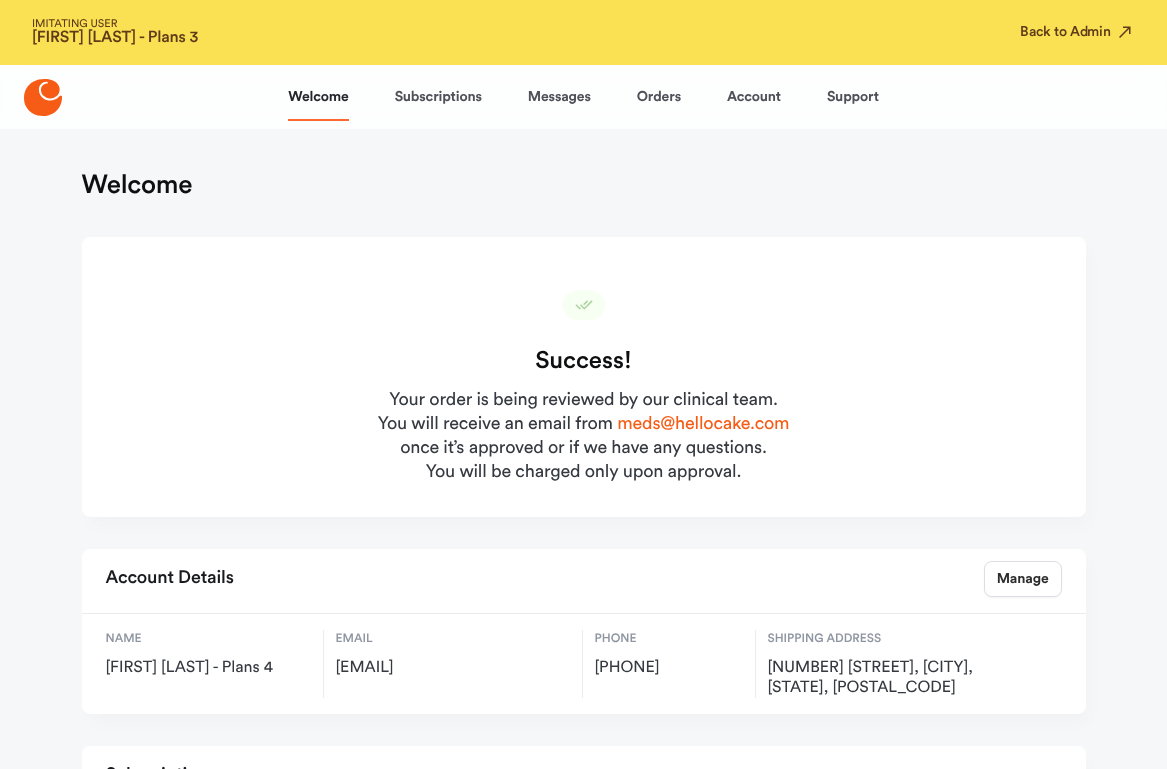 scroll, scrollTop: 0, scrollLeft: 0, axis: both 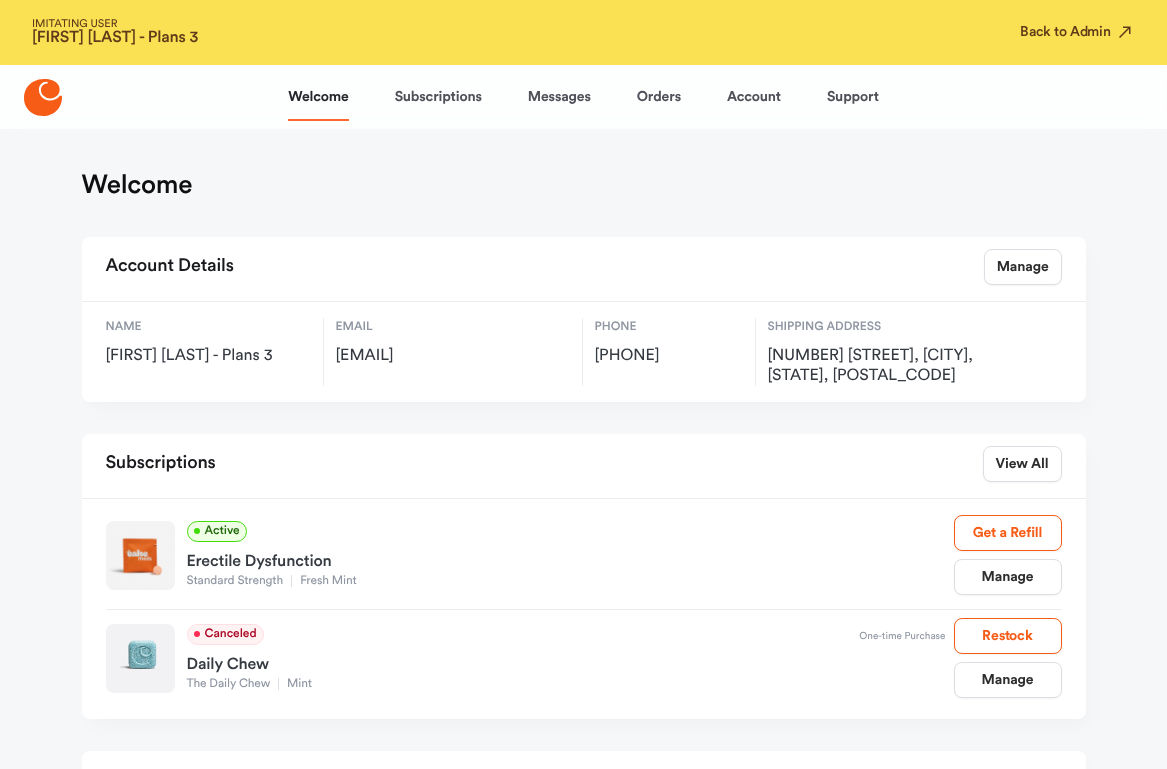 click on "Orders" at bounding box center (659, 97) 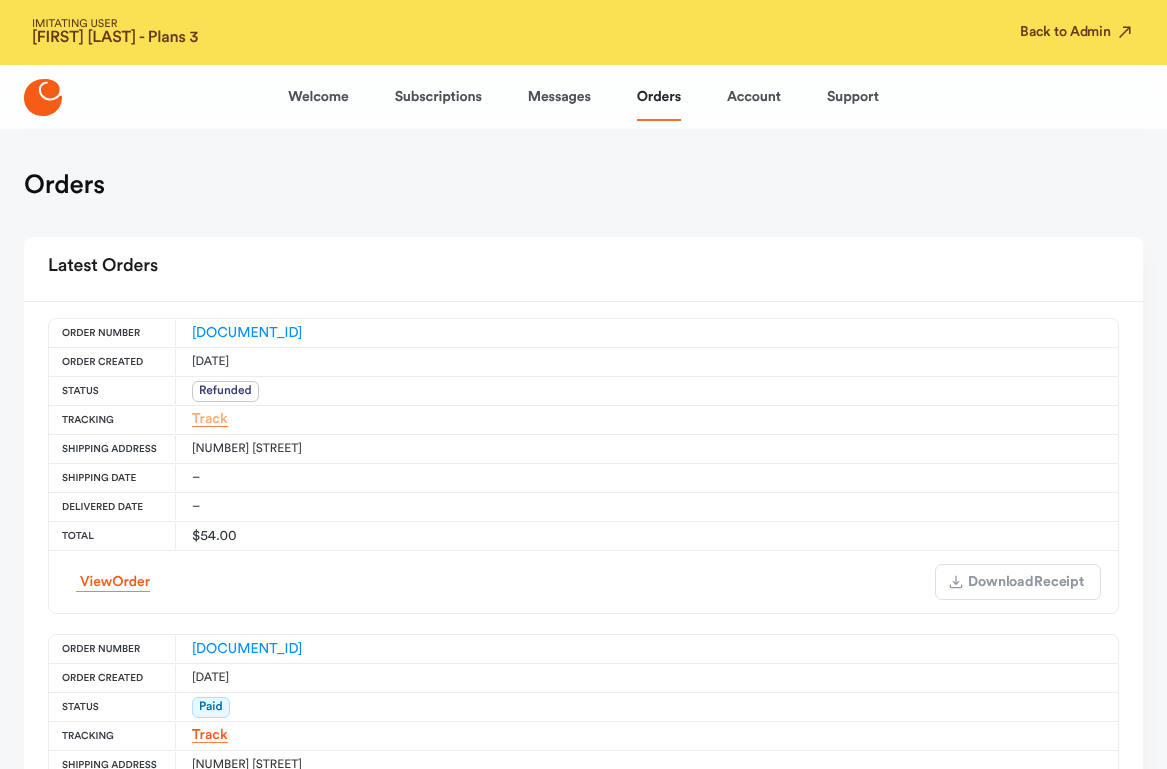 click on "Track" at bounding box center [210, 419] 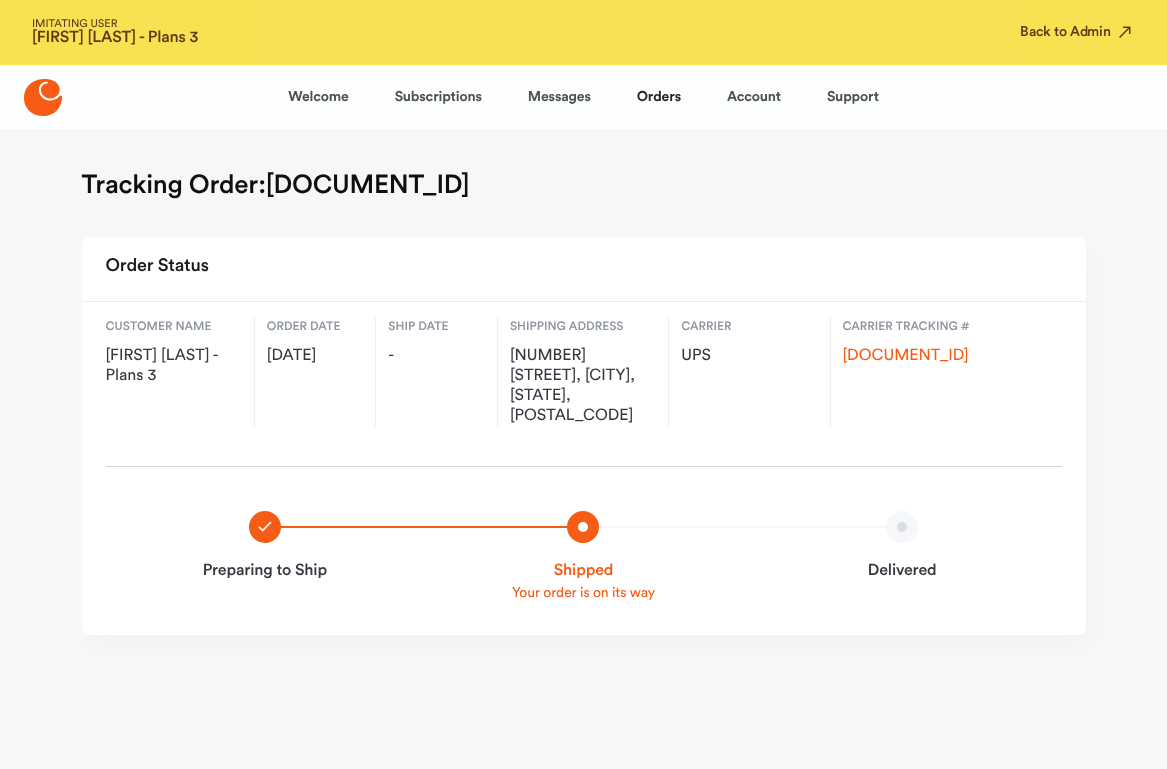 click on "Orders" at bounding box center (659, 97) 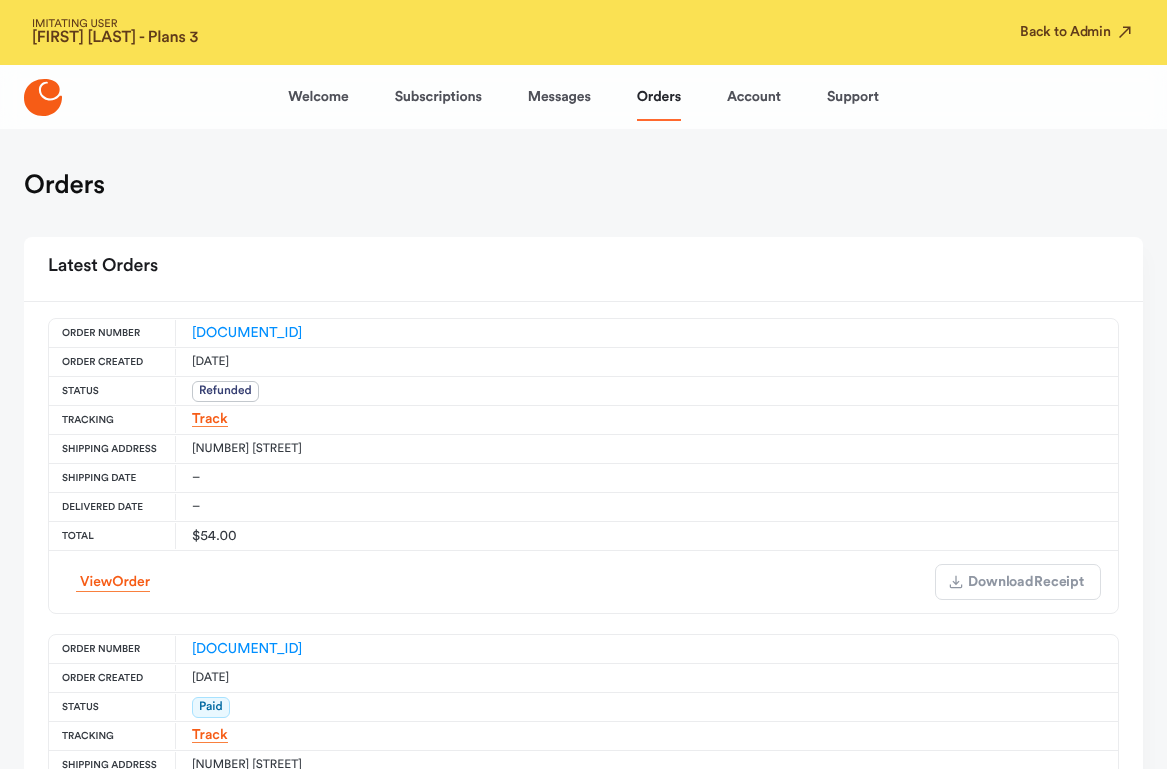 click on "Welcome" at bounding box center (318, 97) 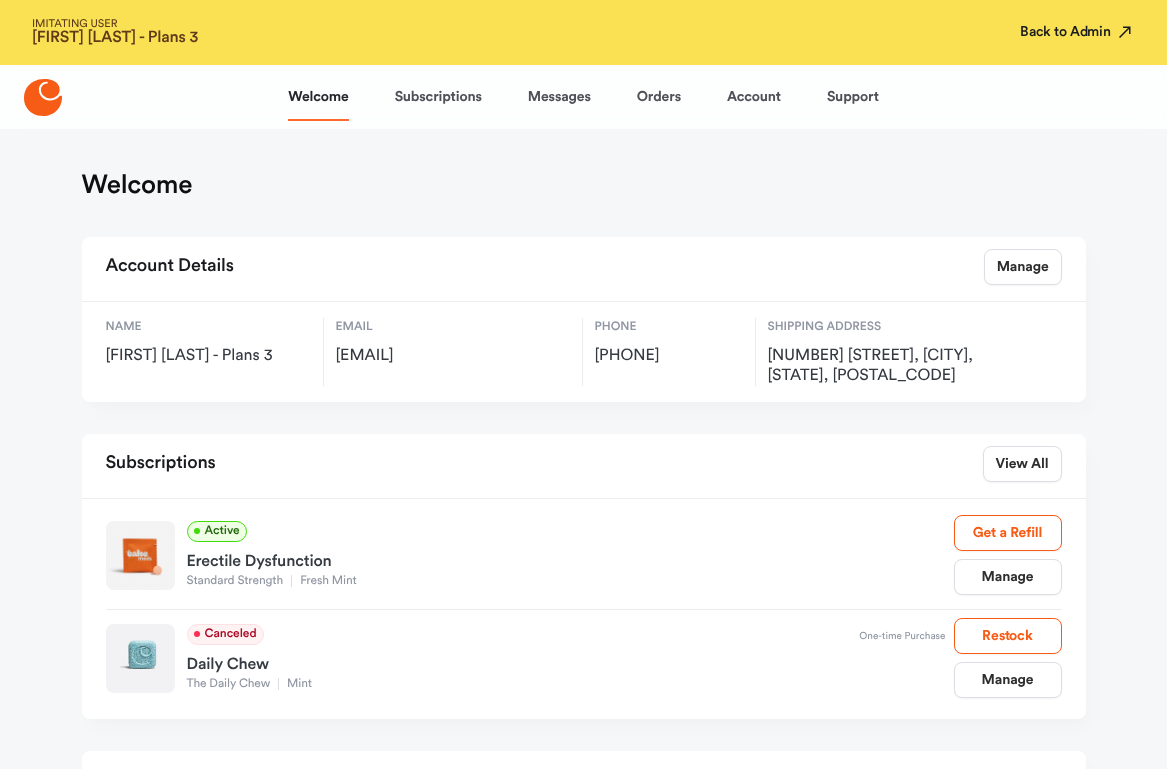 click on "Back to Admin" at bounding box center (1077, 32) 